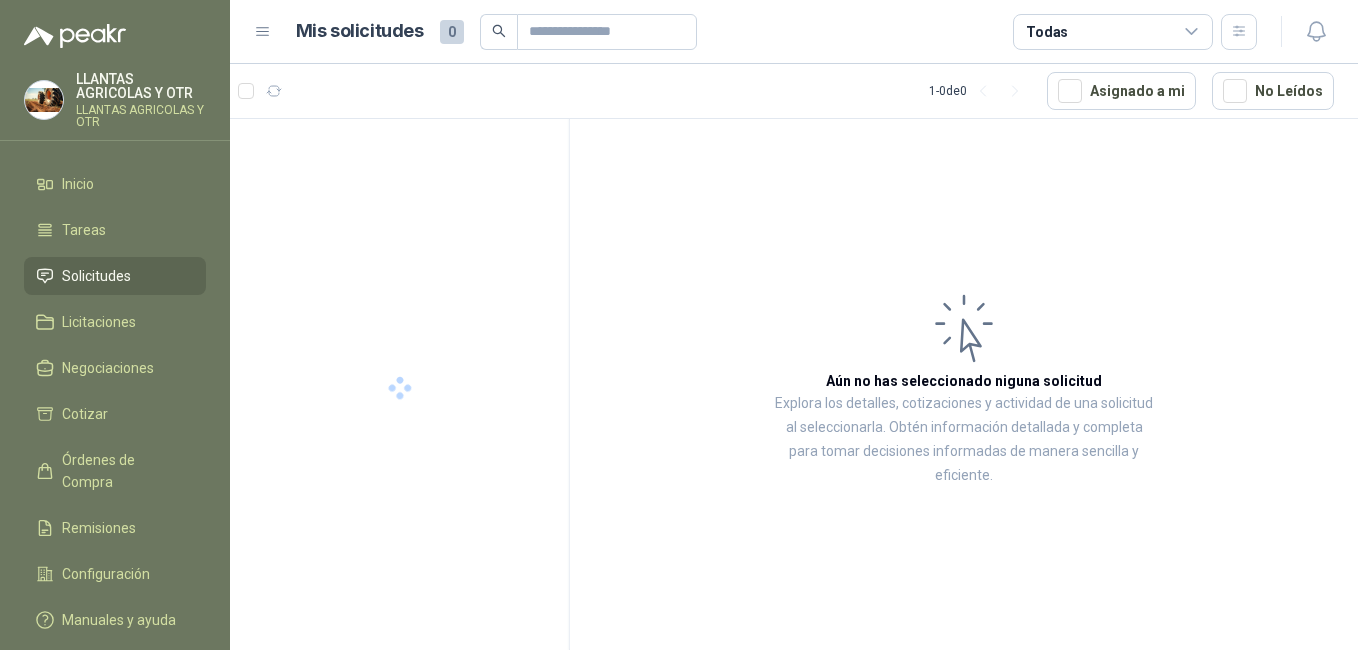 scroll, scrollTop: 0, scrollLeft: 0, axis: both 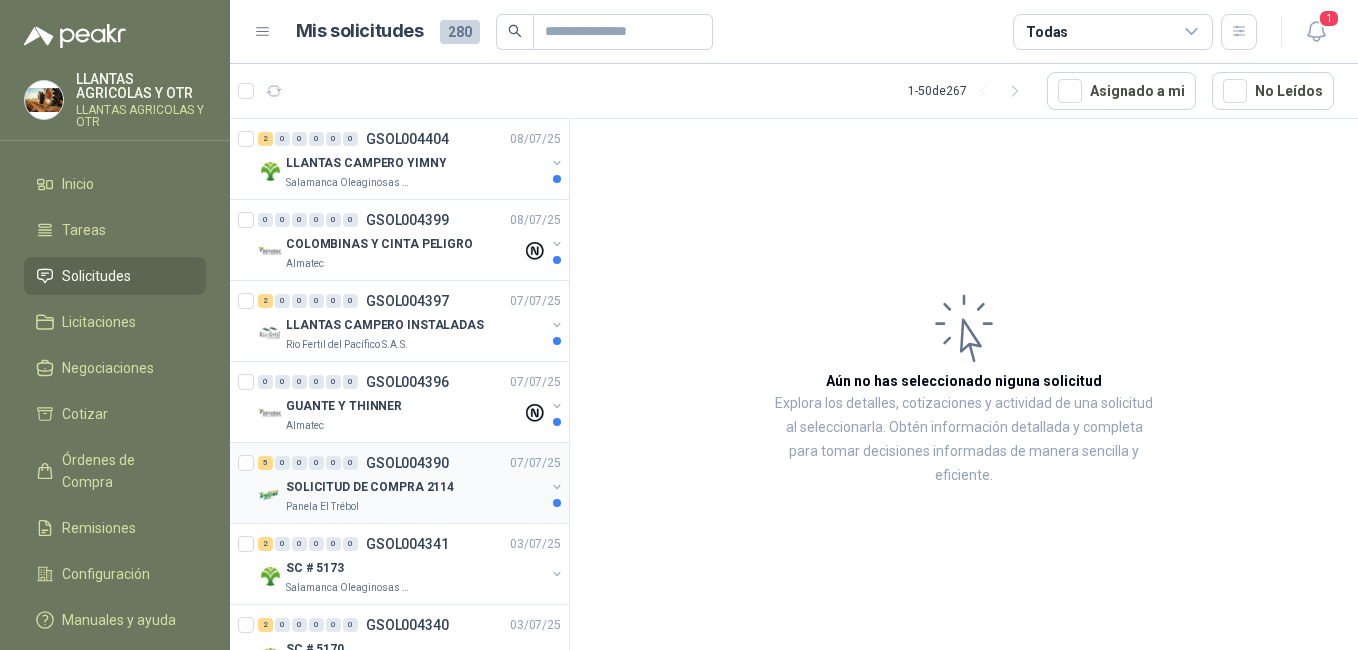 click on "SOLICITUD DE COMPRA 2114" at bounding box center (415, 487) 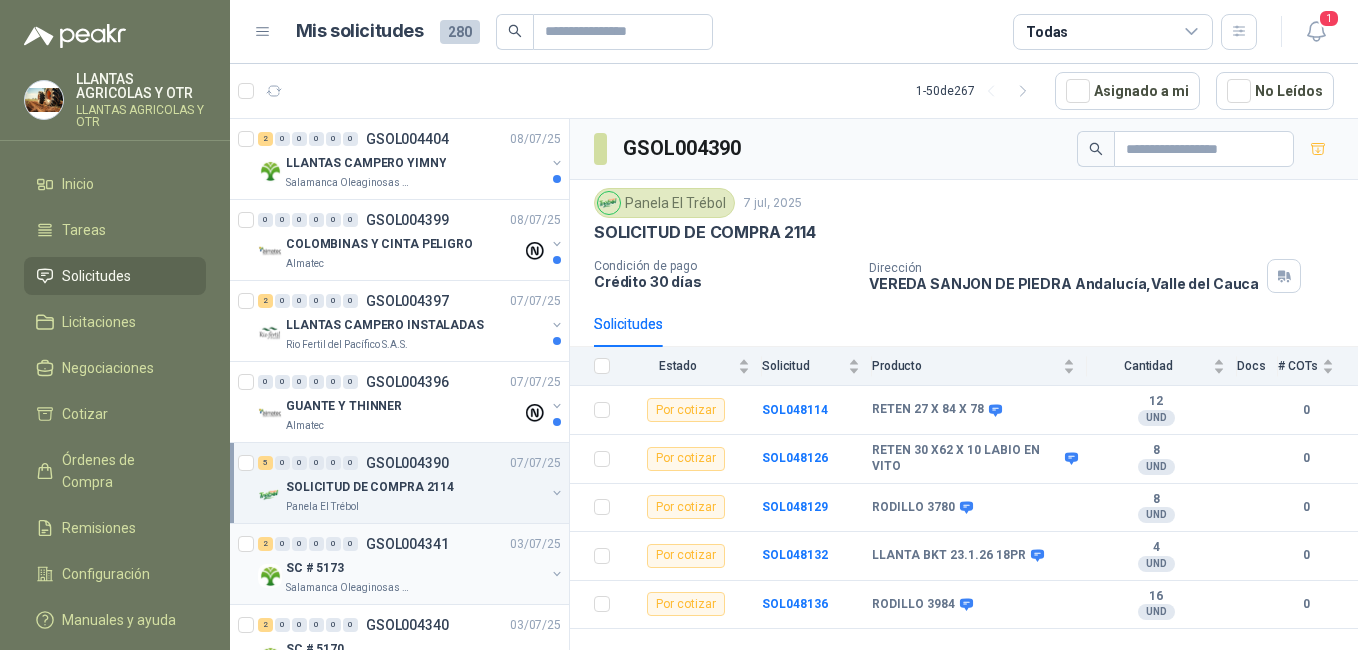 click on "SC # 5173" at bounding box center [415, 568] 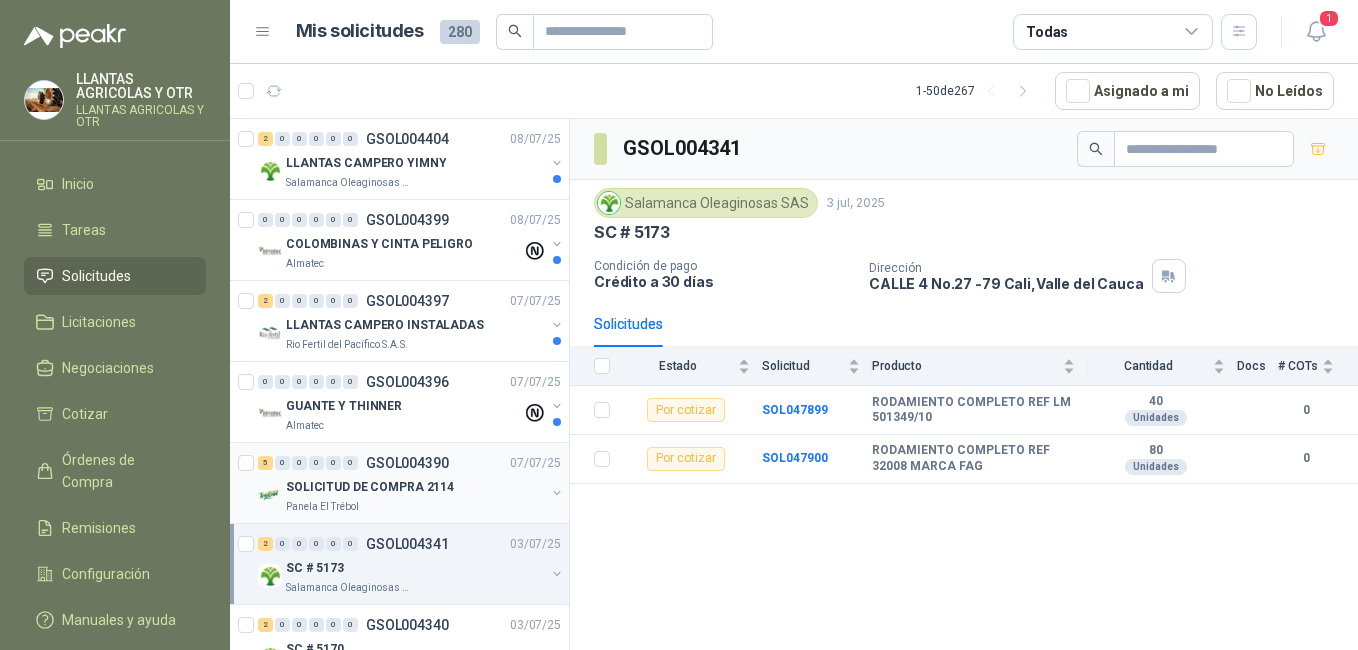 click on "SOLICITUD DE COMPRA 2114" at bounding box center (415, 487) 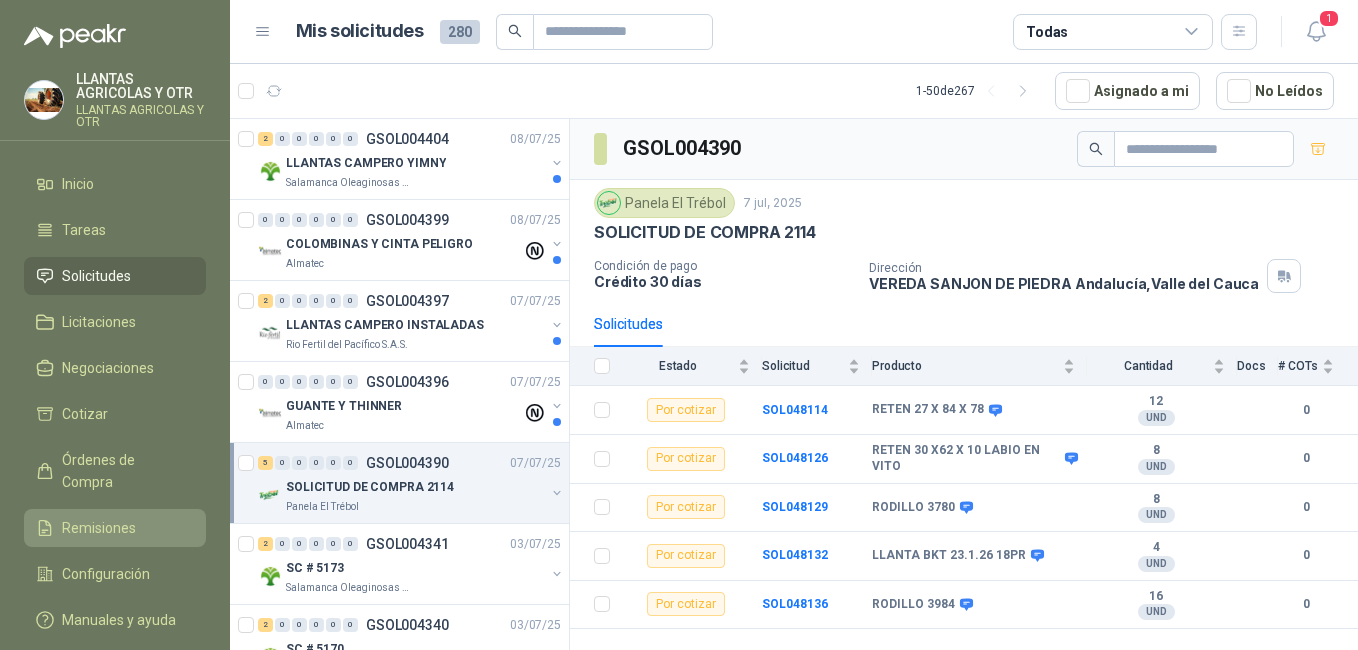 click on "Remisiones" at bounding box center (99, 528) 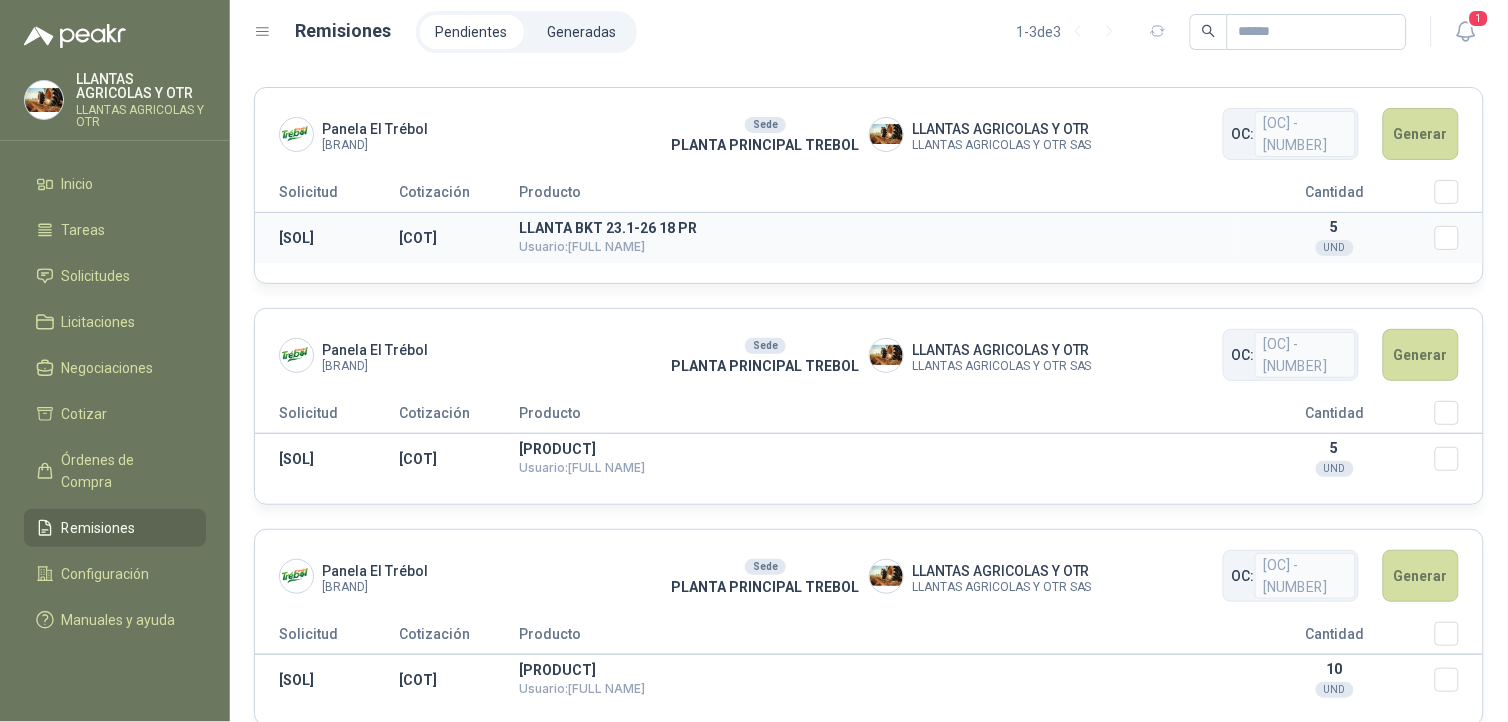 scroll, scrollTop: 0, scrollLeft: 0, axis: both 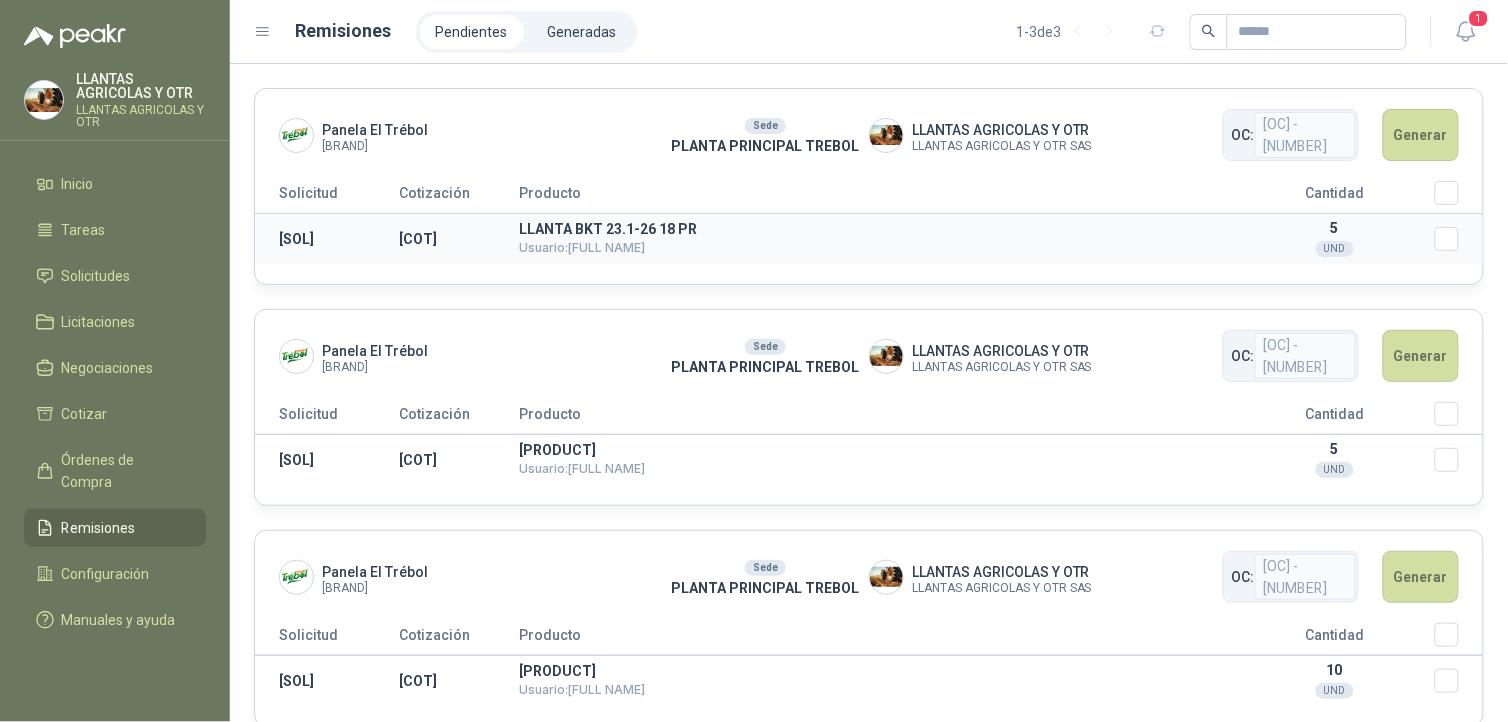 click on "5" at bounding box center (1335, 228) 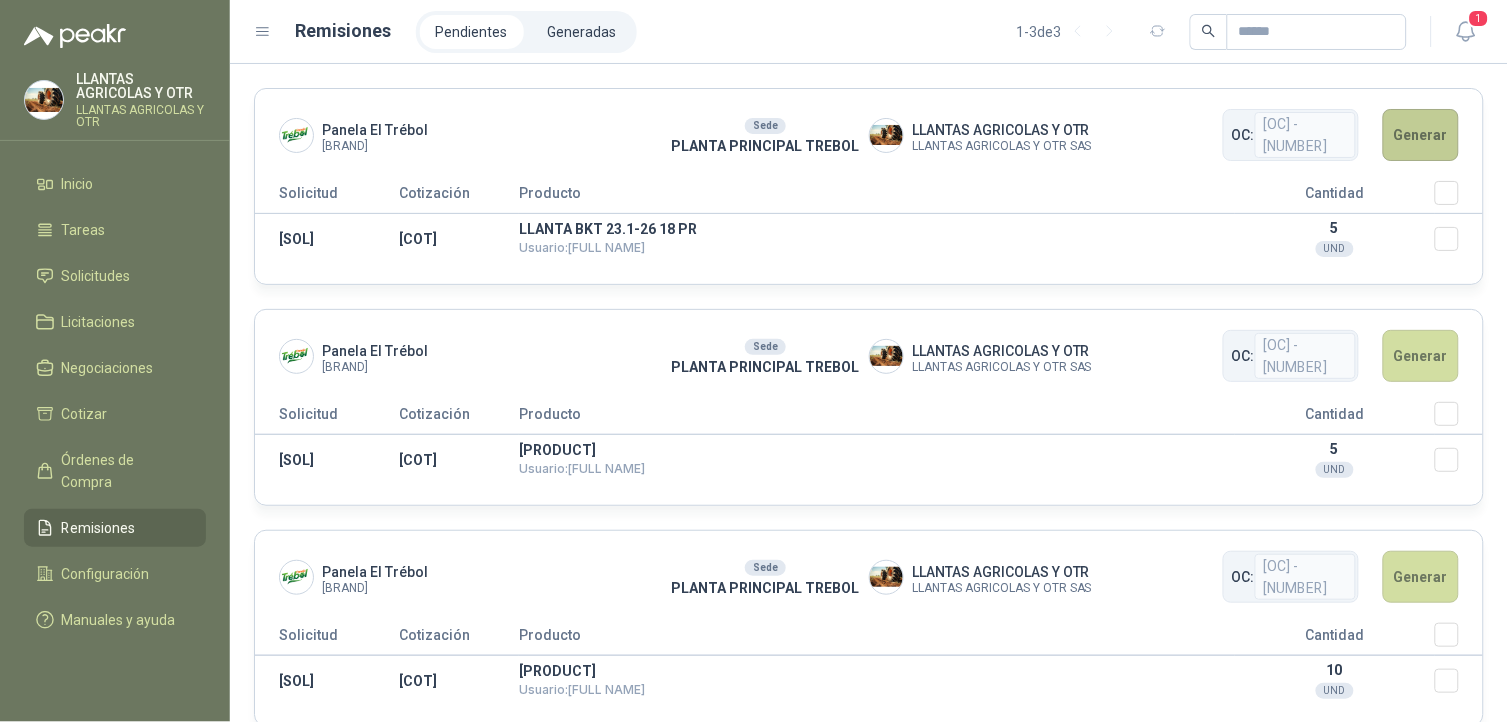 click on "Generar" at bounding box center (1421, 135) 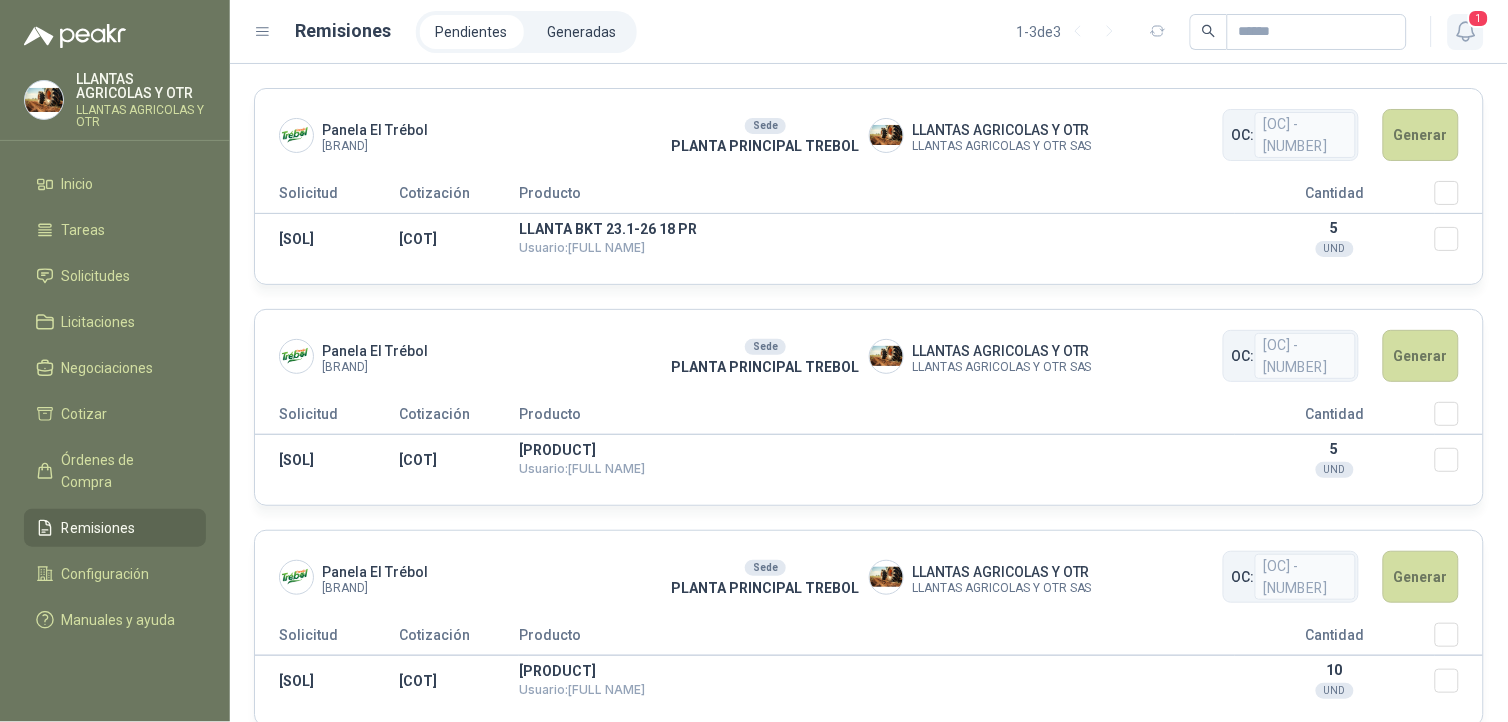 click on "1" at bounding box center [1479, 18] 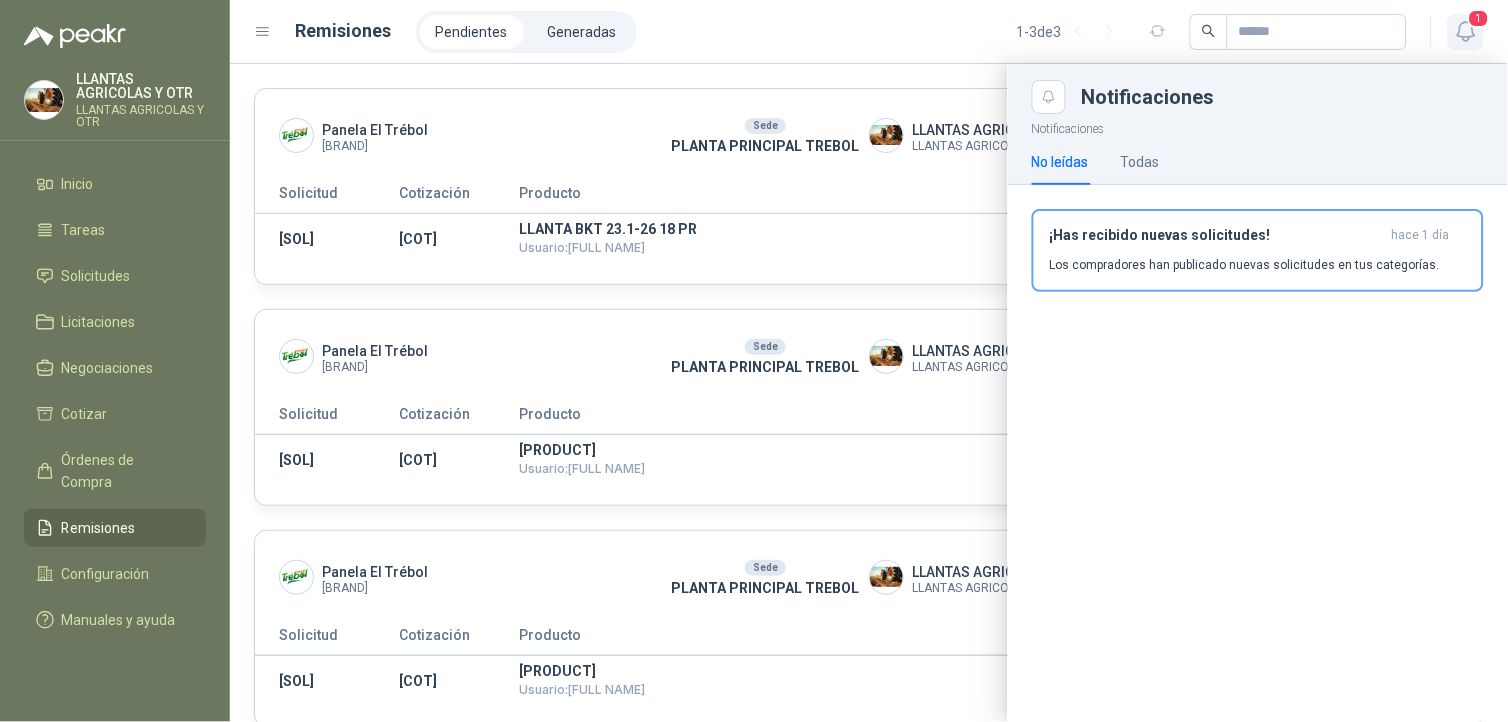 click on "1" at bounding box center (1479, 18) 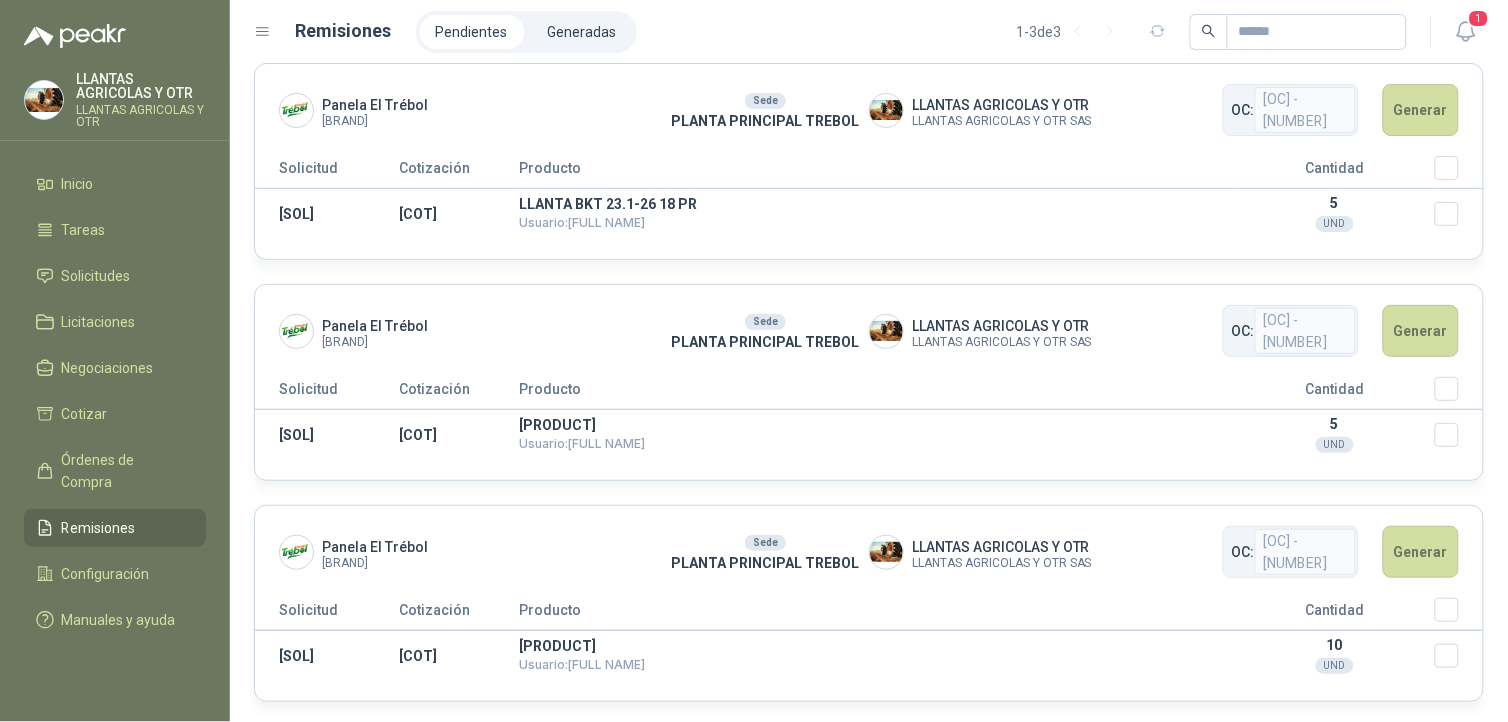 scroll, scrollTop: 31, scrollLeft: 0, axis: vertical 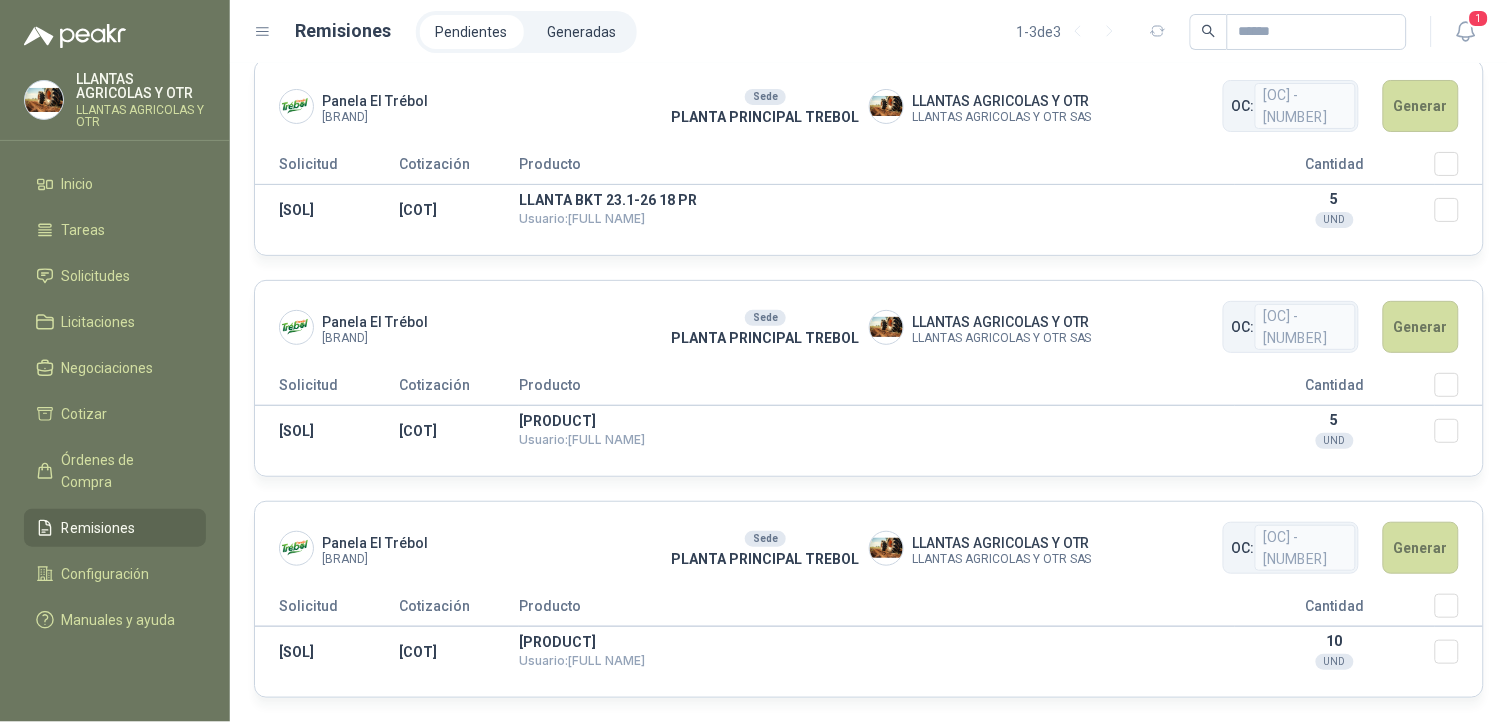 click on "Cantidad" at bounding box center (1335, 168) 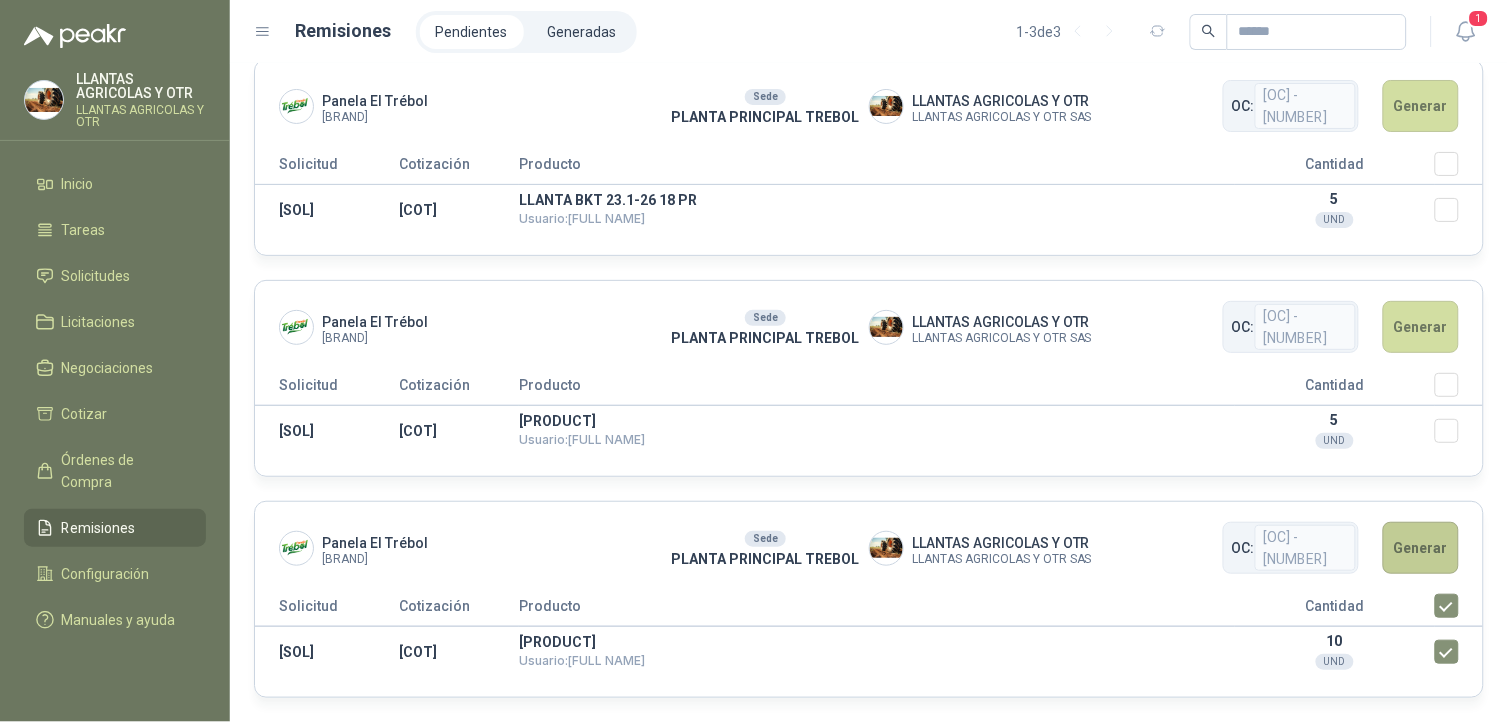 click on "Generar" at bounding box center [1421, 106] 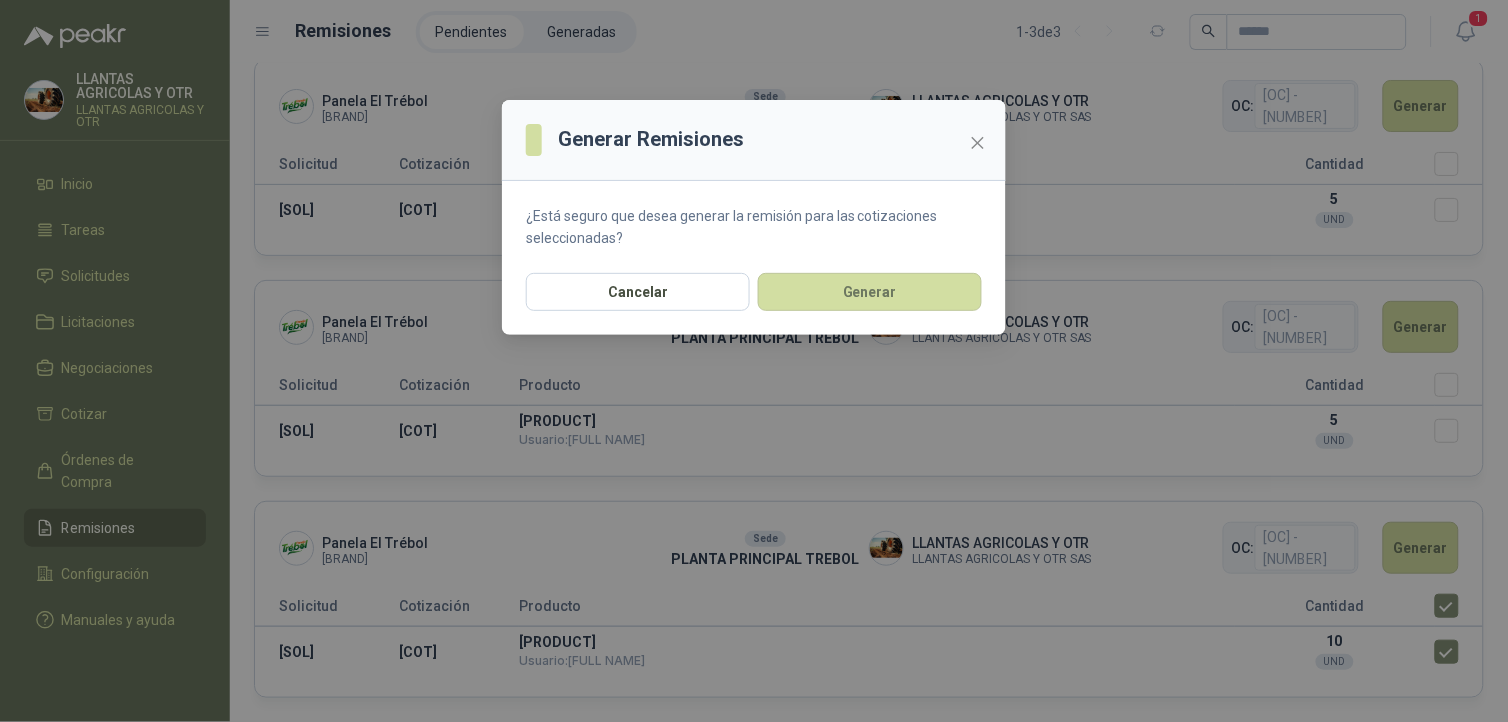 click on "Generar Remisiones" at bounding box center [754, 140] 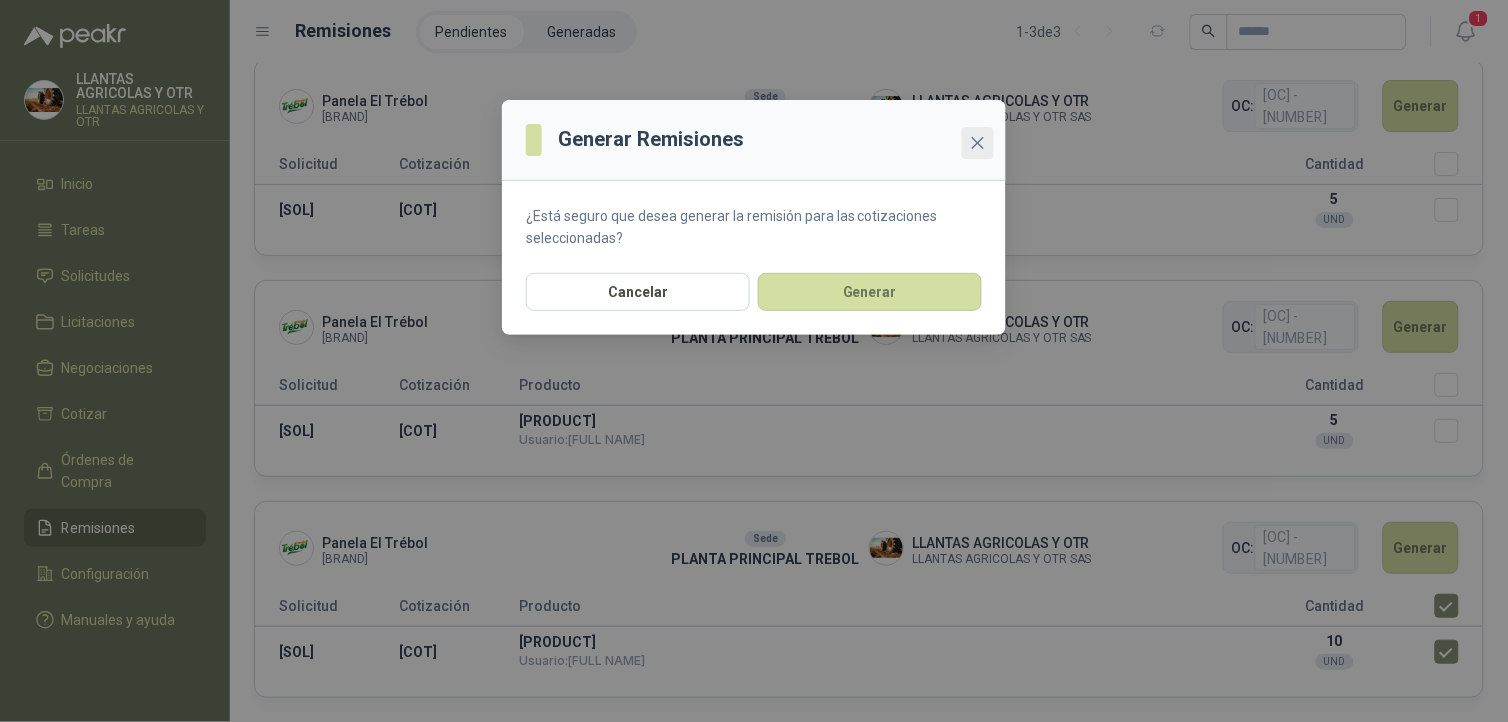click at bounding box center (978, 143) 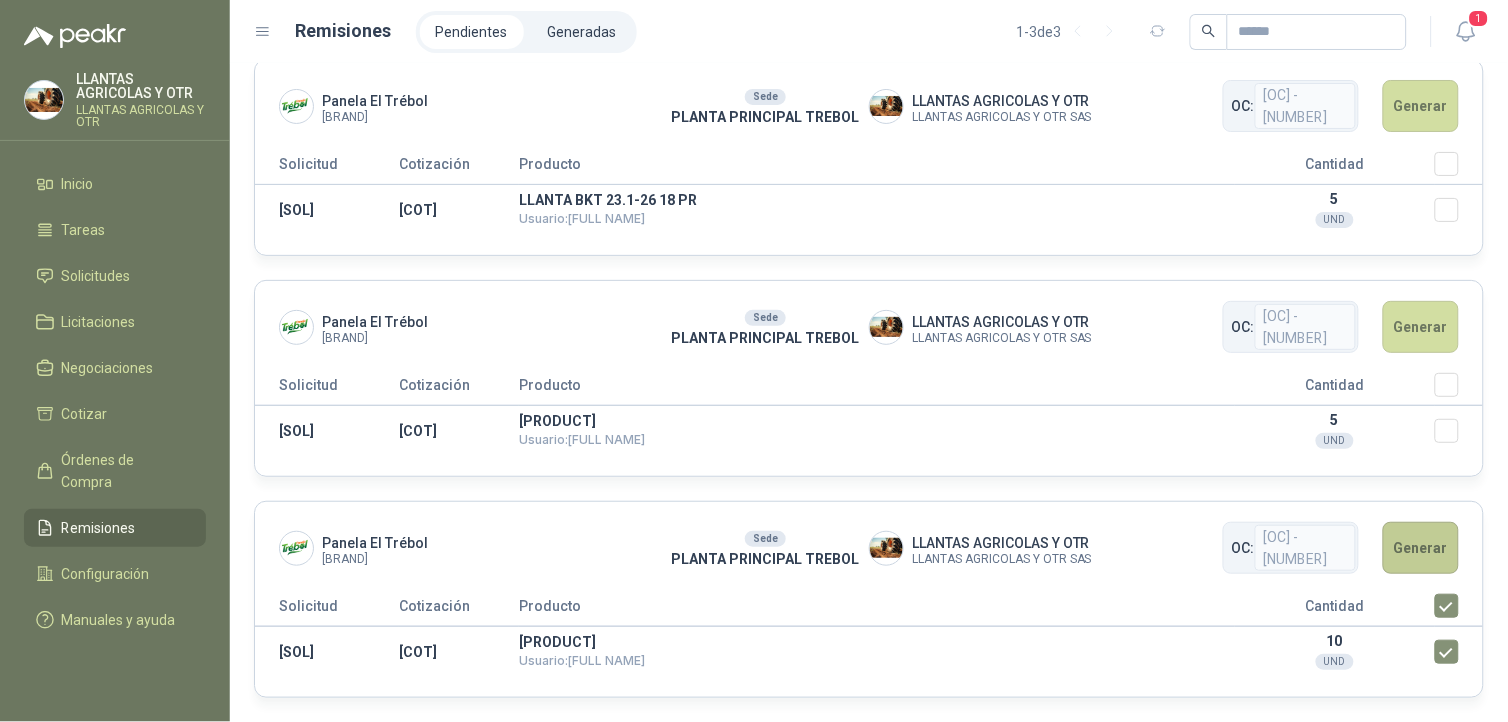 click on "Generar" at bounding box center [1421, 106] 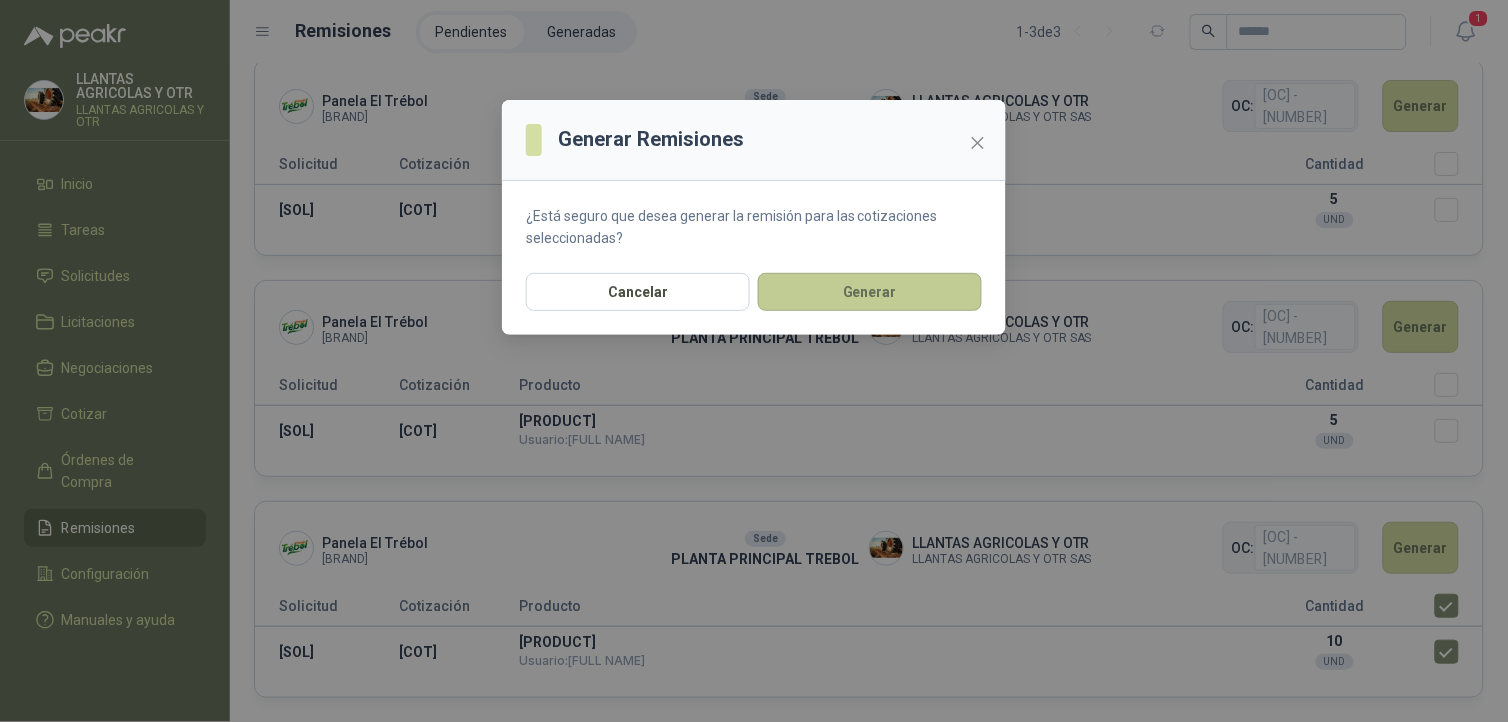 click on "Generar" at bounding box center [870, 292] 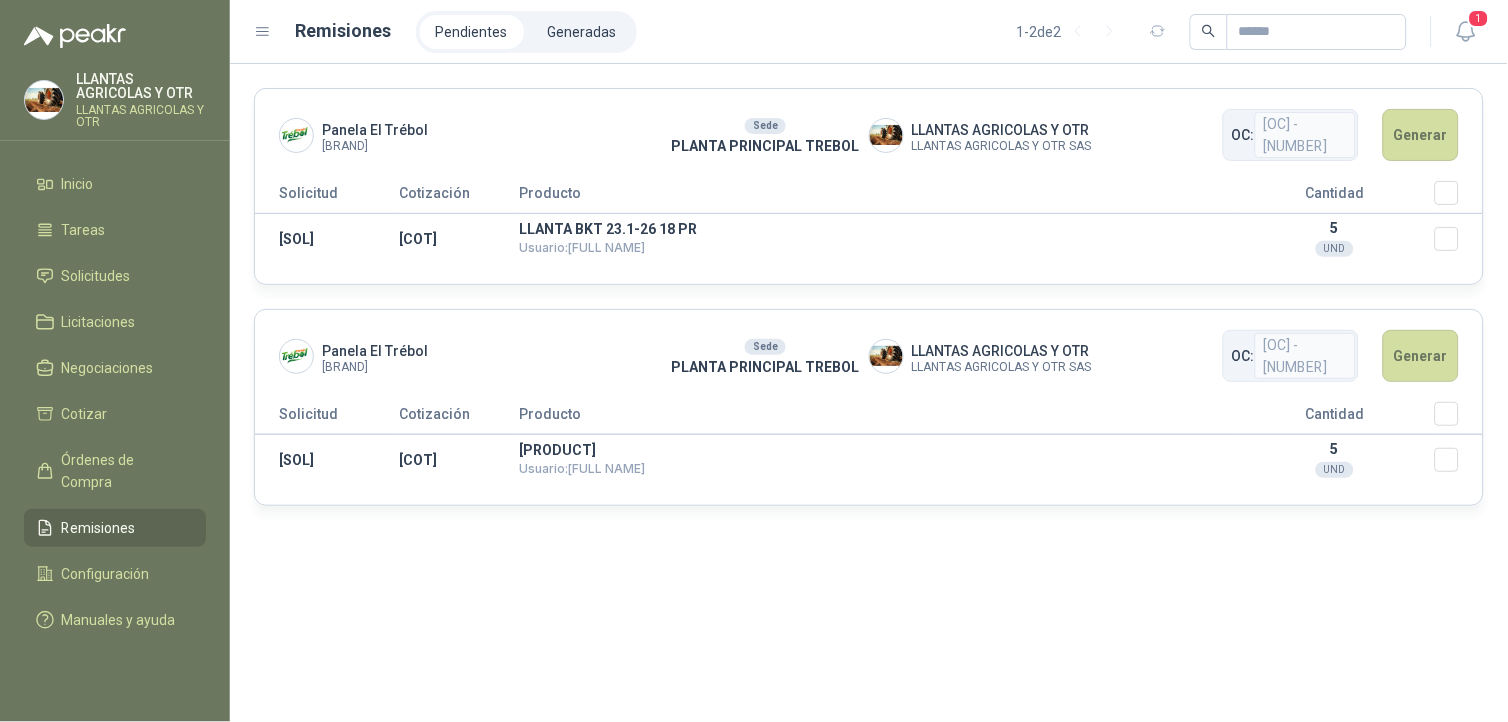 scroll, scrollTop: 0, scrollLeft: 0, axis: both 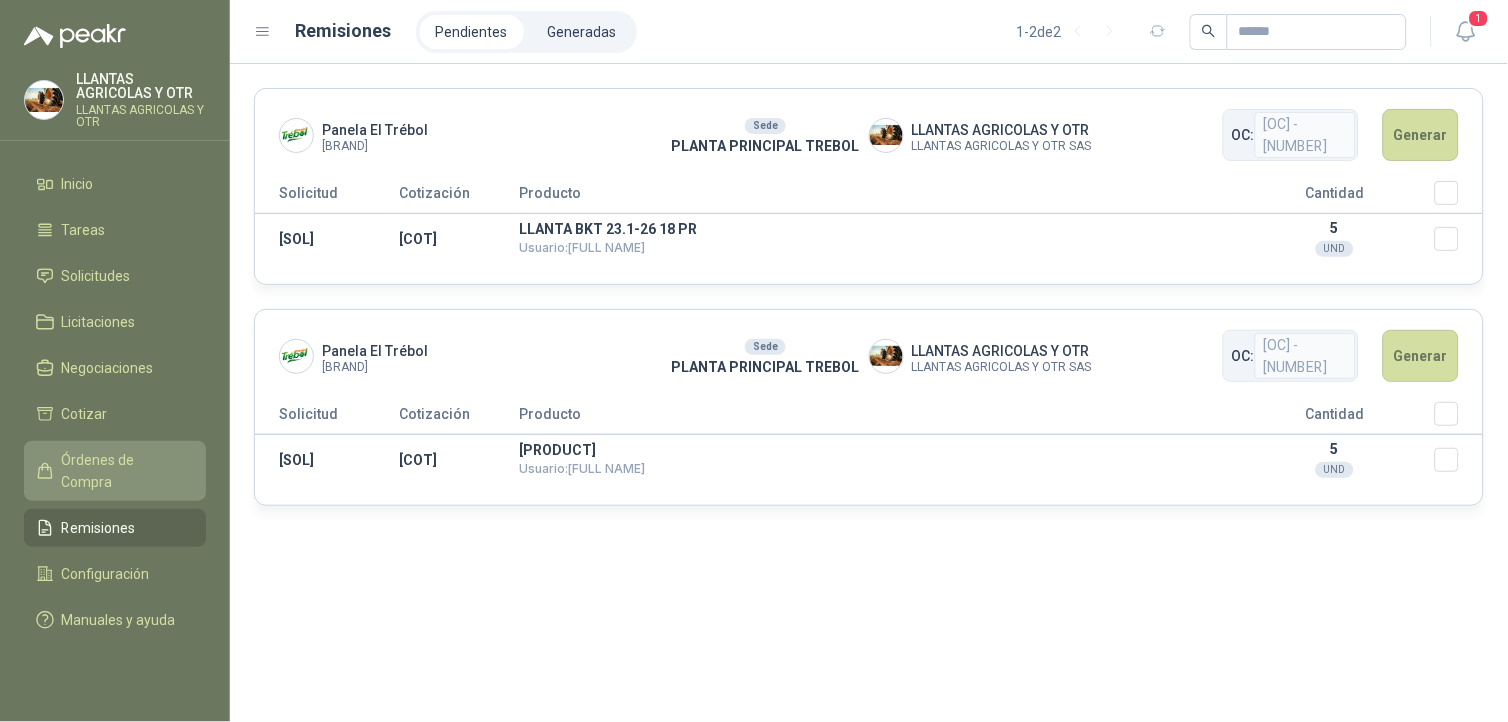 click on "Órdenes de Compra" at bounding box center (115, 471) 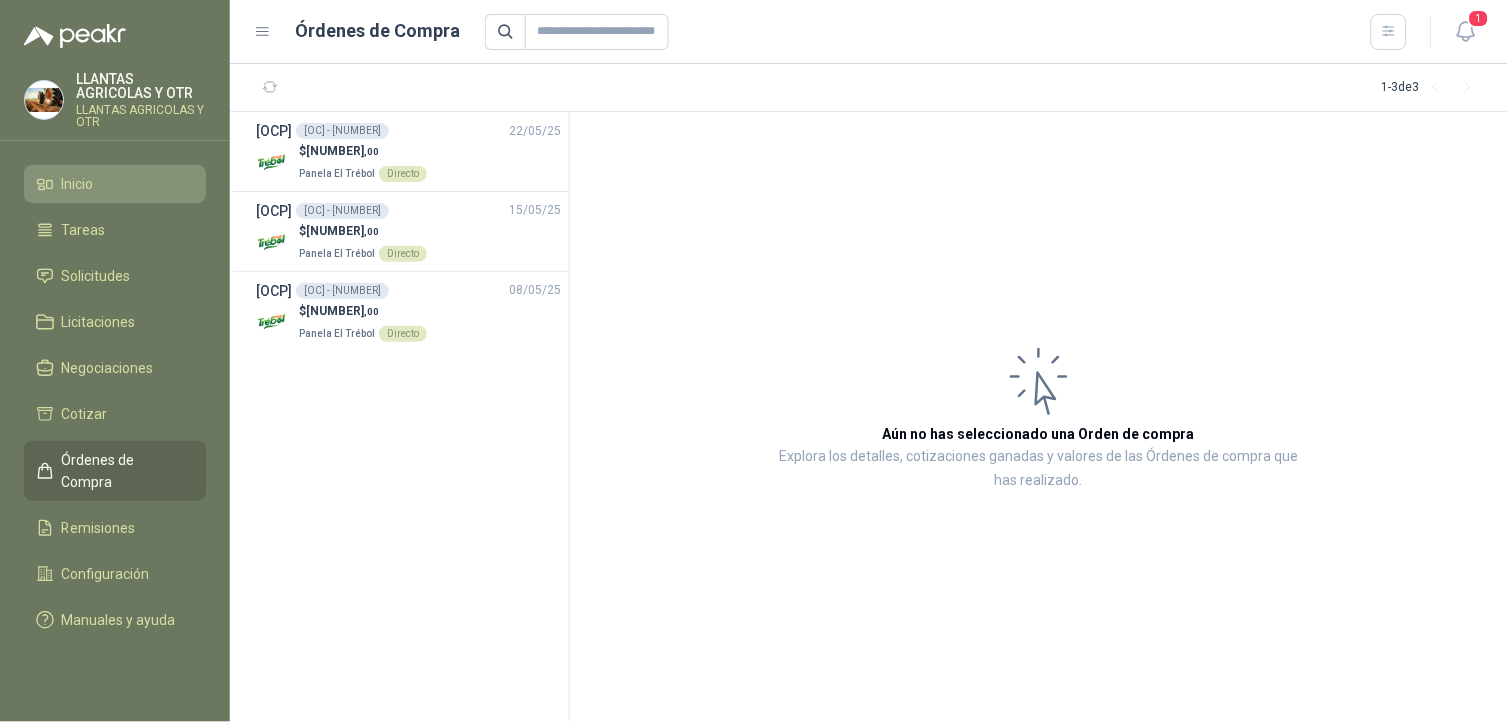 click on "Inicio" at bounding box center (78, 184) 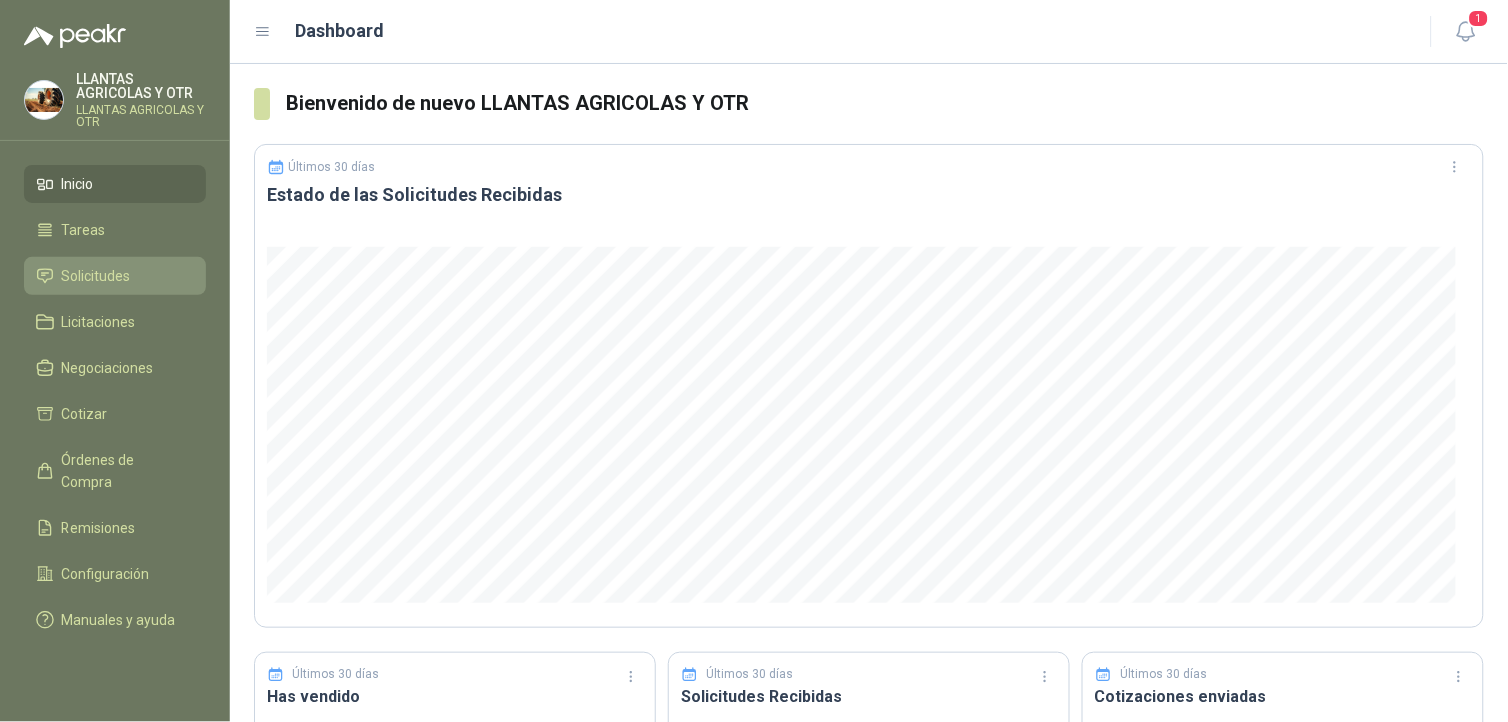 click on "Solicitudes" at bounding box center (96, 276) 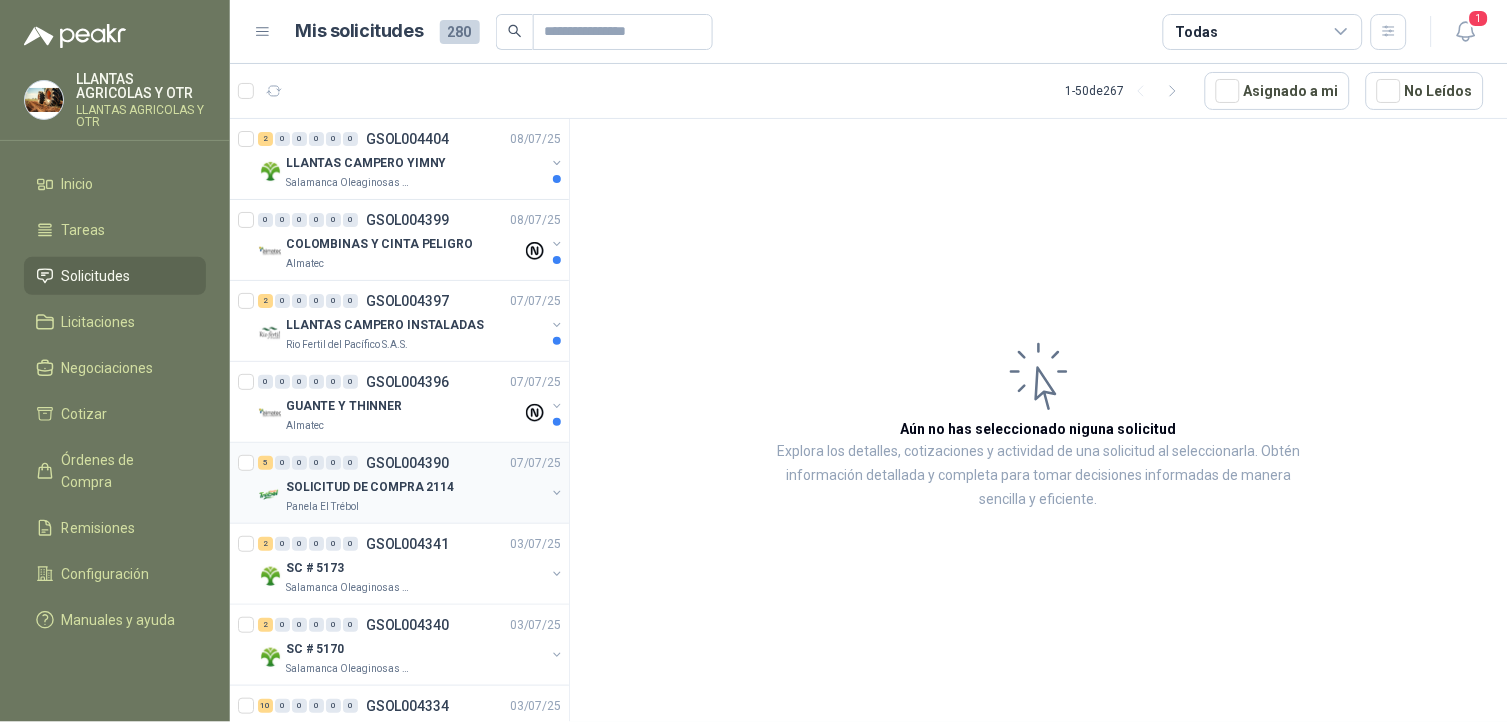 click on "Panela El Trébol" at bounding box center [415, 507] 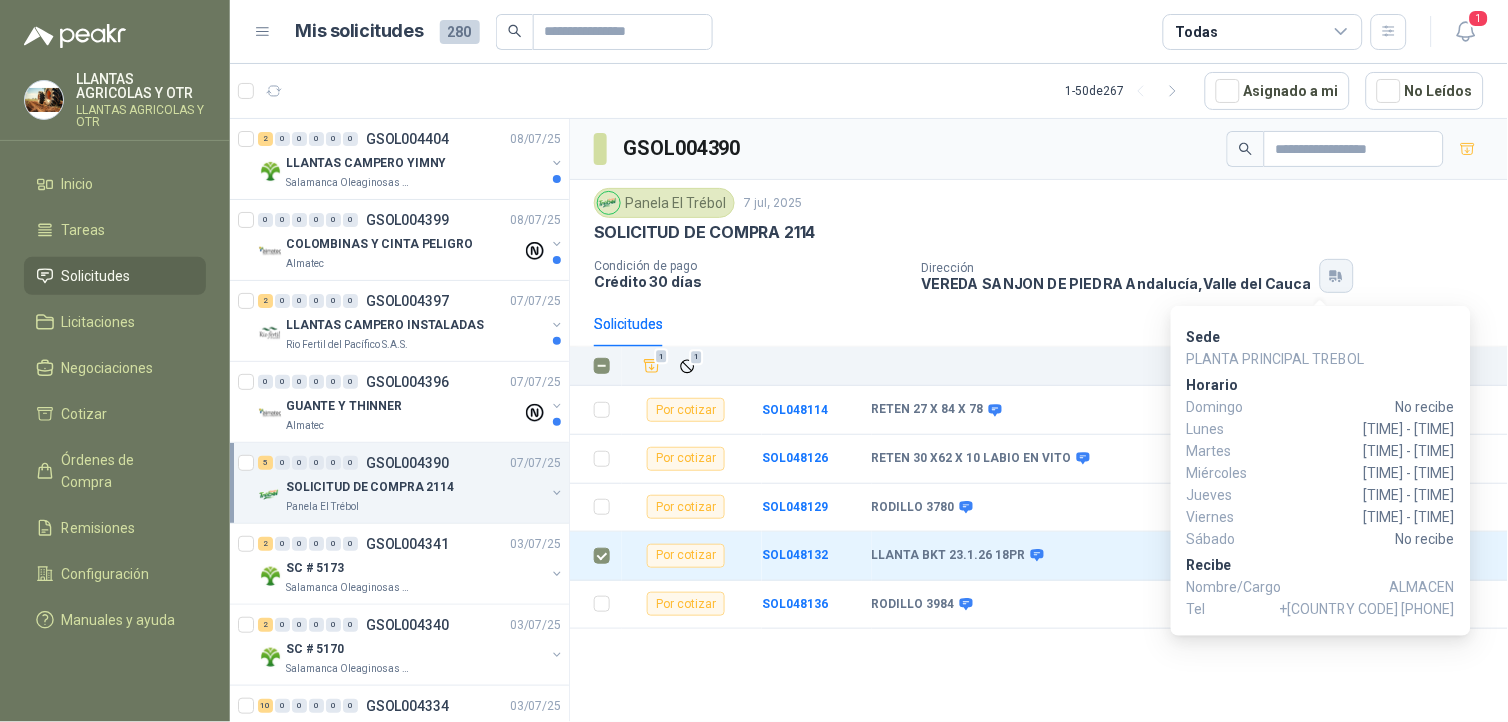 click at bounding box center (1333, 279) 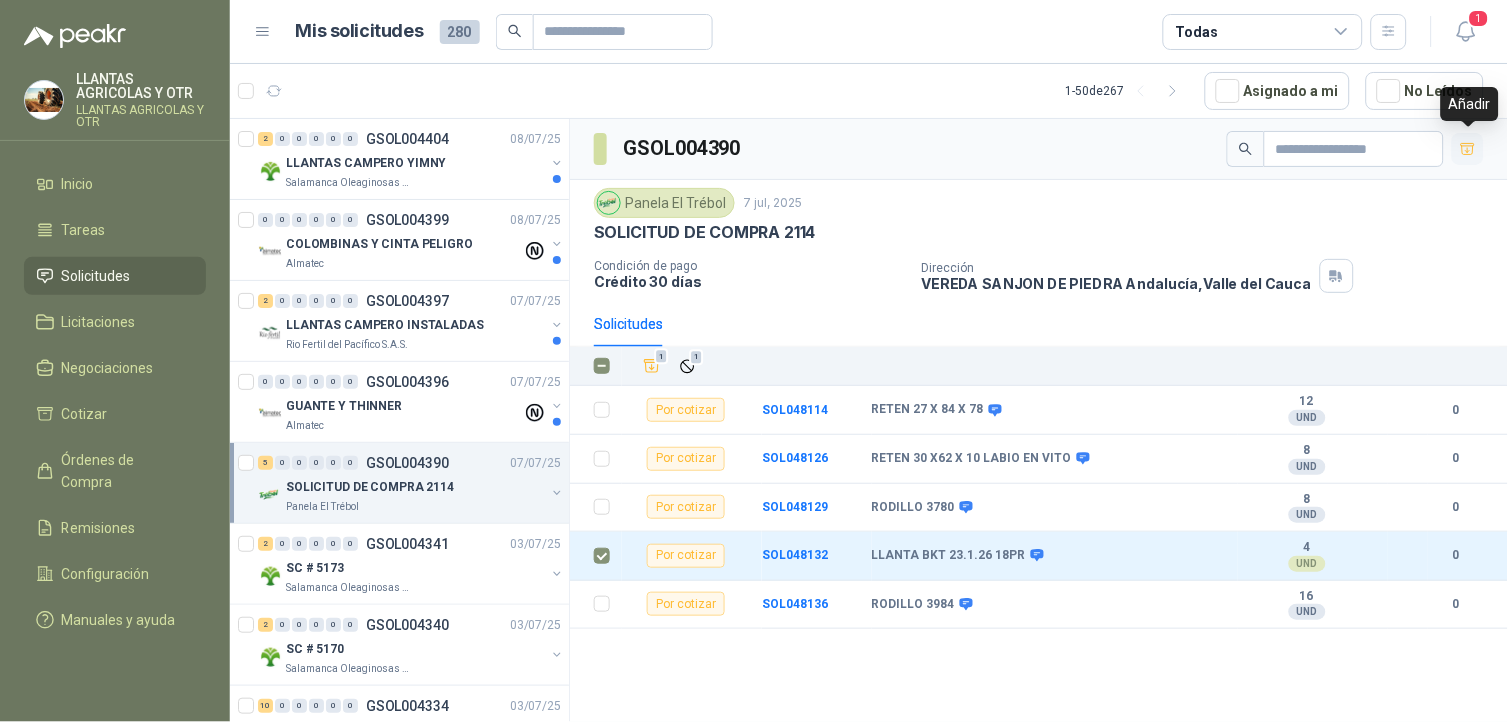 click at bounding box center (1468, 149) 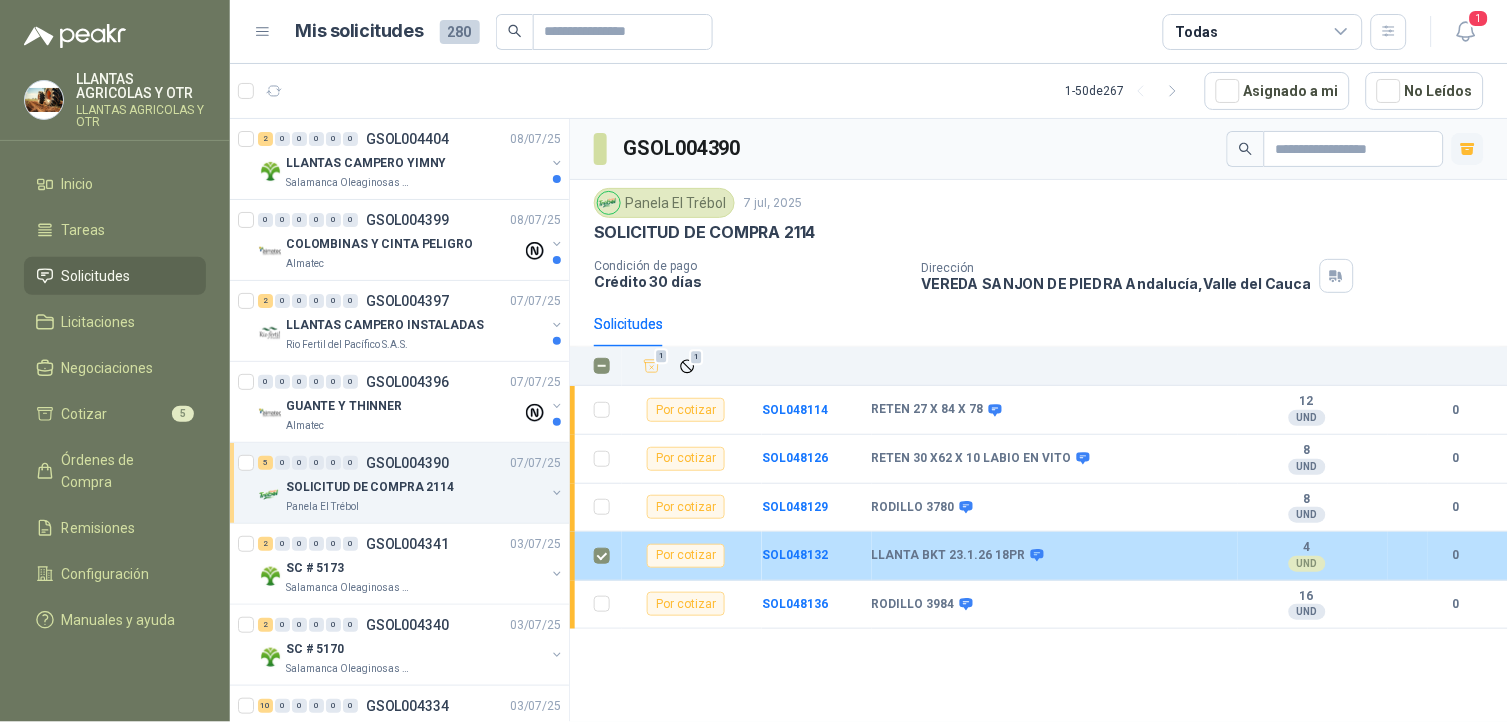 click on "Por cotizar" at bounding box center (686, 556) 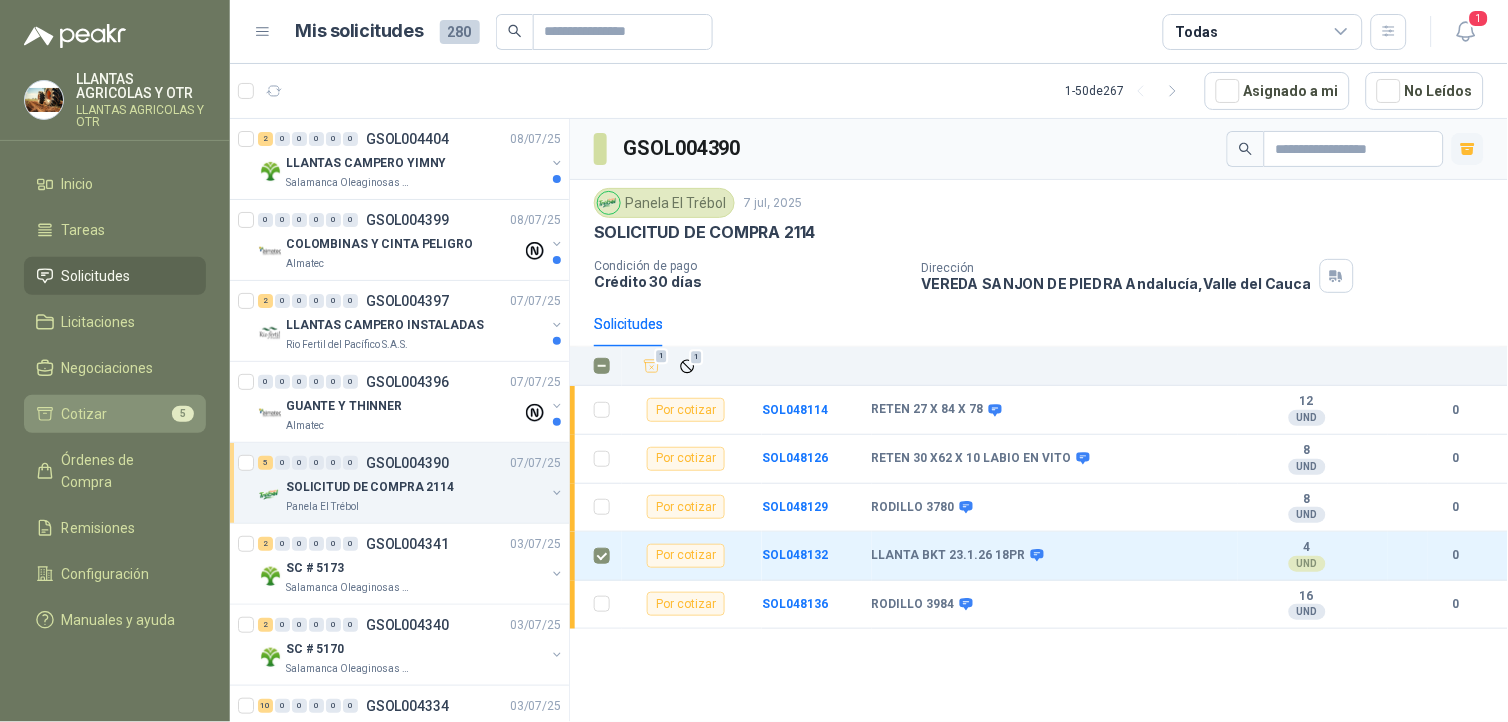 click on "Cotizar" at bounding box center [85, 414] 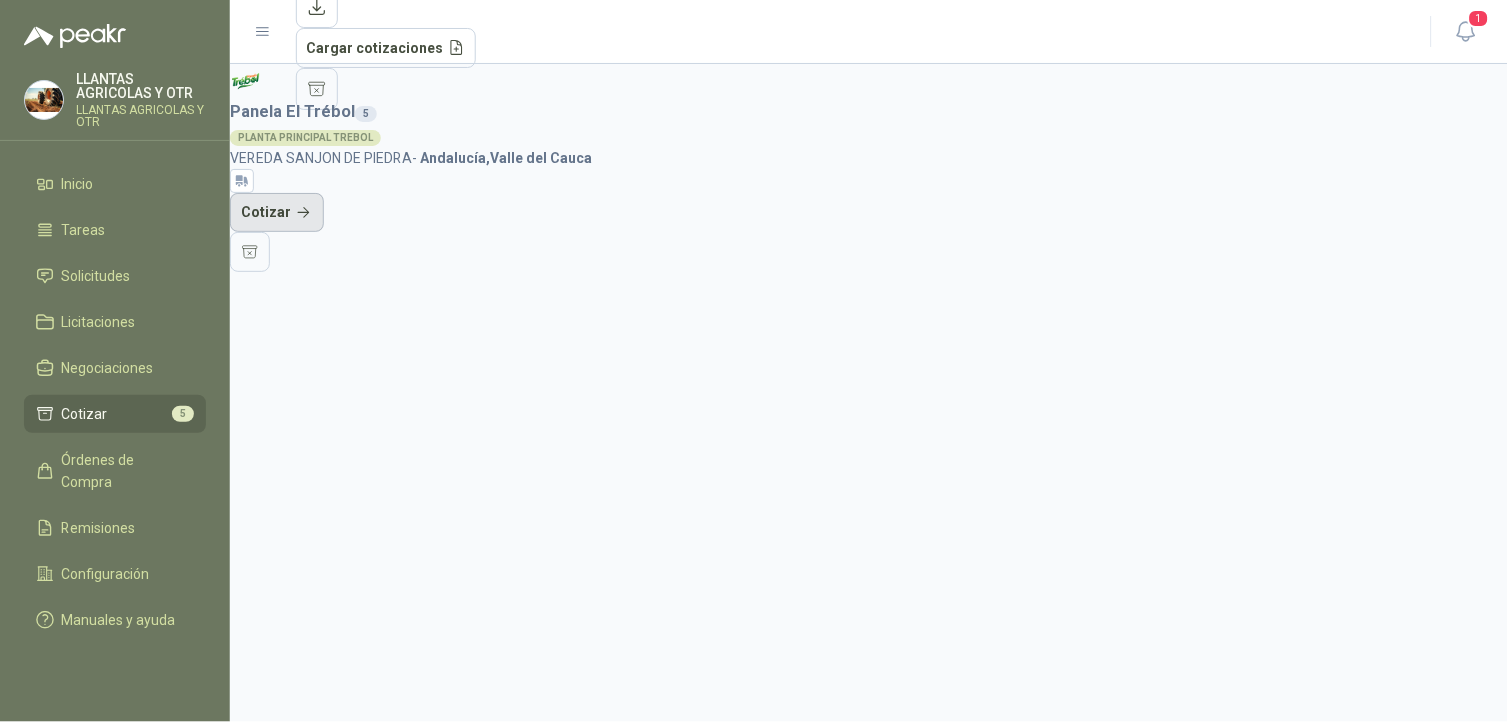 click on "Cotizar" at bounding box center [277, 213] 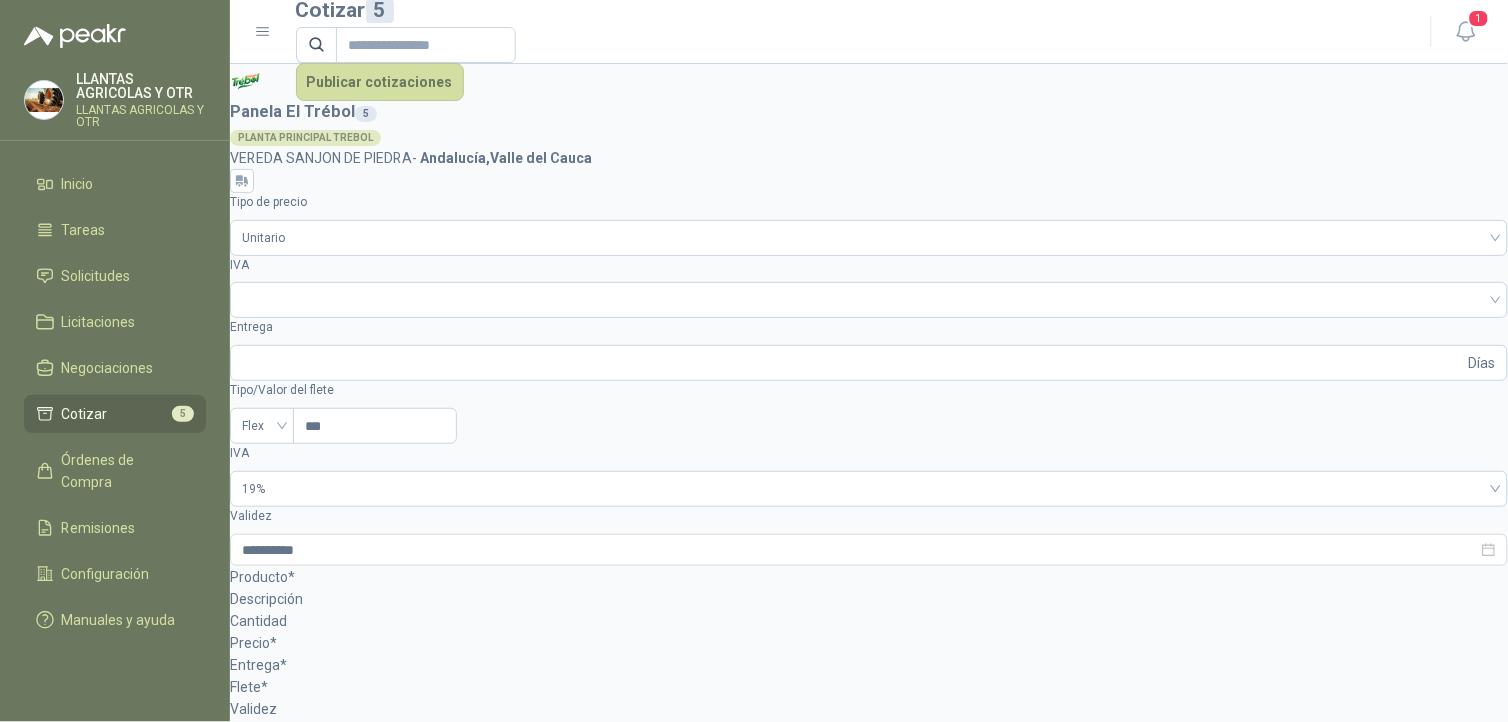 click on "SOL048132  -  LLANTA BKT 23.1.26 18PR" at bounding box center [299, 2679] 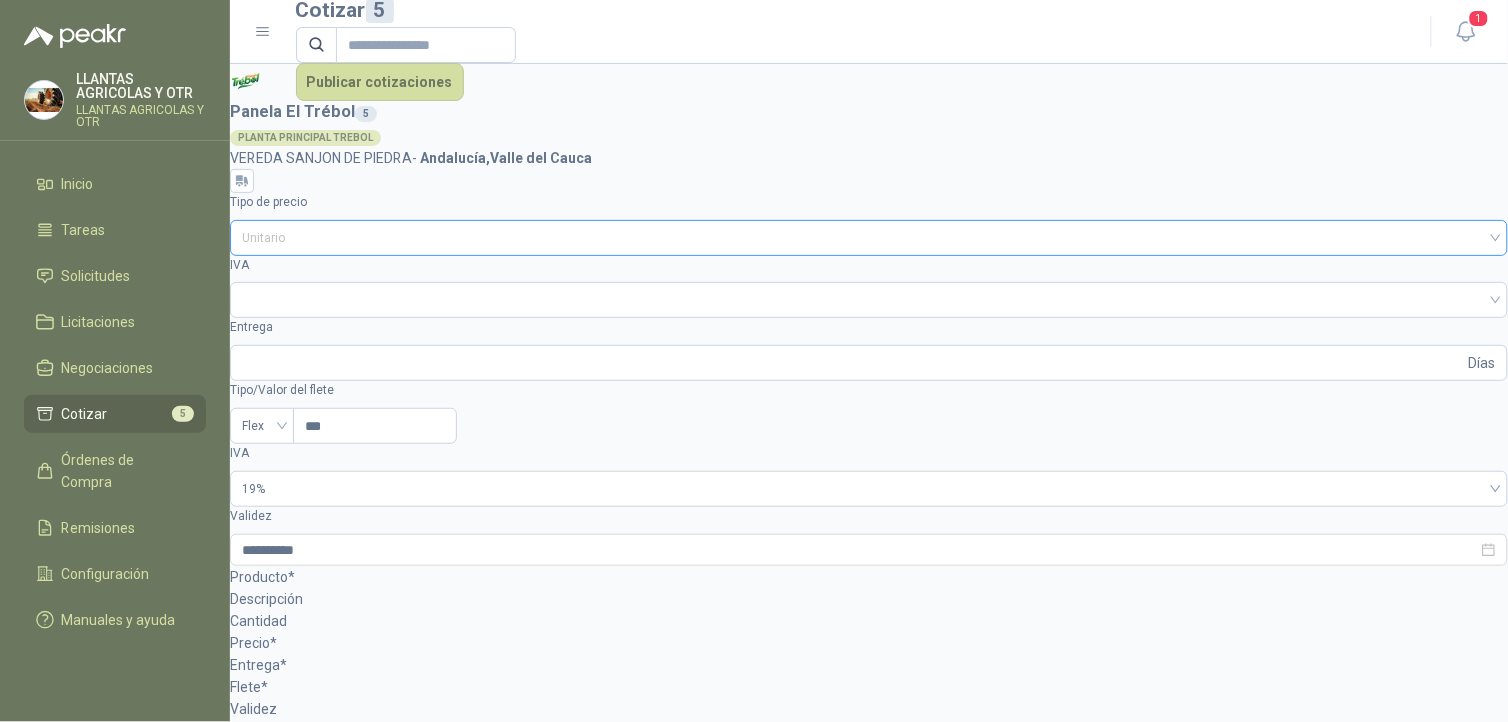 click on "Unitario" at bounding box center (869, 238) 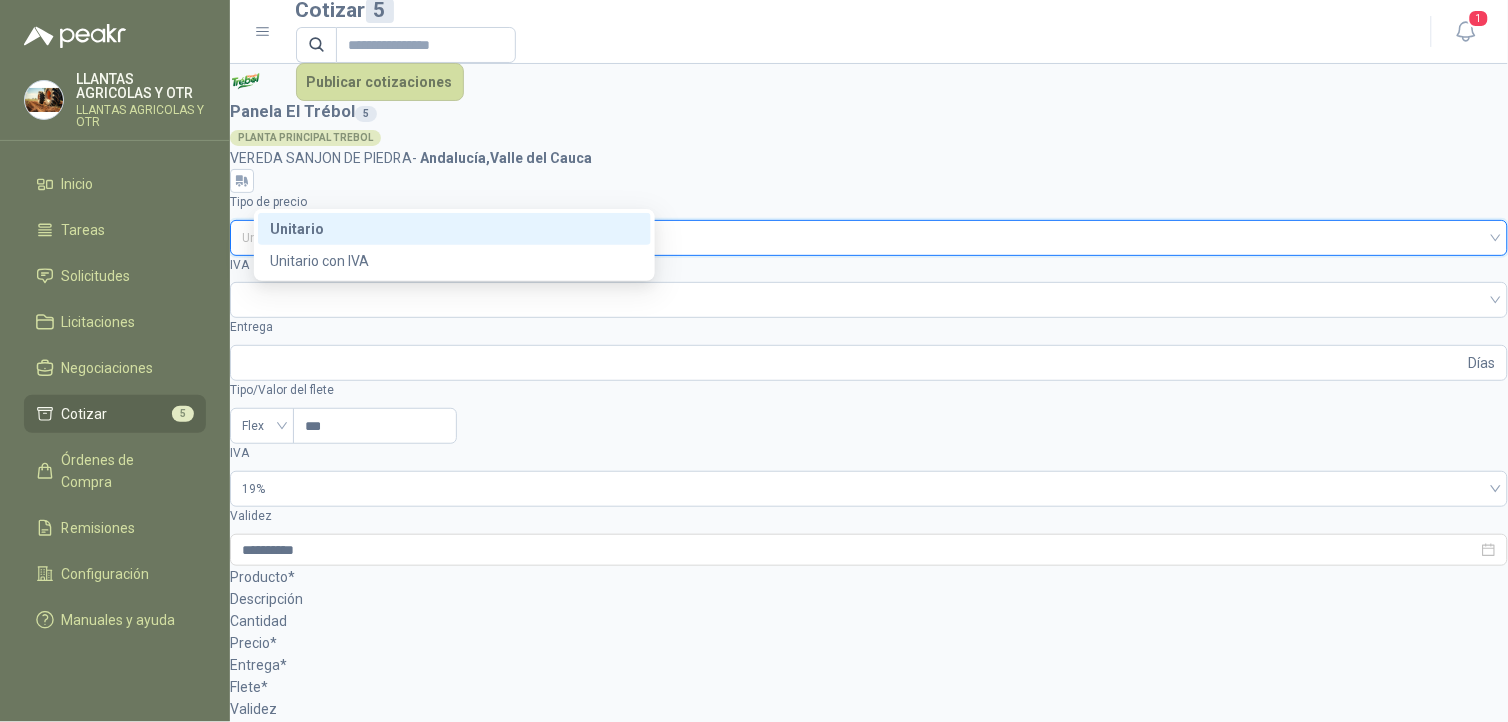 click on "unit taxIncludedUnit Unitario Unitario con IVA" at bounding box center [454, 245] 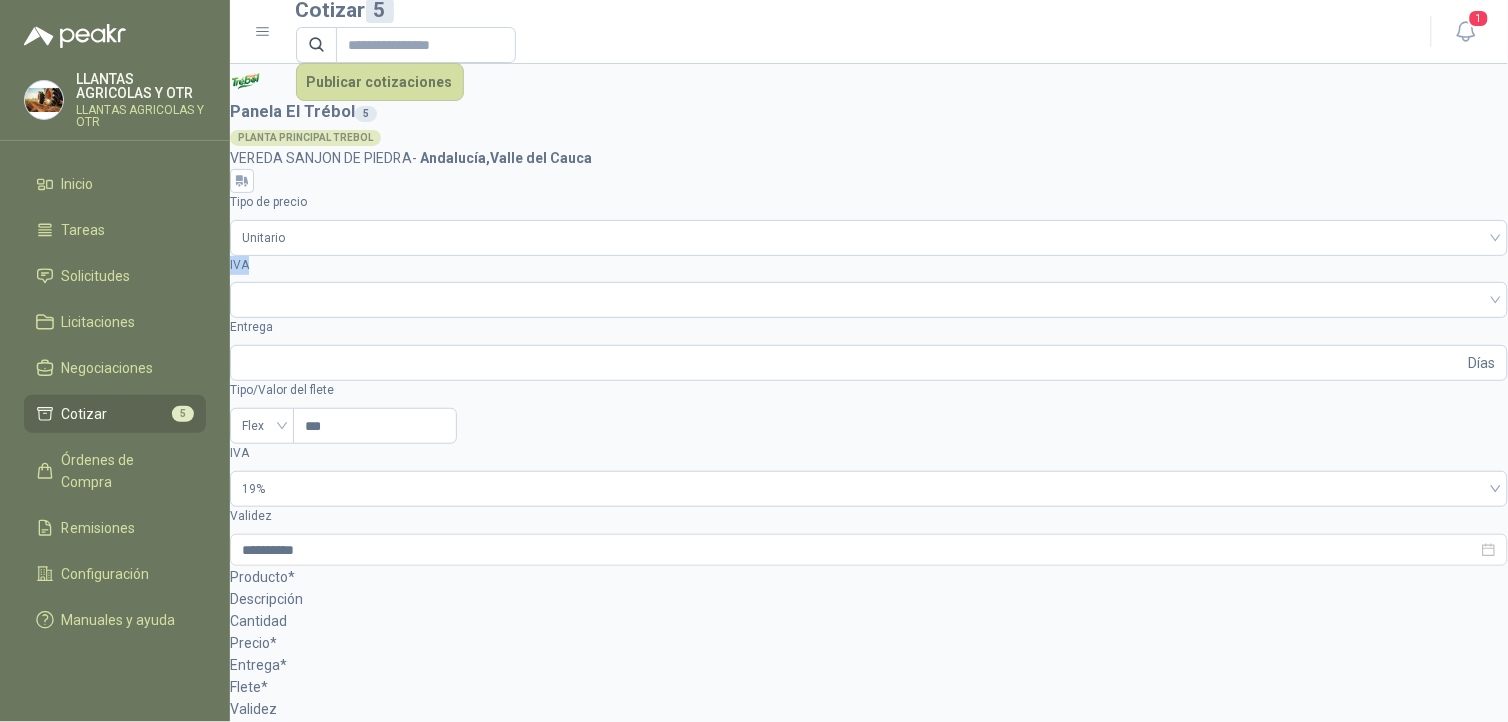 click on "**********" at bounding box center [869, 379] 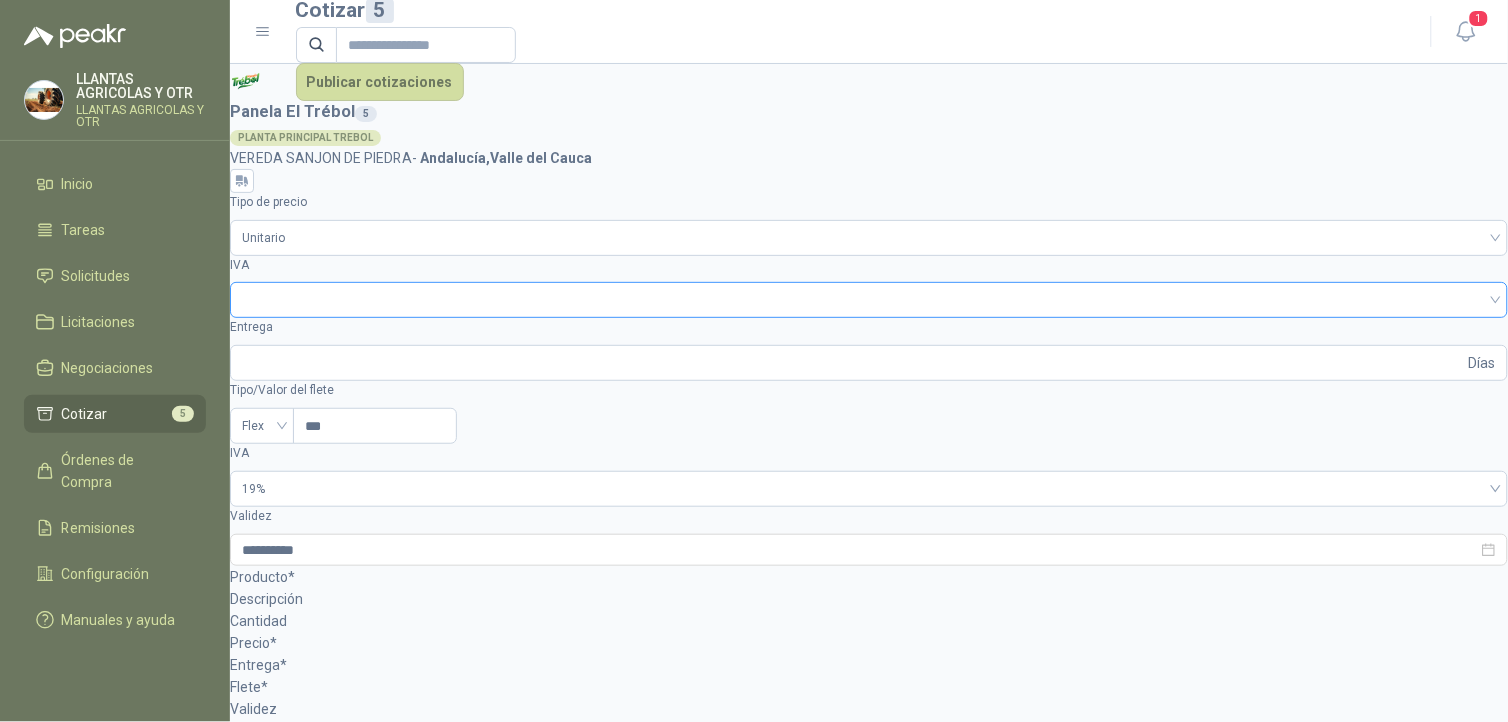 drag, startPoint x: 615, startPoint y: 212, endPoint x: 697, endPoint y: 197, distance: 83.360664 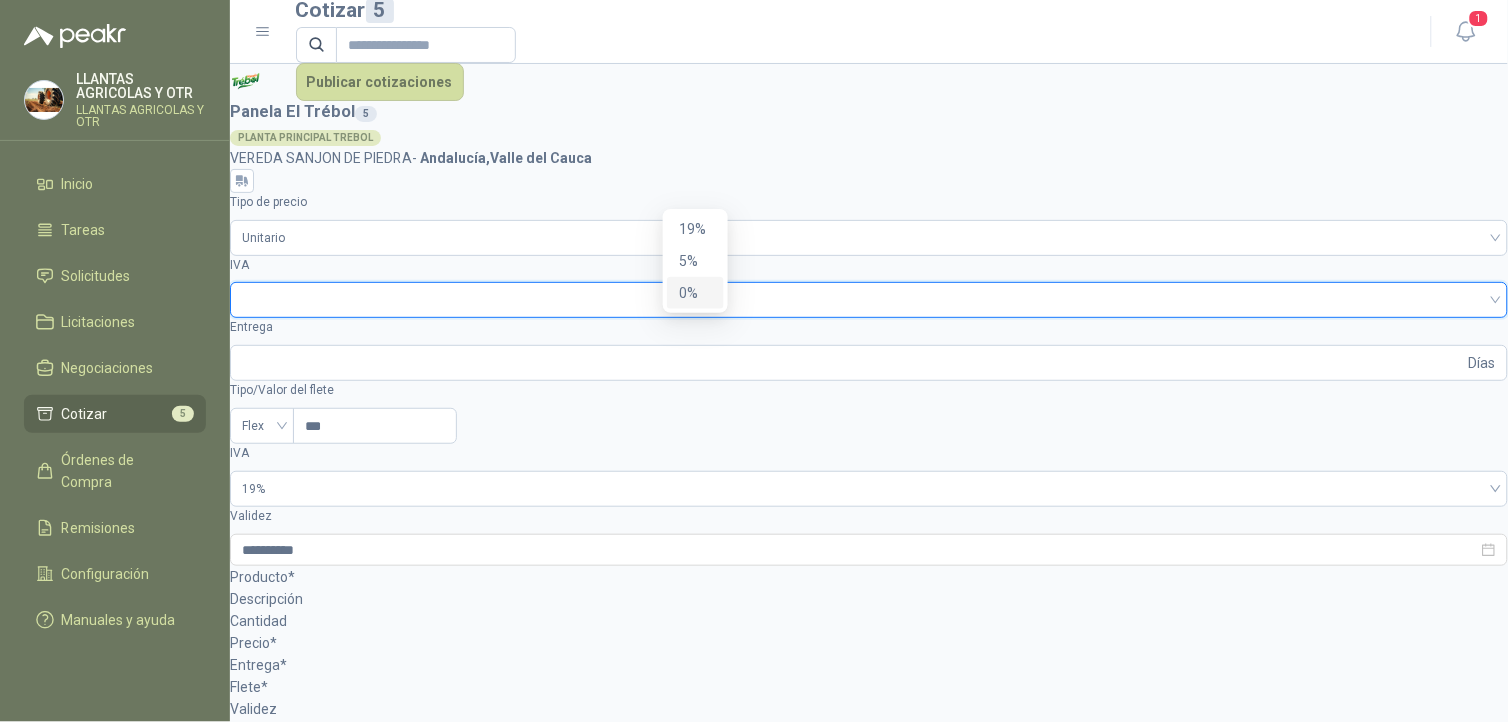 click on "0%" at bounding box center (0, 0) 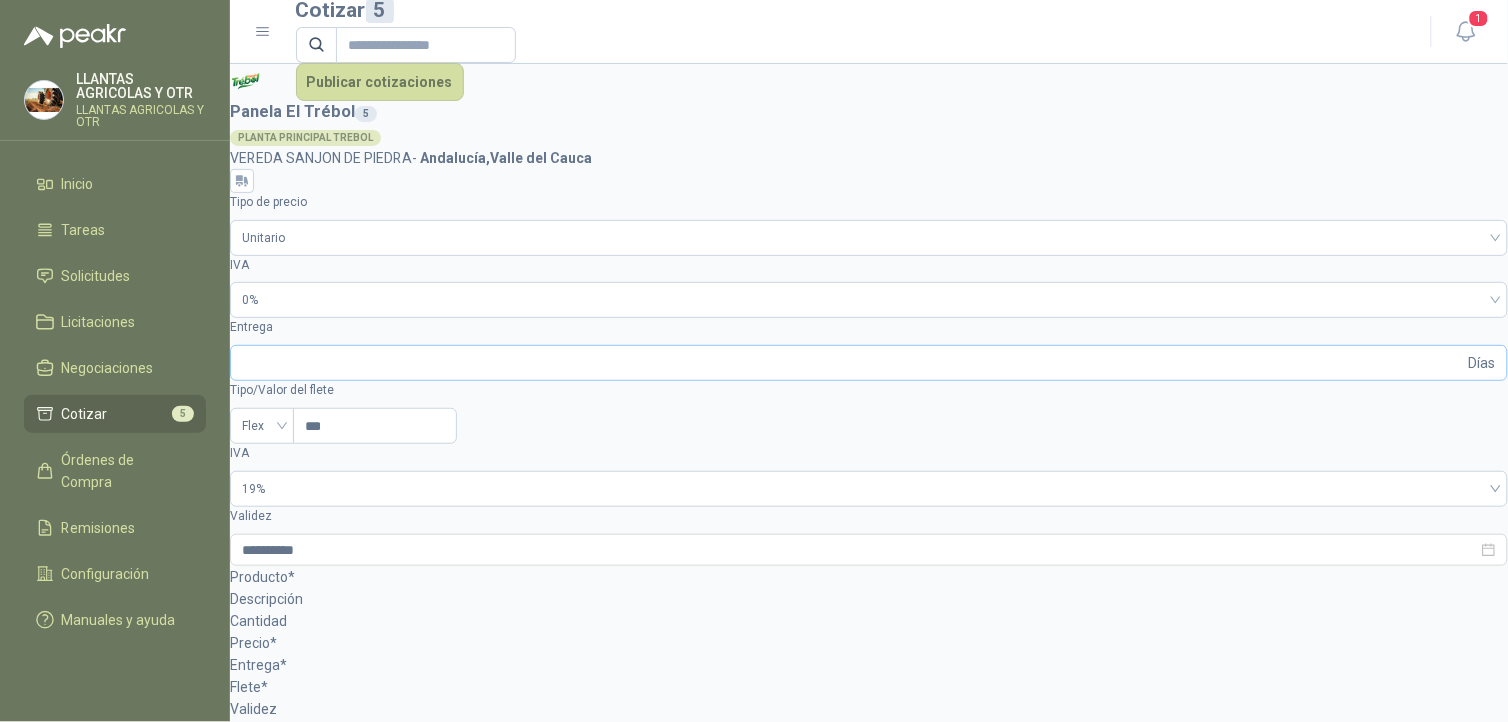 click on "Días" at bounding box center (1482, 363) 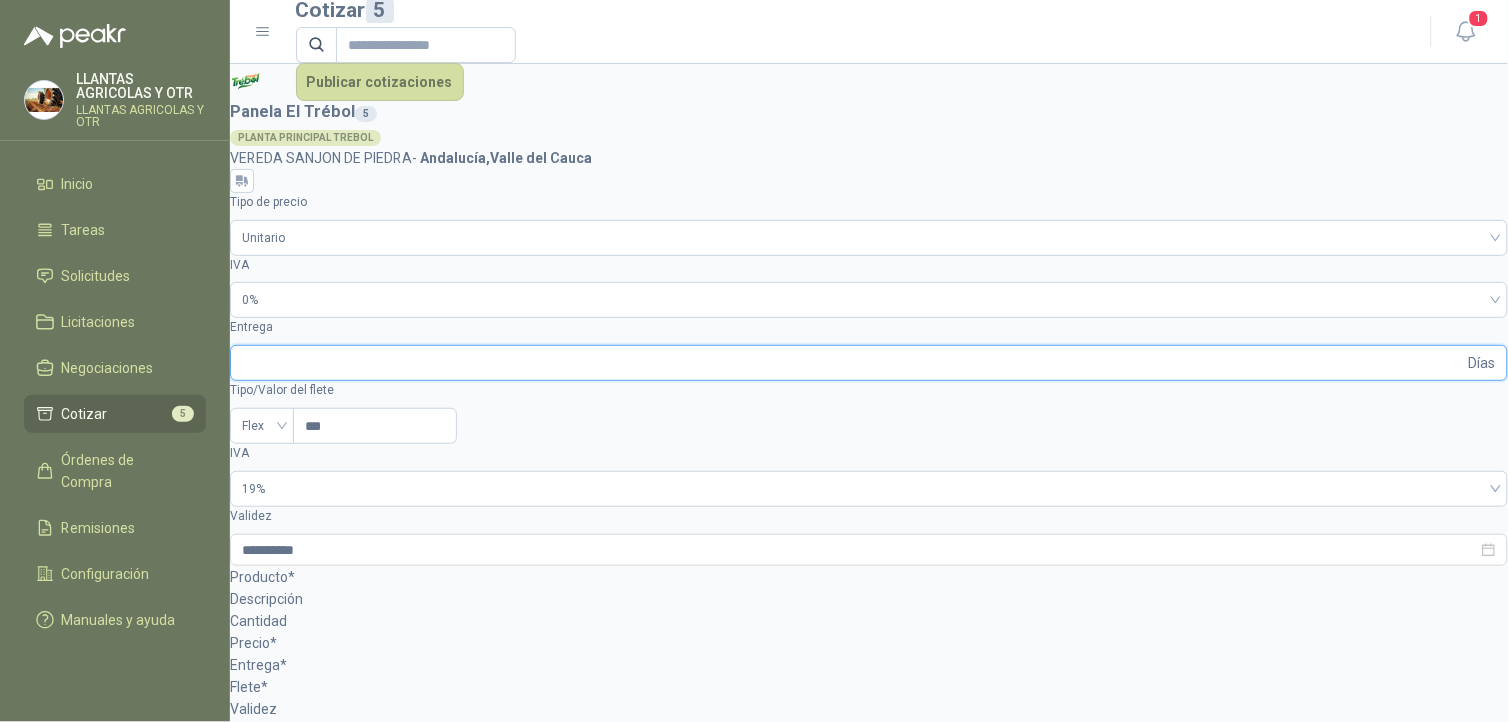 click on "Entrega" at bounding box center (853, 363) 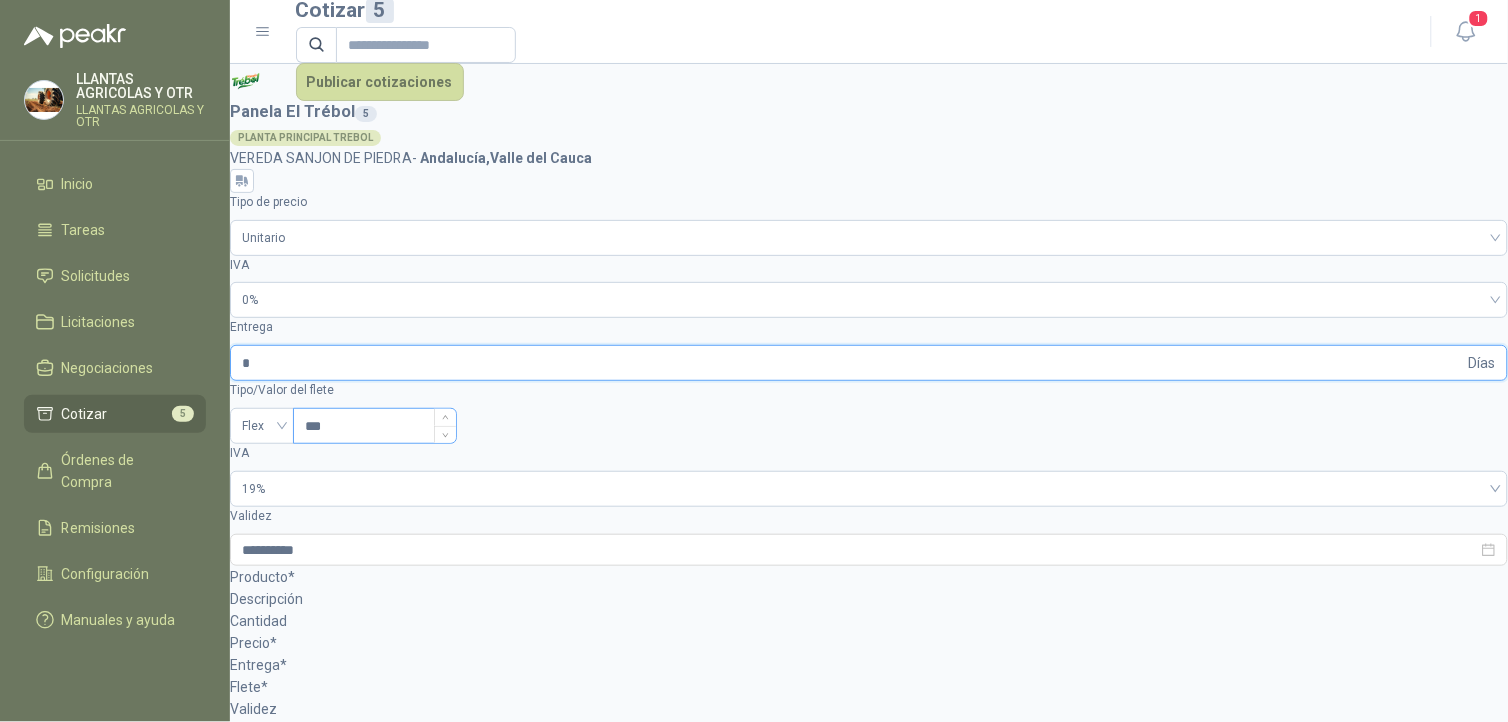 type on "*" 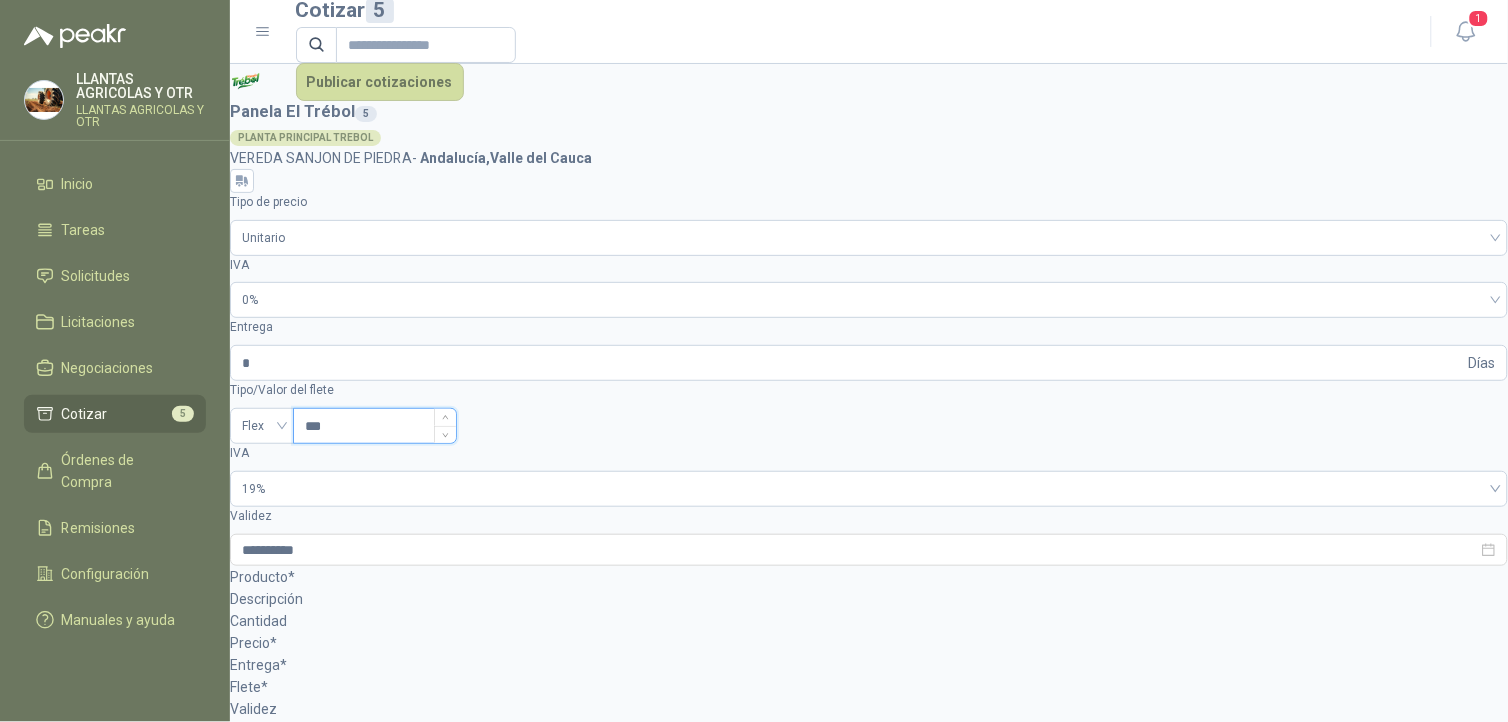 click on "***" at bounding box center (375, 426) 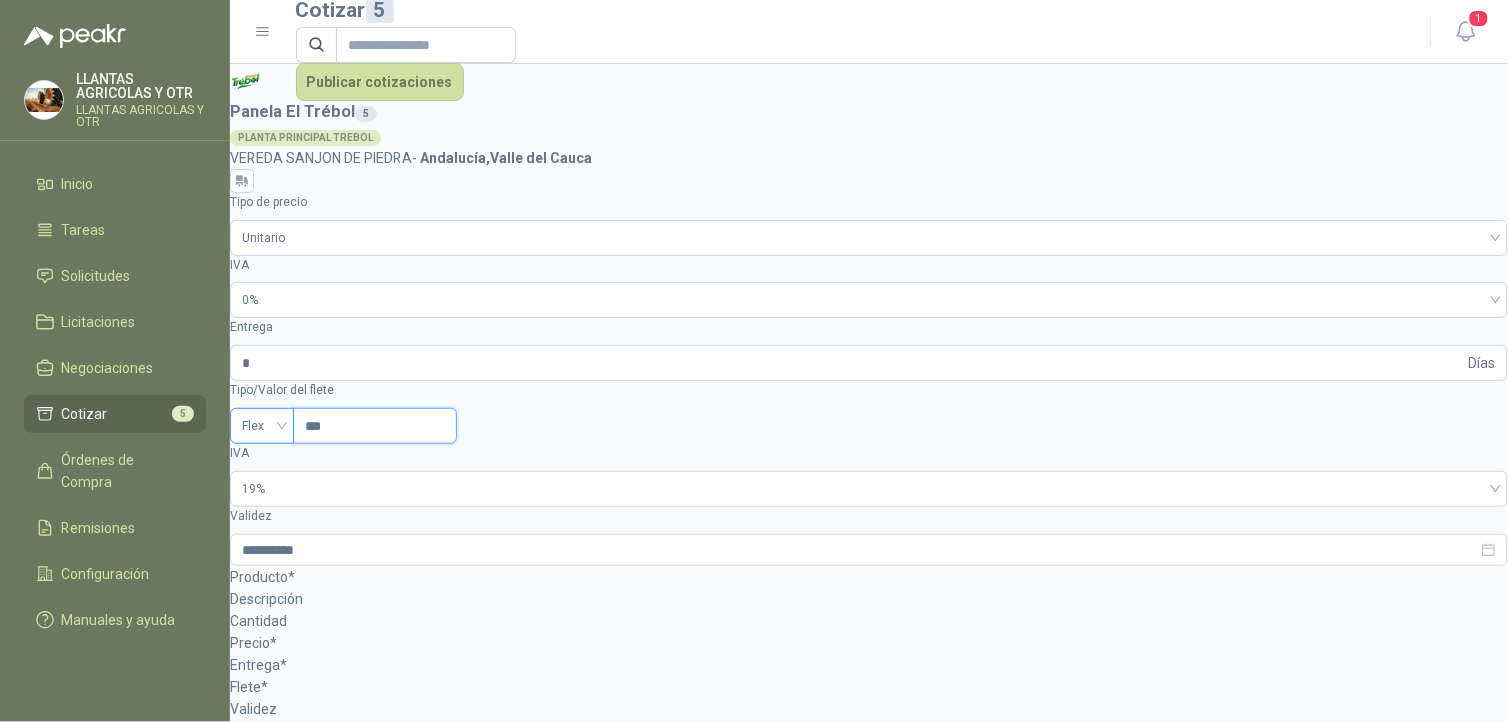click on "Flex" at bounding box center [262, 426] 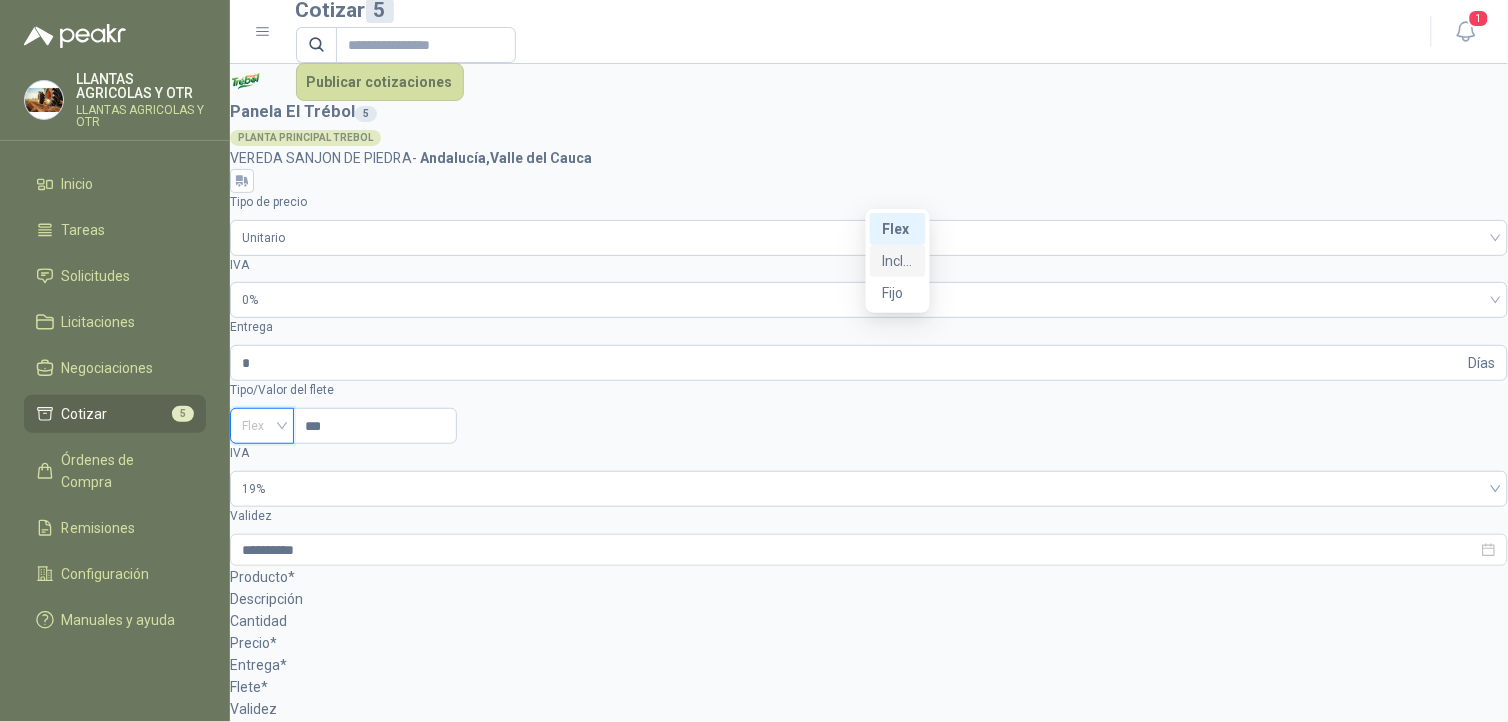 click on "Incluido" at bounding box center [0, 0] 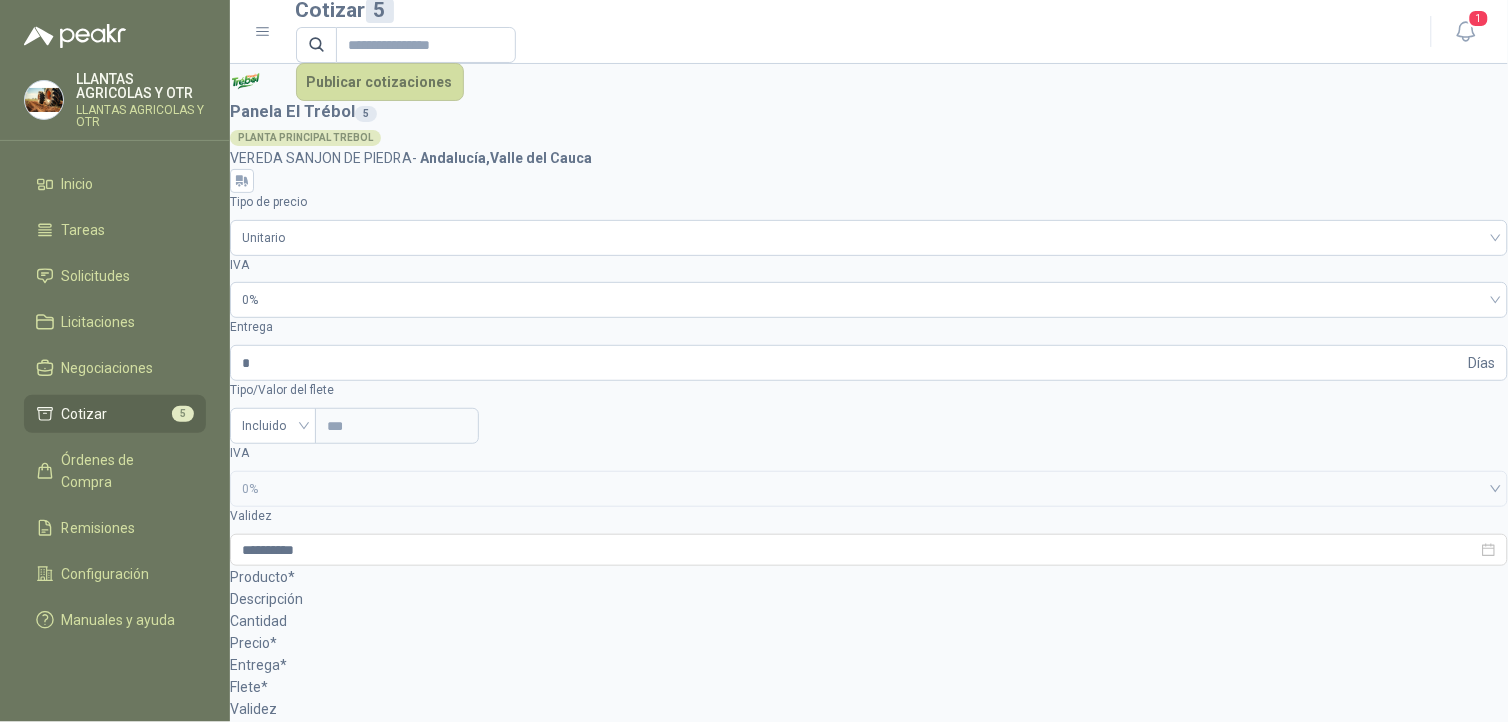 click on "Cantidad" at bounding box center (869, 621) 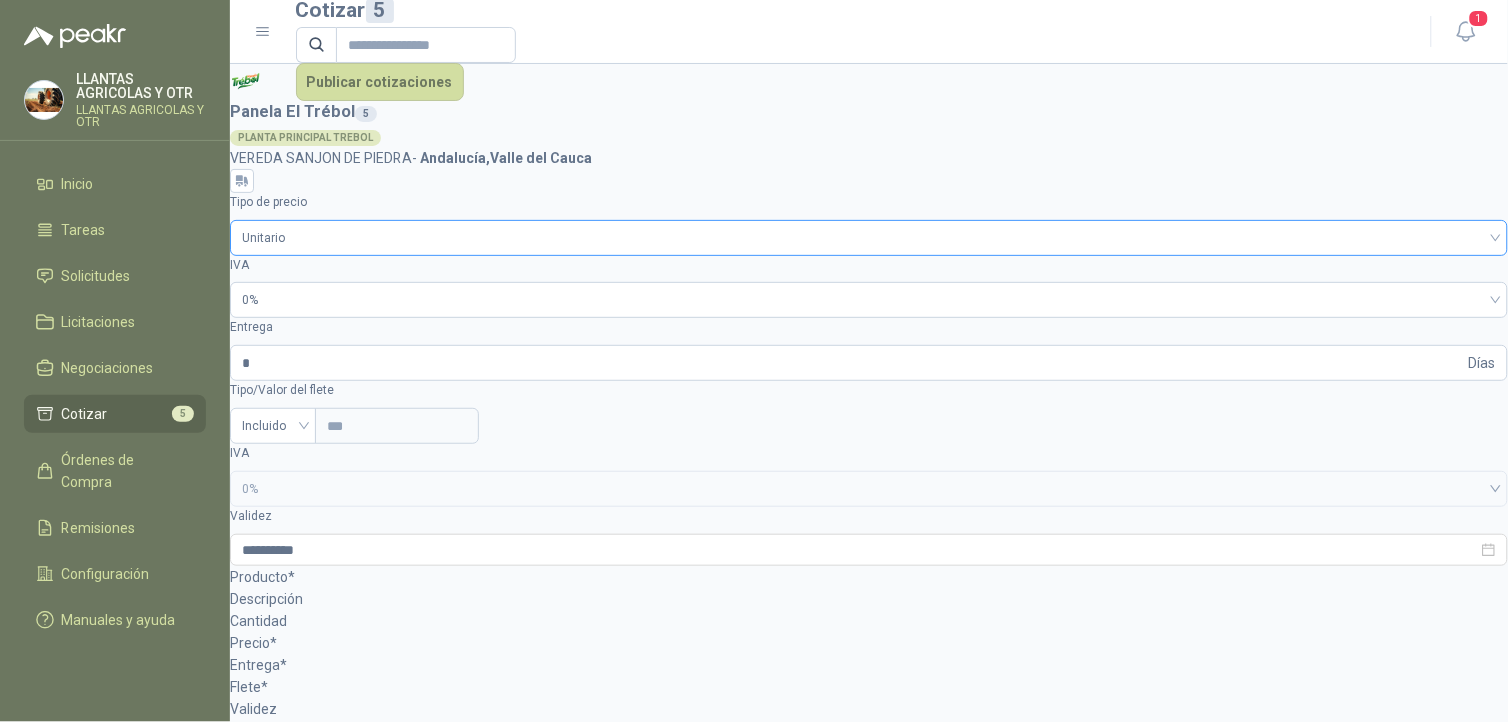 click on "Unitario" at bounding box center [869, 238] 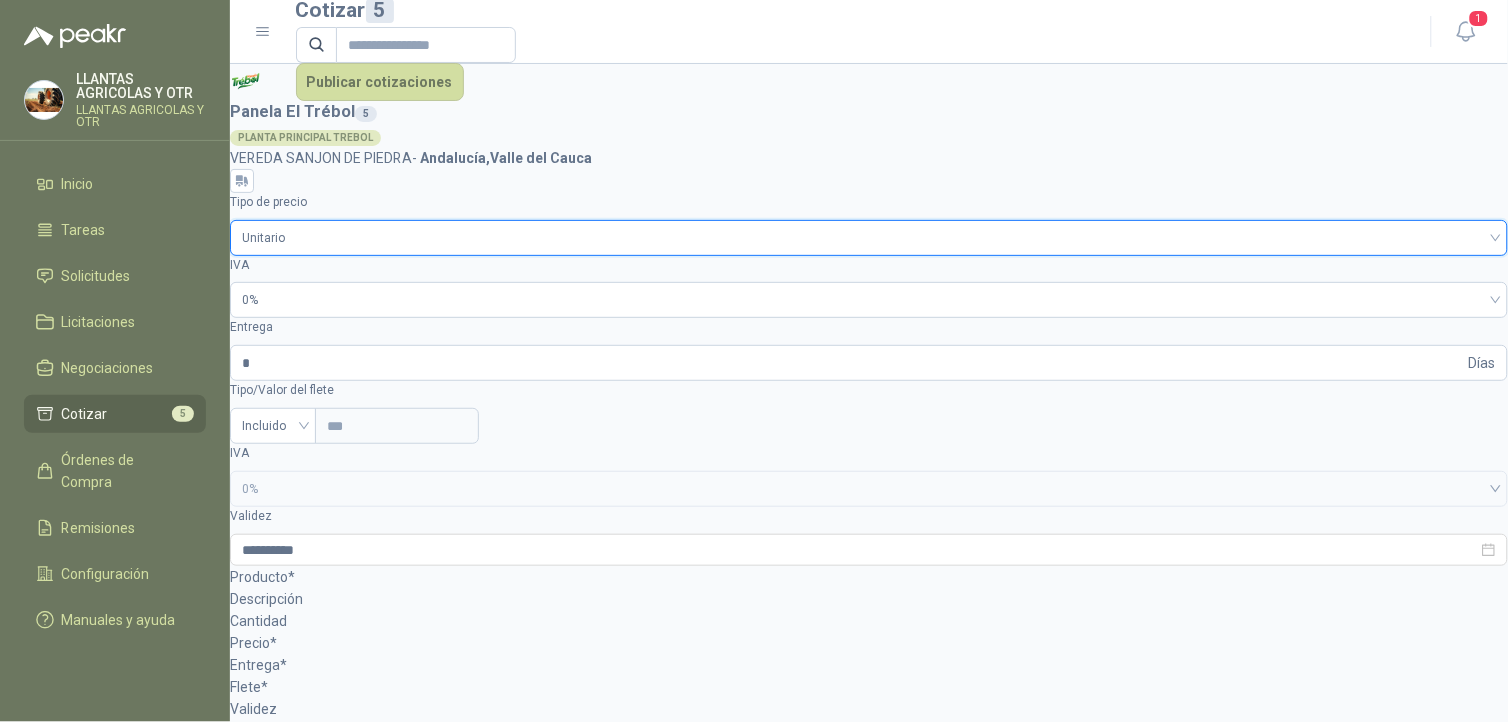 click on "Unitario" at bounding box center (869, 238) 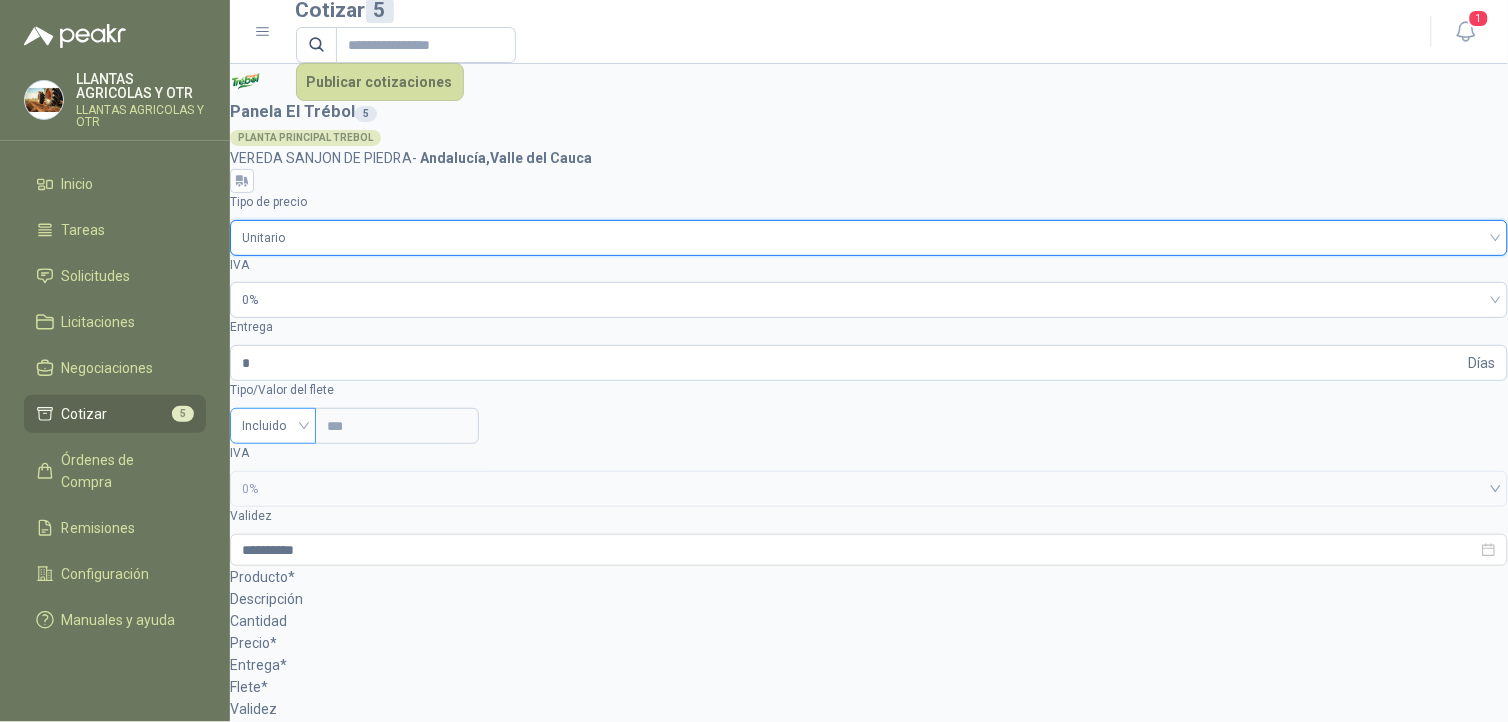 click on "Incluido" at bounding box center (273, 426) 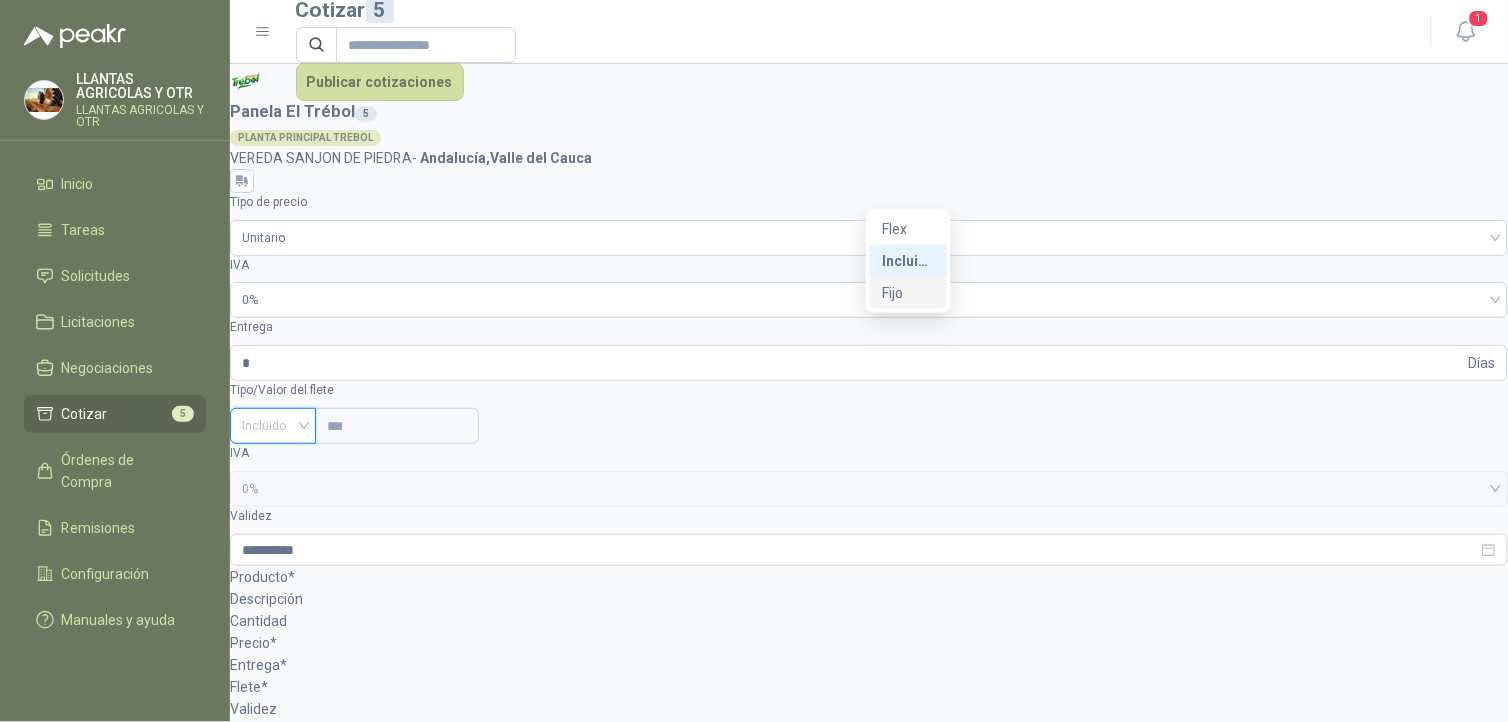 click on "Fijo" at bounding box center [0, 0] 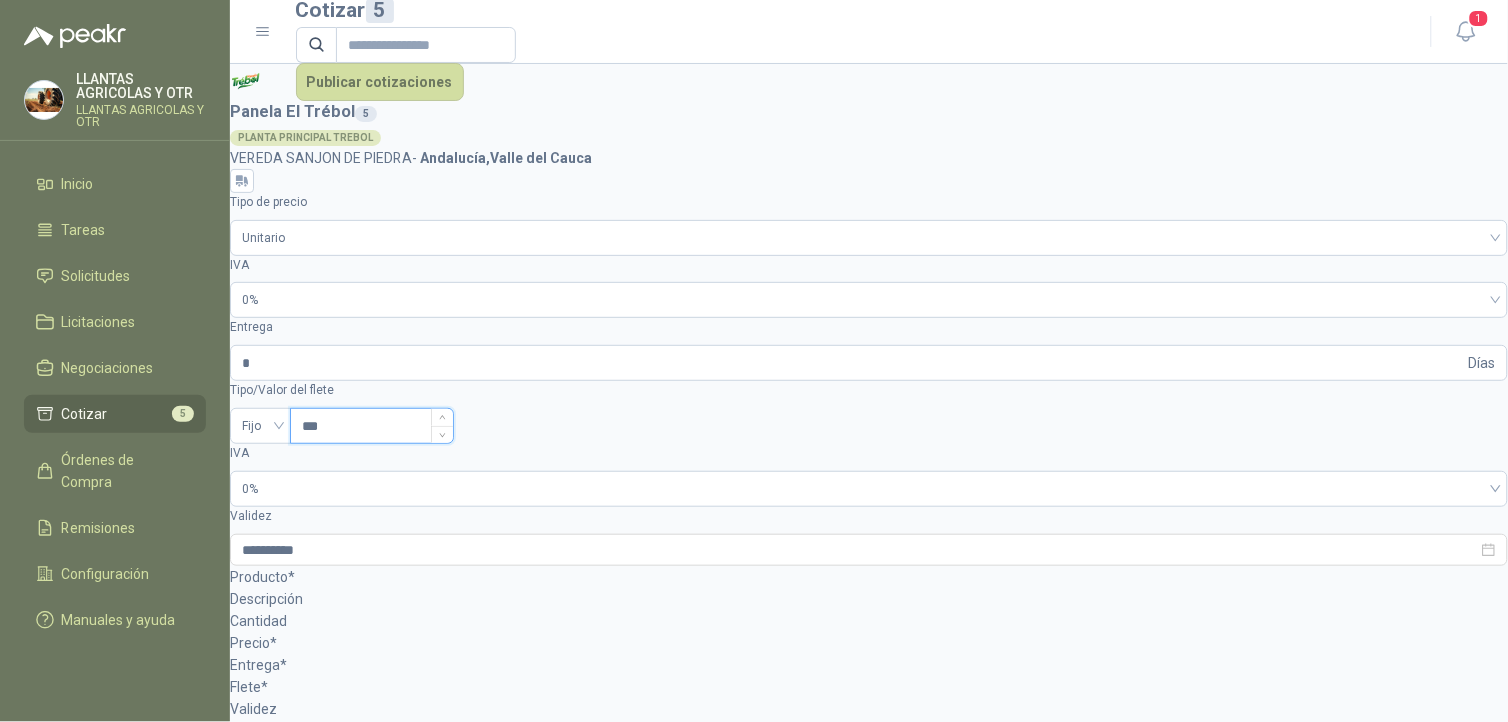 click on "***" at bounding box center [372, 426] 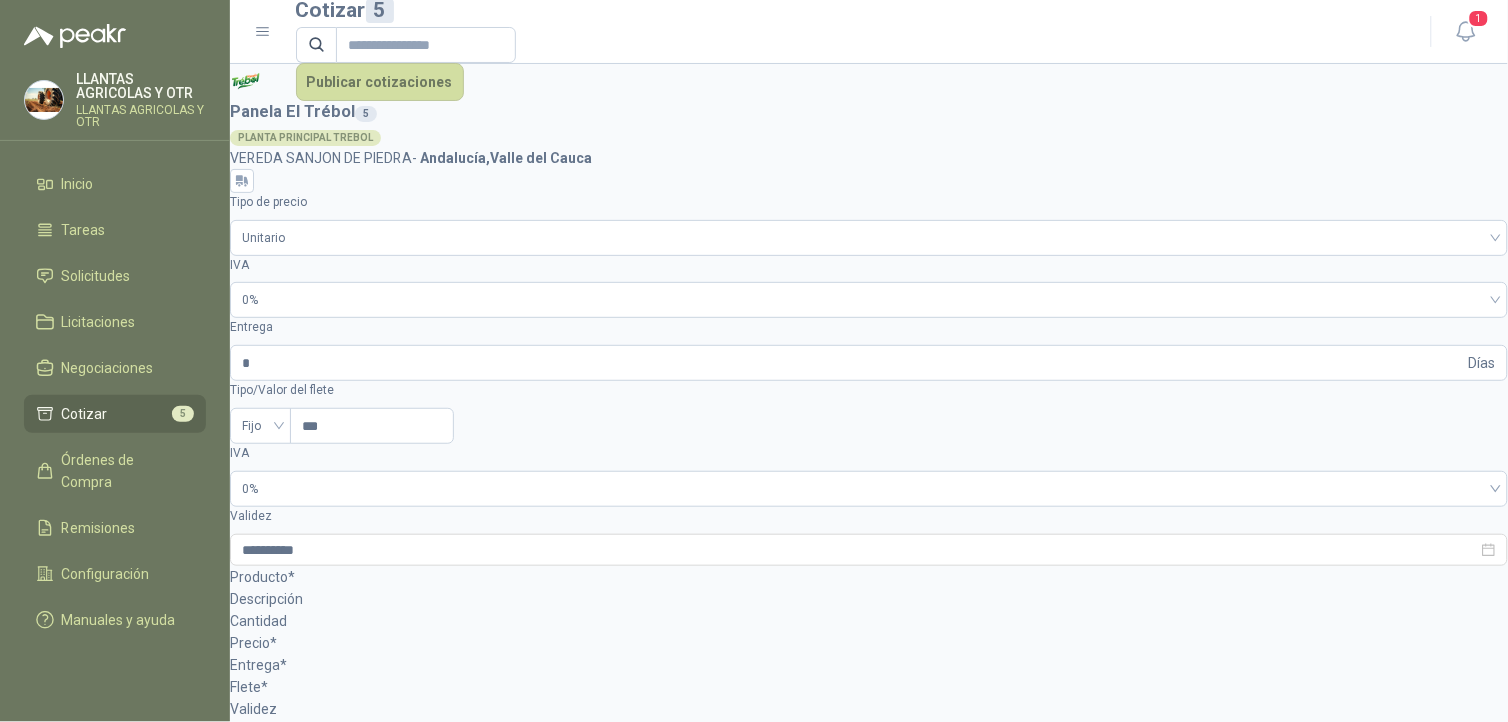 click on "SOL048132  -  LLANTA BKT 23.1.26 18PR" at bounding box center (869, 2708) 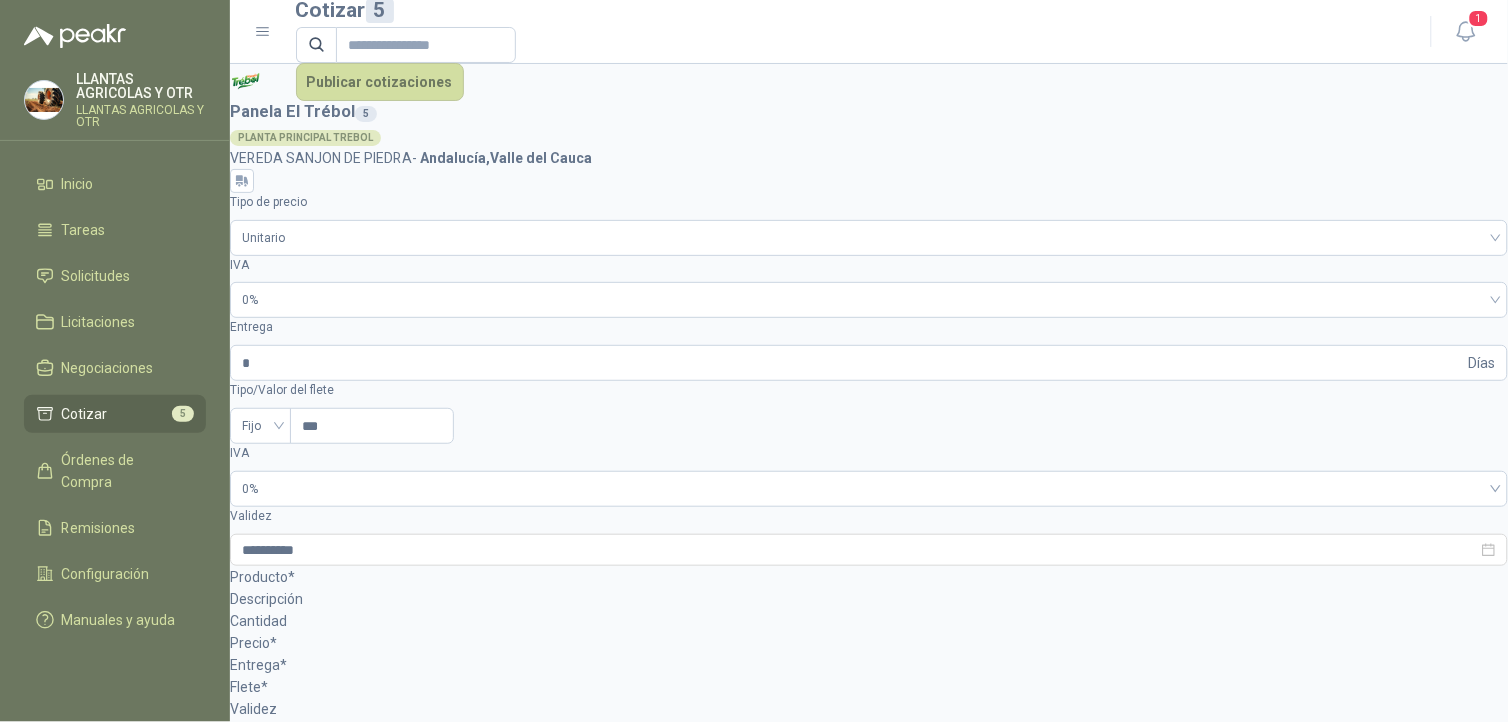 click on "**********" at bounding box center [299, 2679] 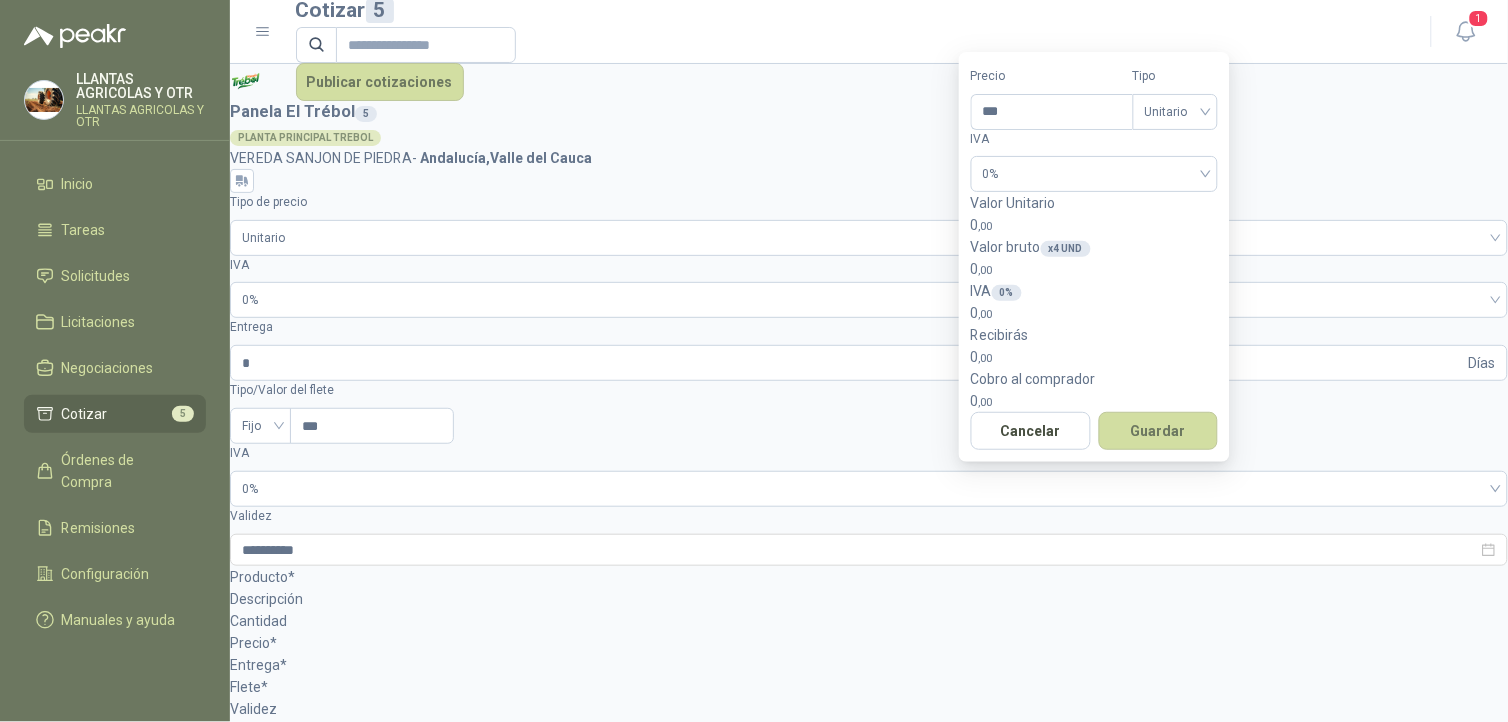 click on "$  0 ,00" at bounding box center (869, 2941) 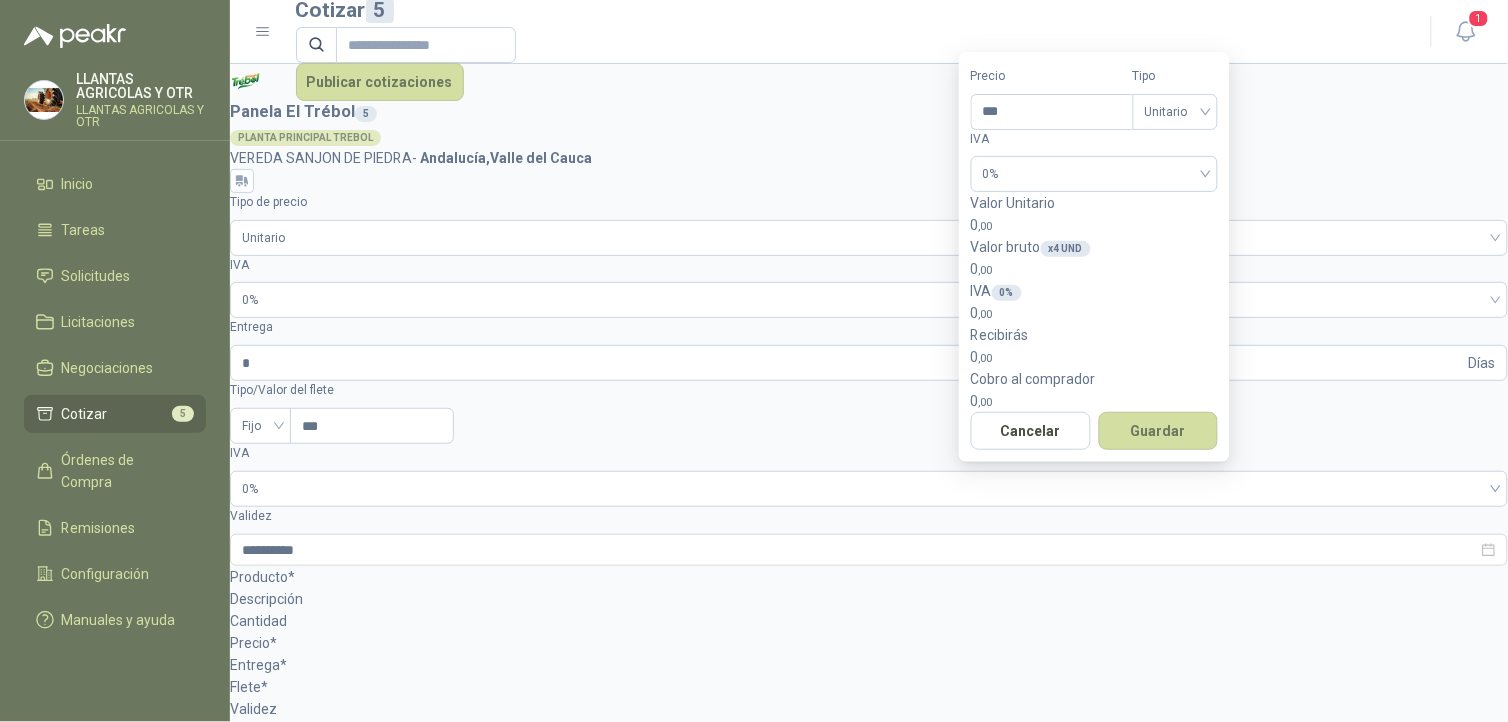 click on "$ $  0 ,00" at bounding box center [299, 2897] 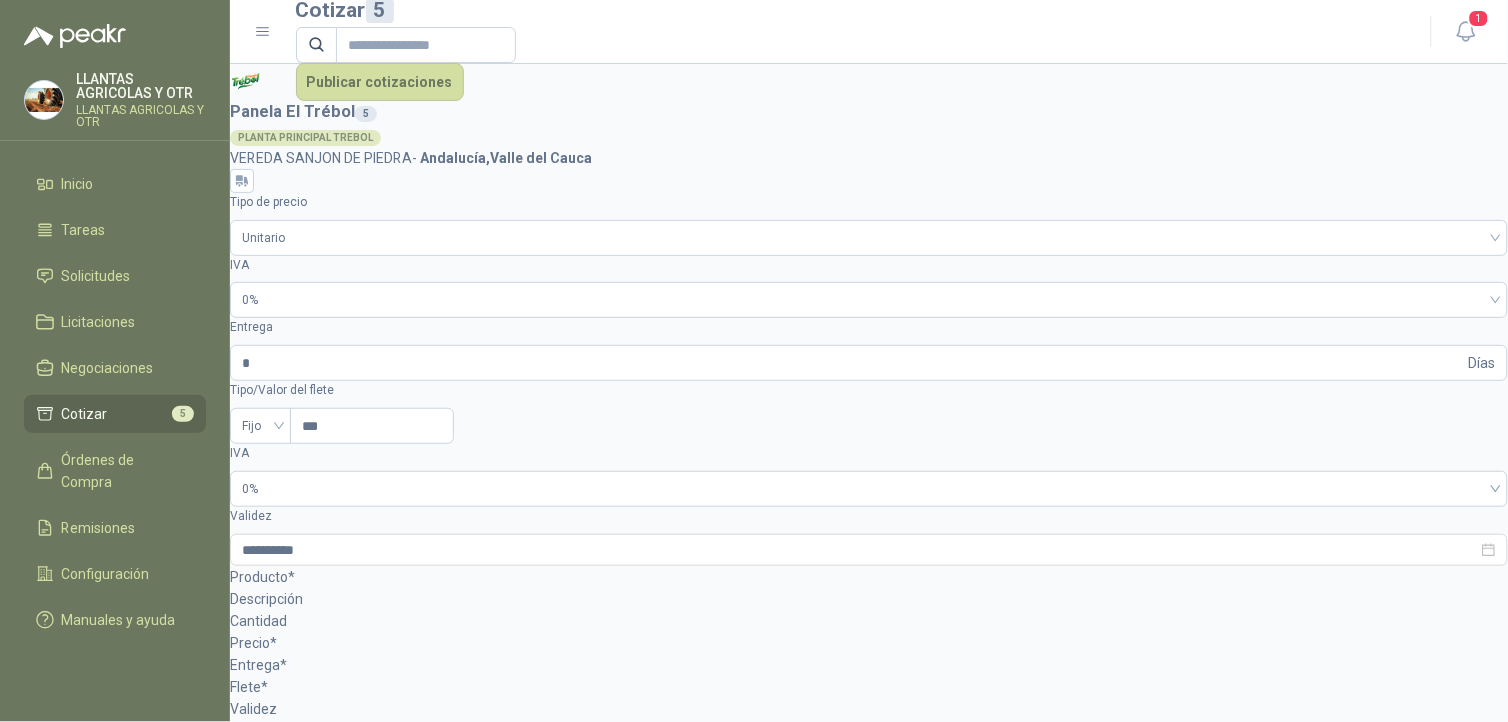 click on "$ $  0 ,00" at bounding box center (242, 2918) 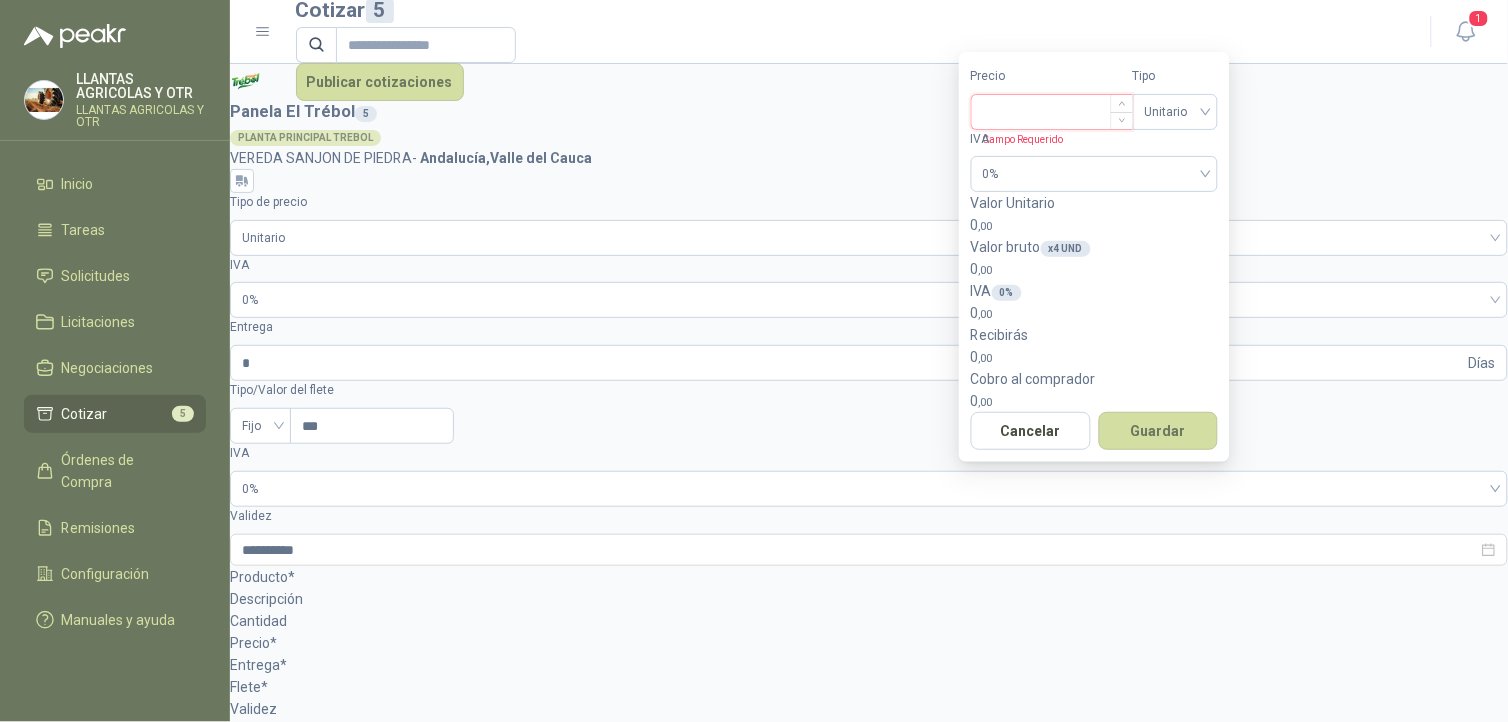 click on "Precio" at bounding box center (1052, 112) 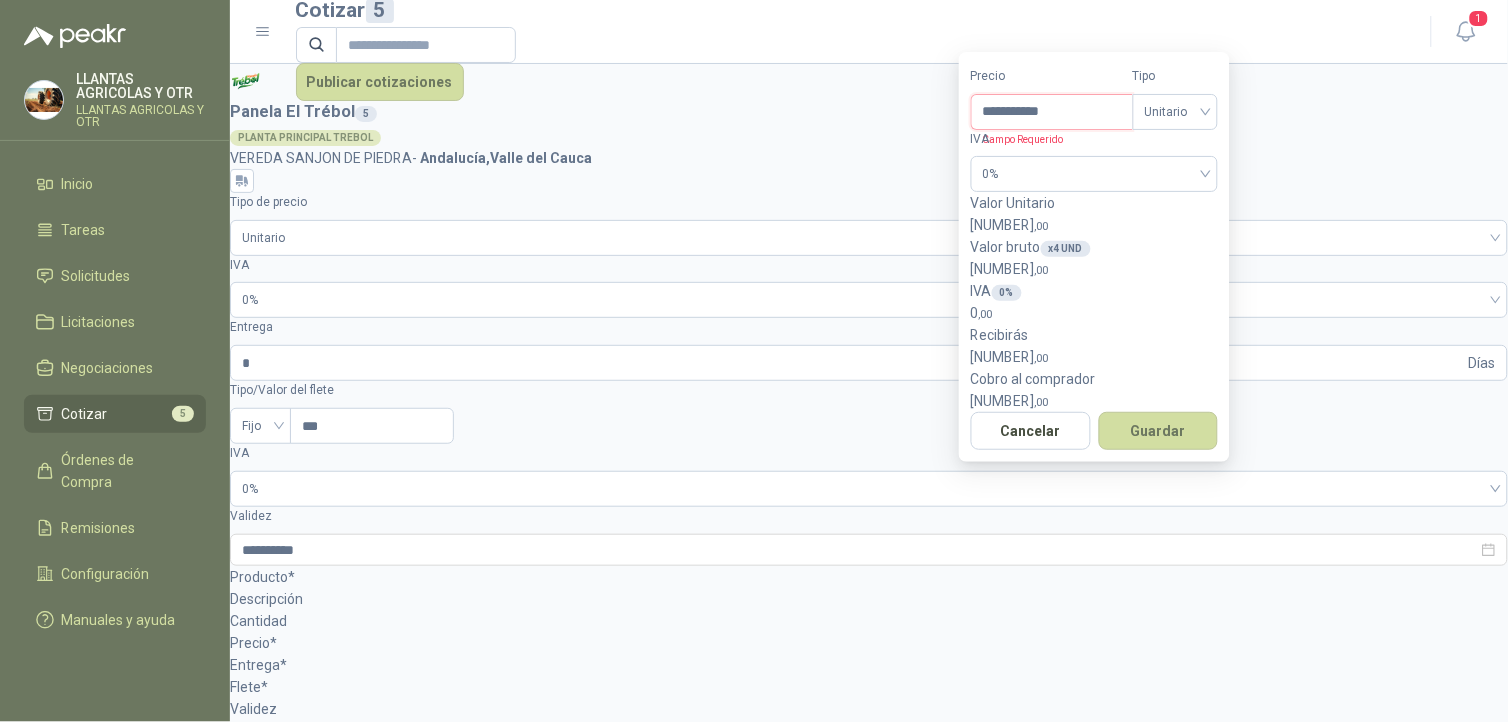 type on "**********" 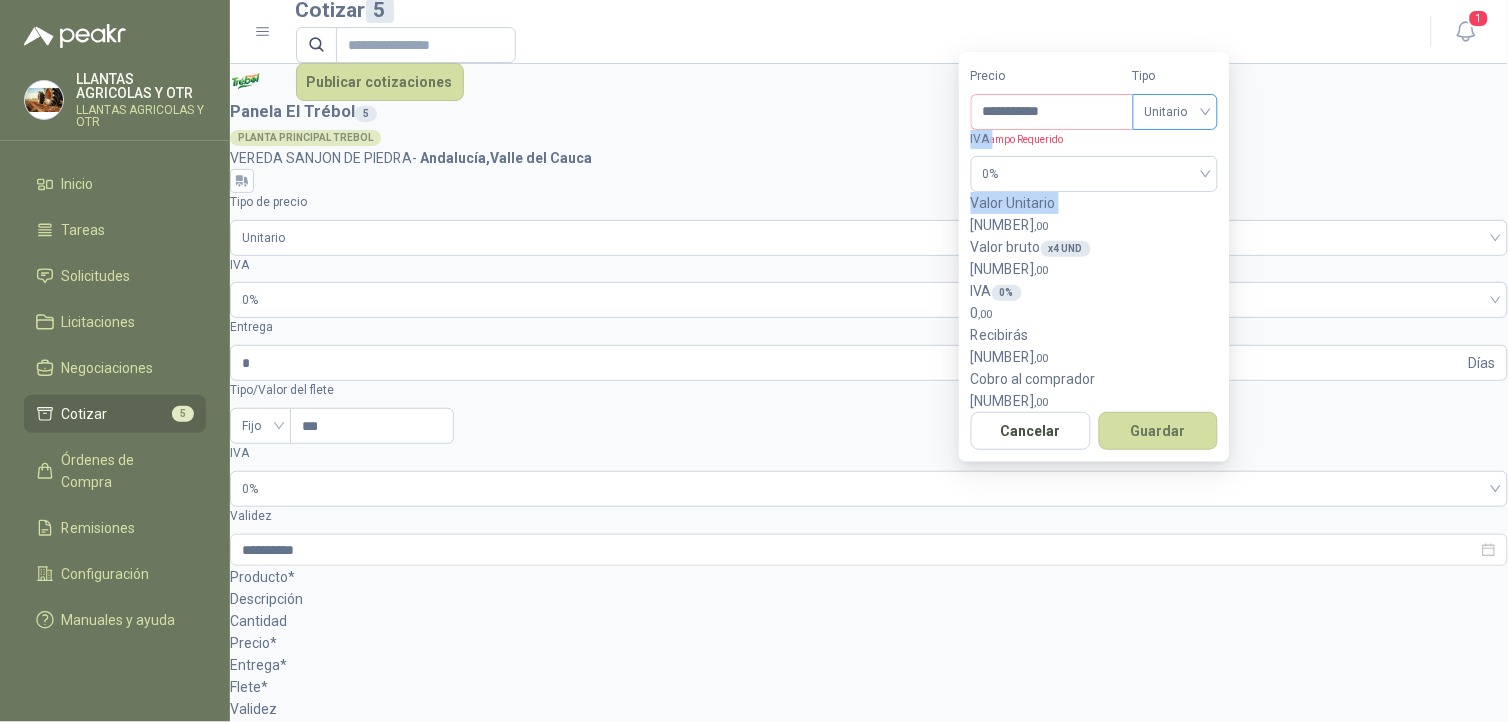 drag, startPoint x: 1156, startPoint y: 217, endPoint x: 1181, endPoint y: 166, distance: 56.797886 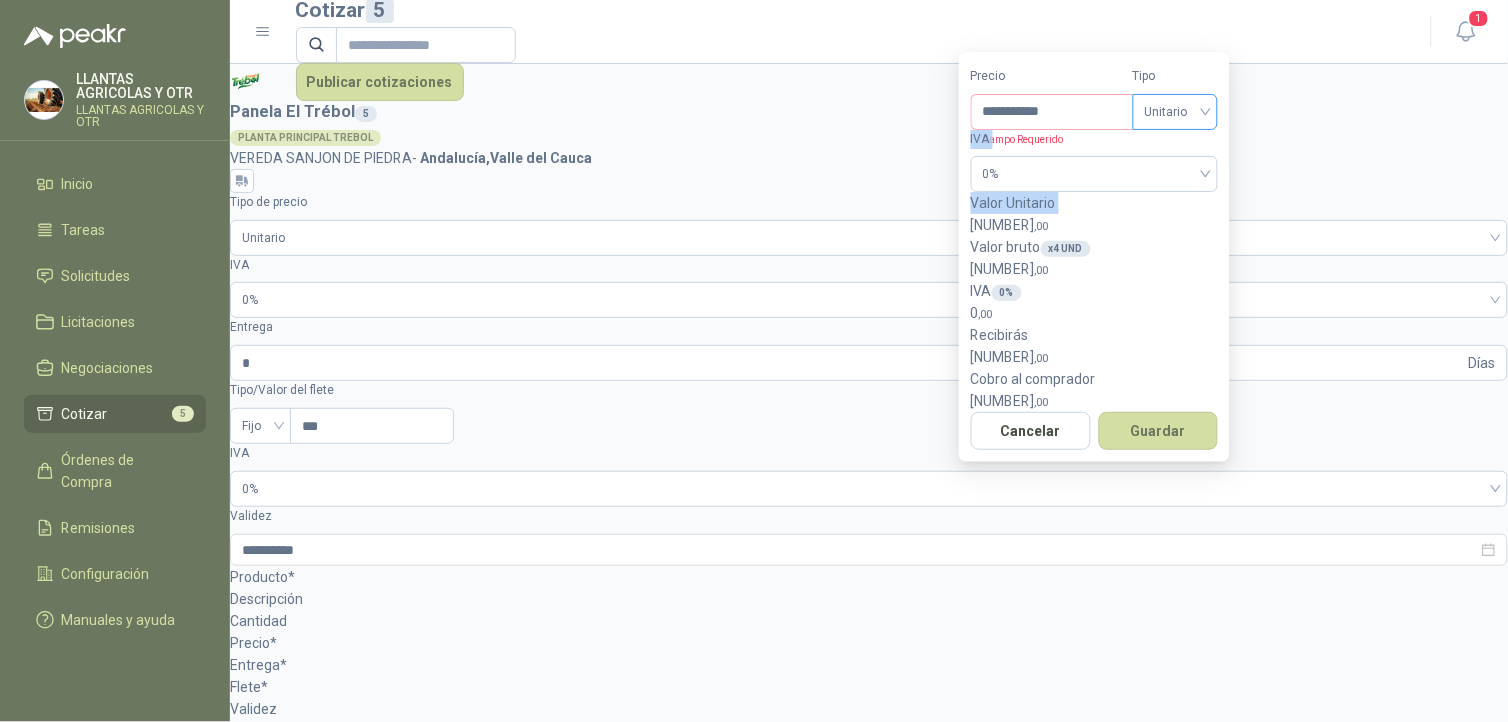 click on "**********" at bounding box center [1094, 257] 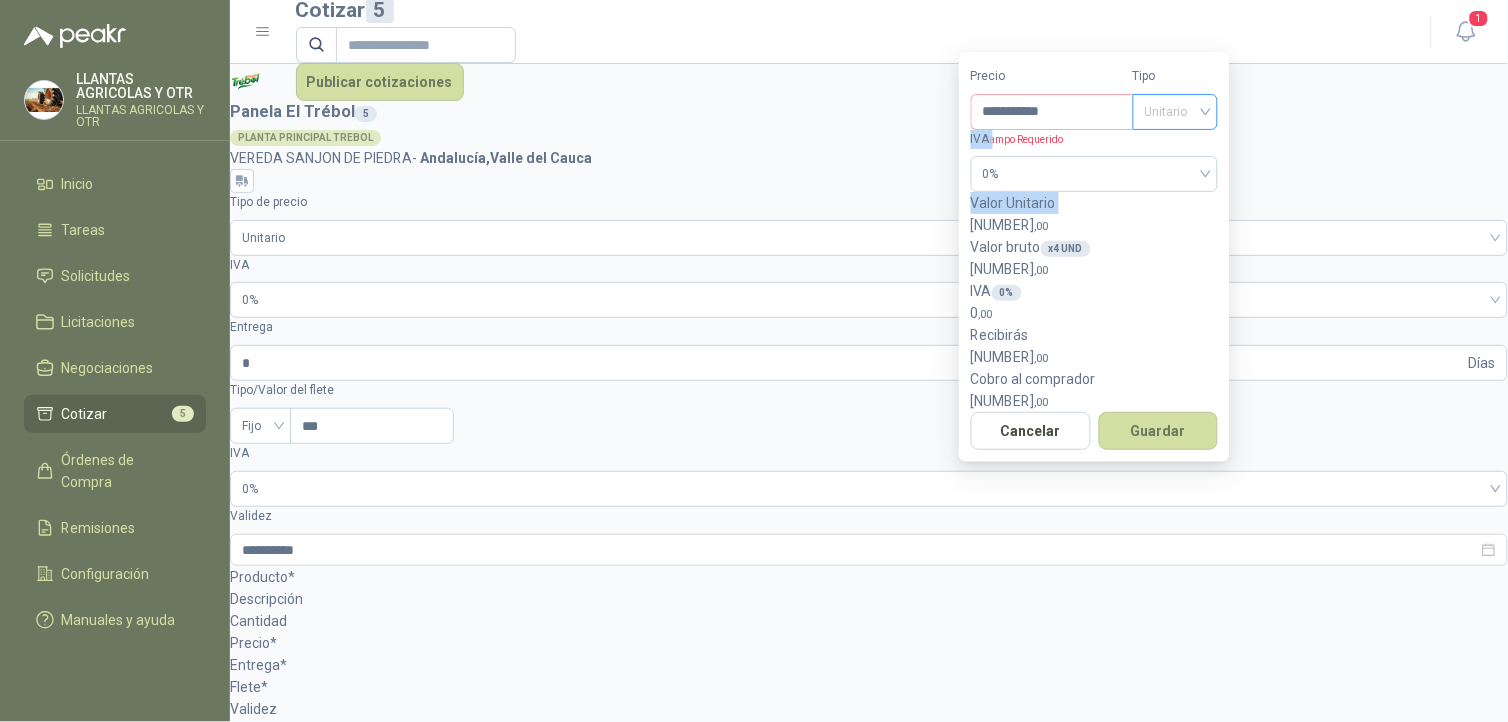 click on "Unitario" at bounding box center (1175, 112) 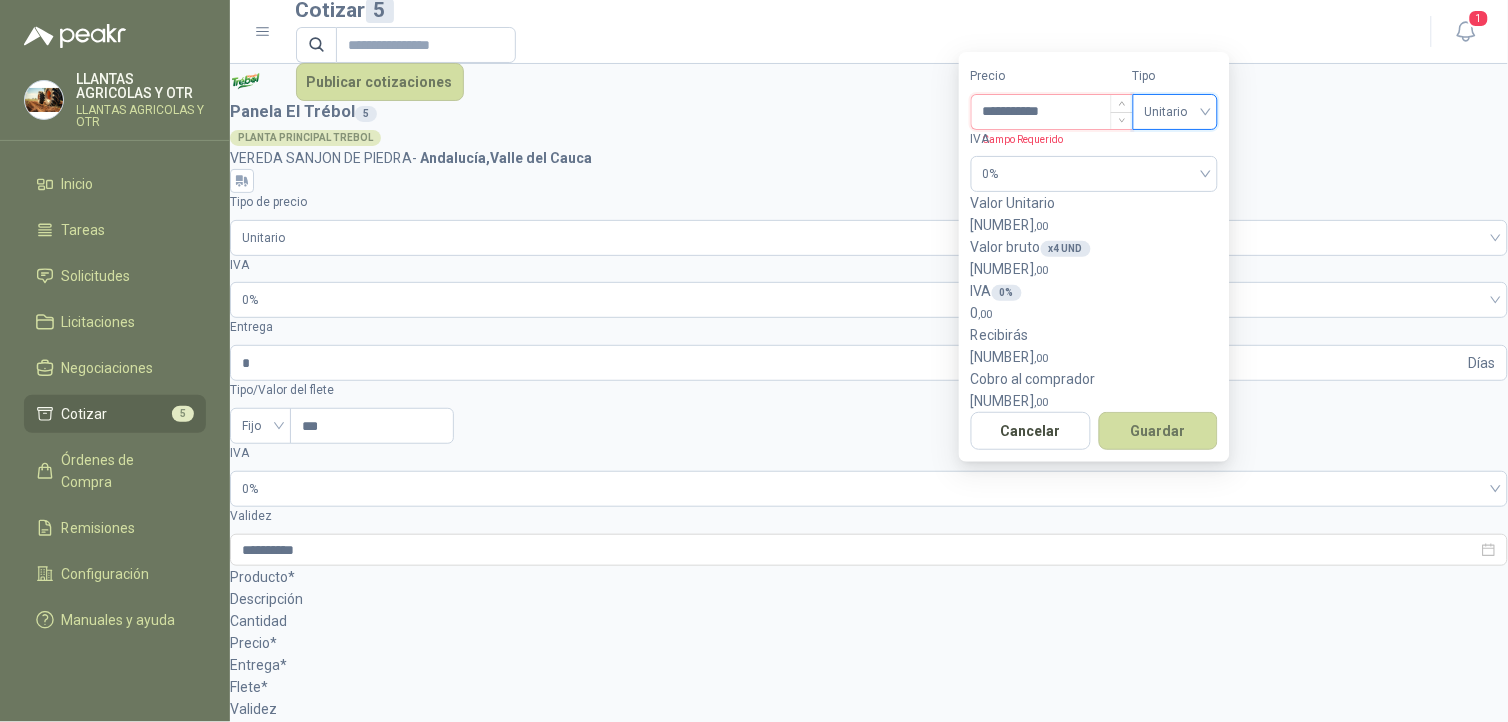 click on "**********" at bounding box center (1052, 112) 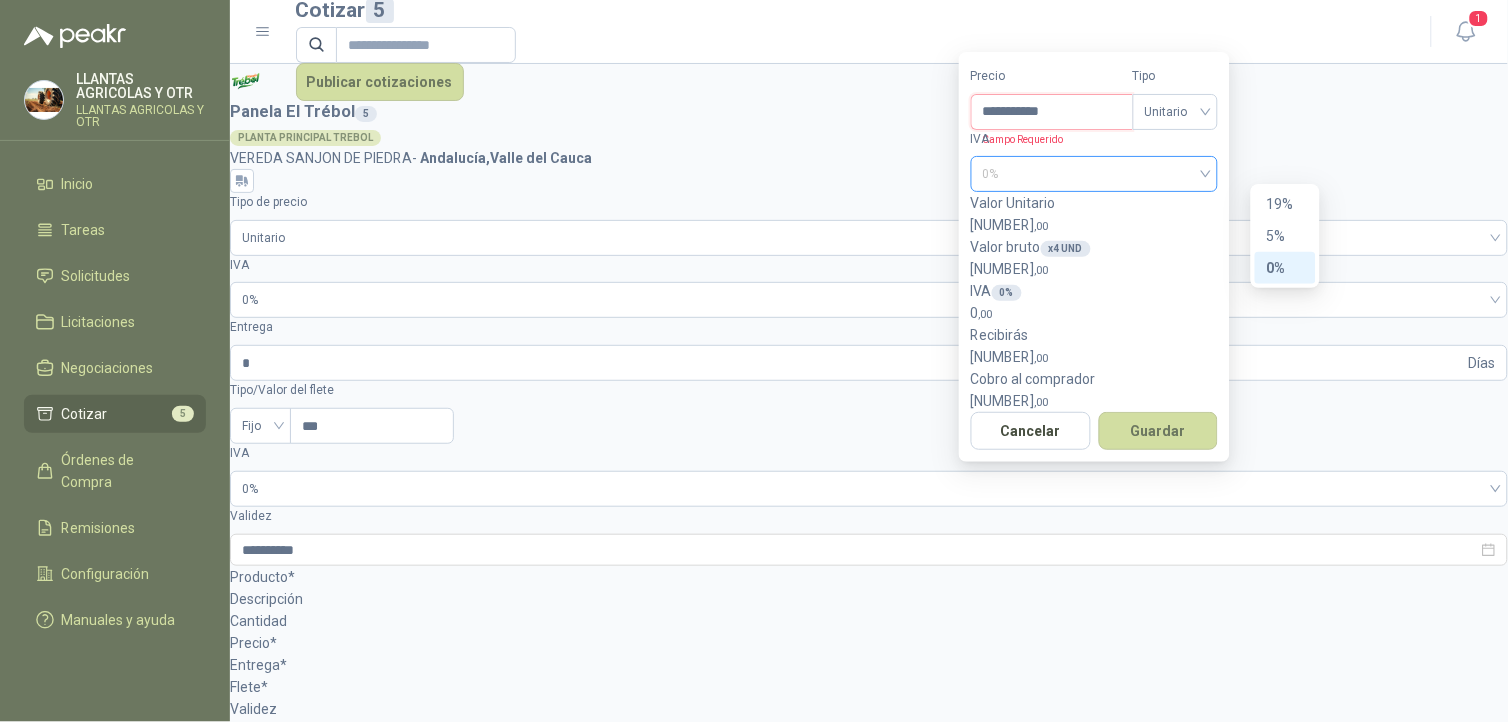 click on "0%" at bounding box center [1094, 174] 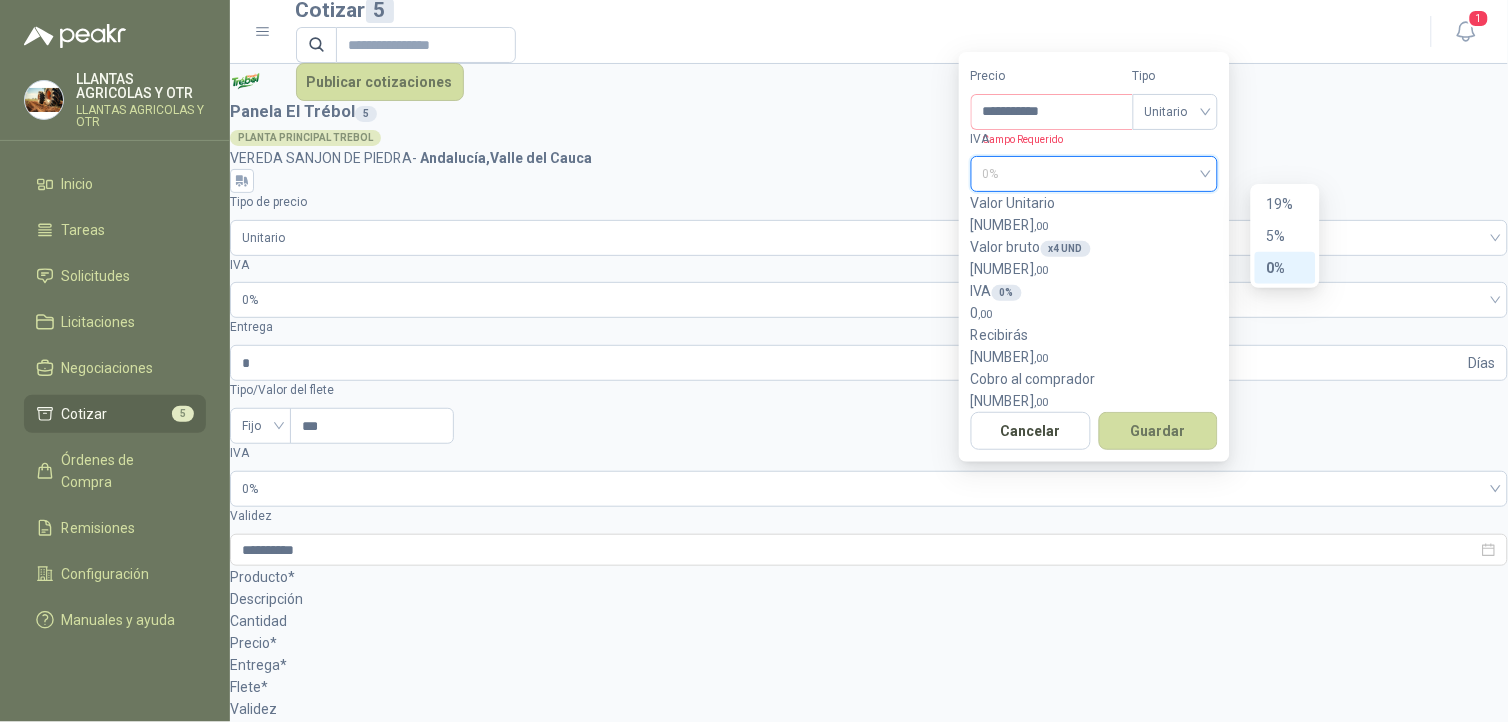 click on "0%" at bounding box center [0, 0] 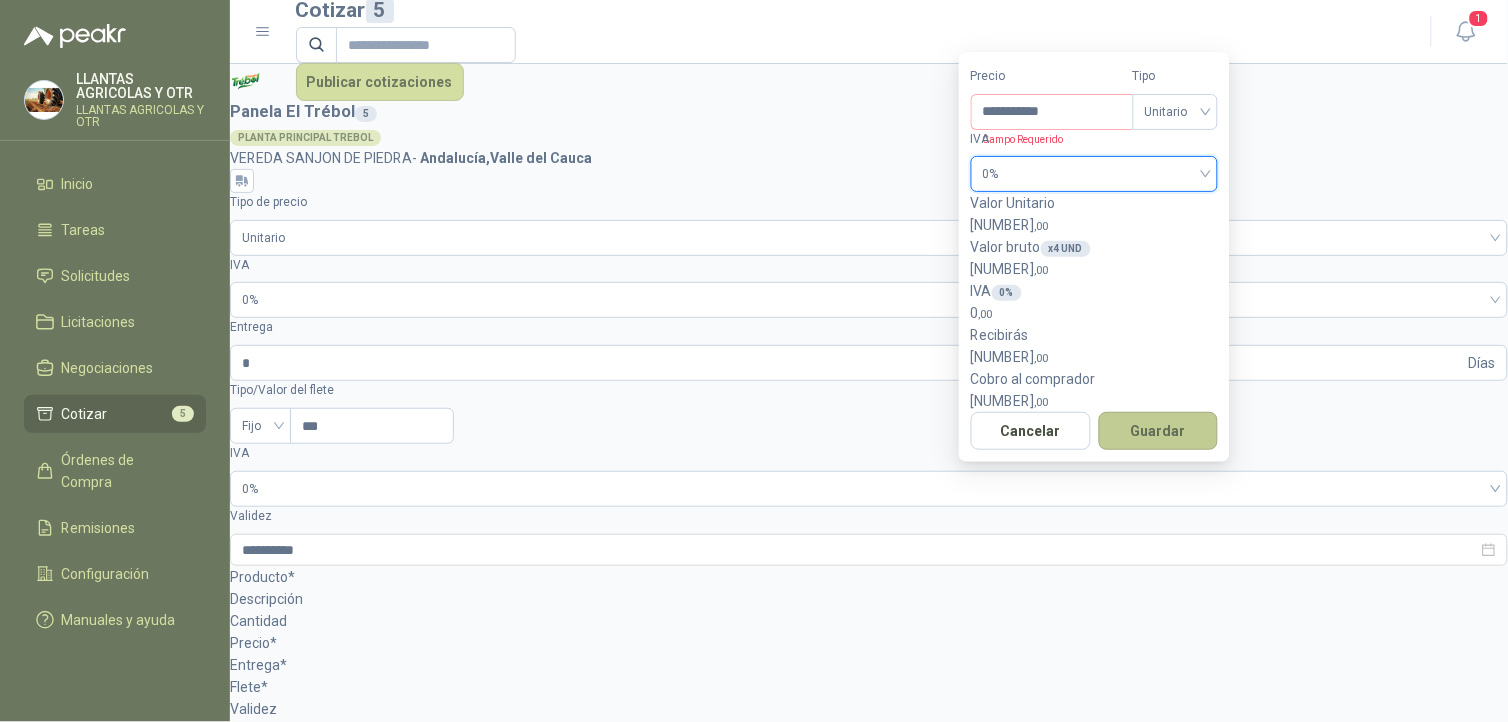 click on "Guardar" at bounding box center [1159, 431] 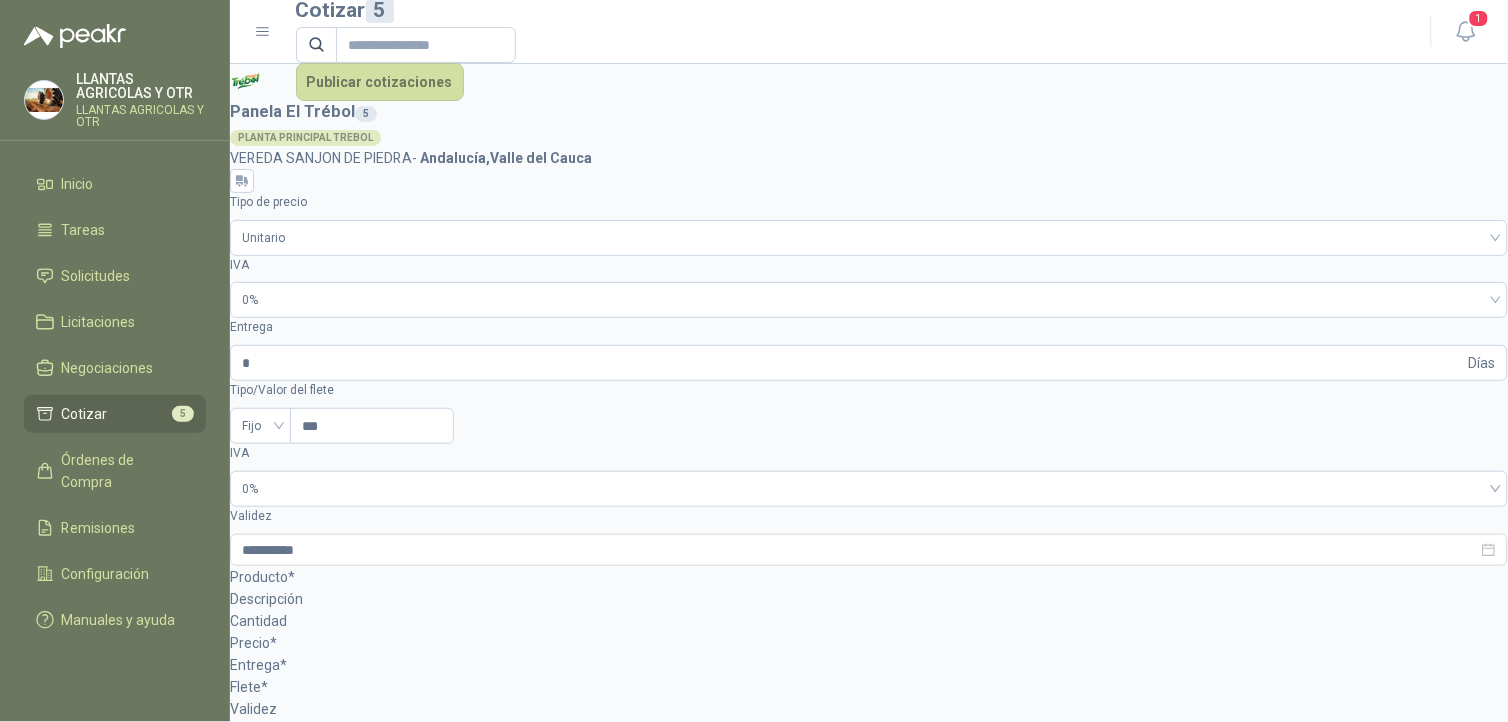 click at bounding box center (241, 3120) 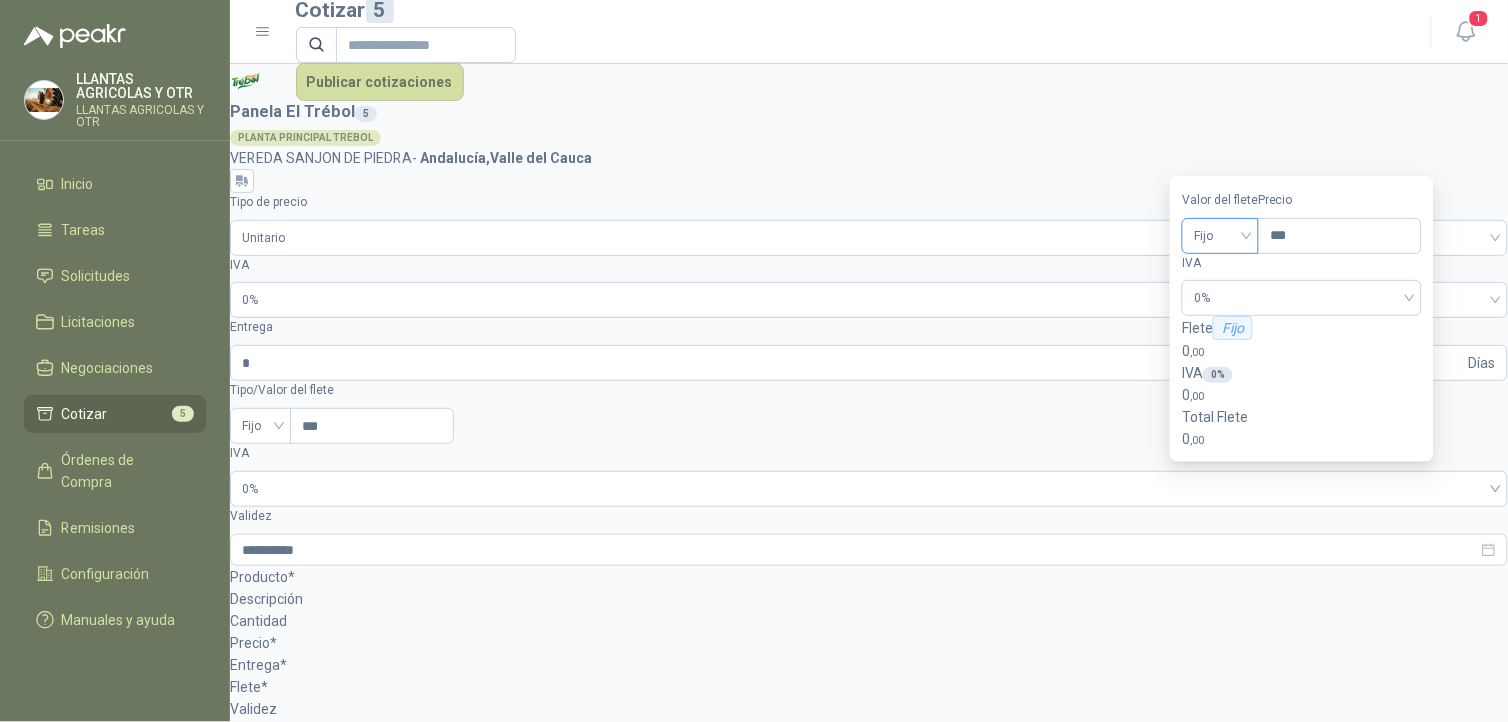 click on "Fijo" at bounding box center [1220, 236] 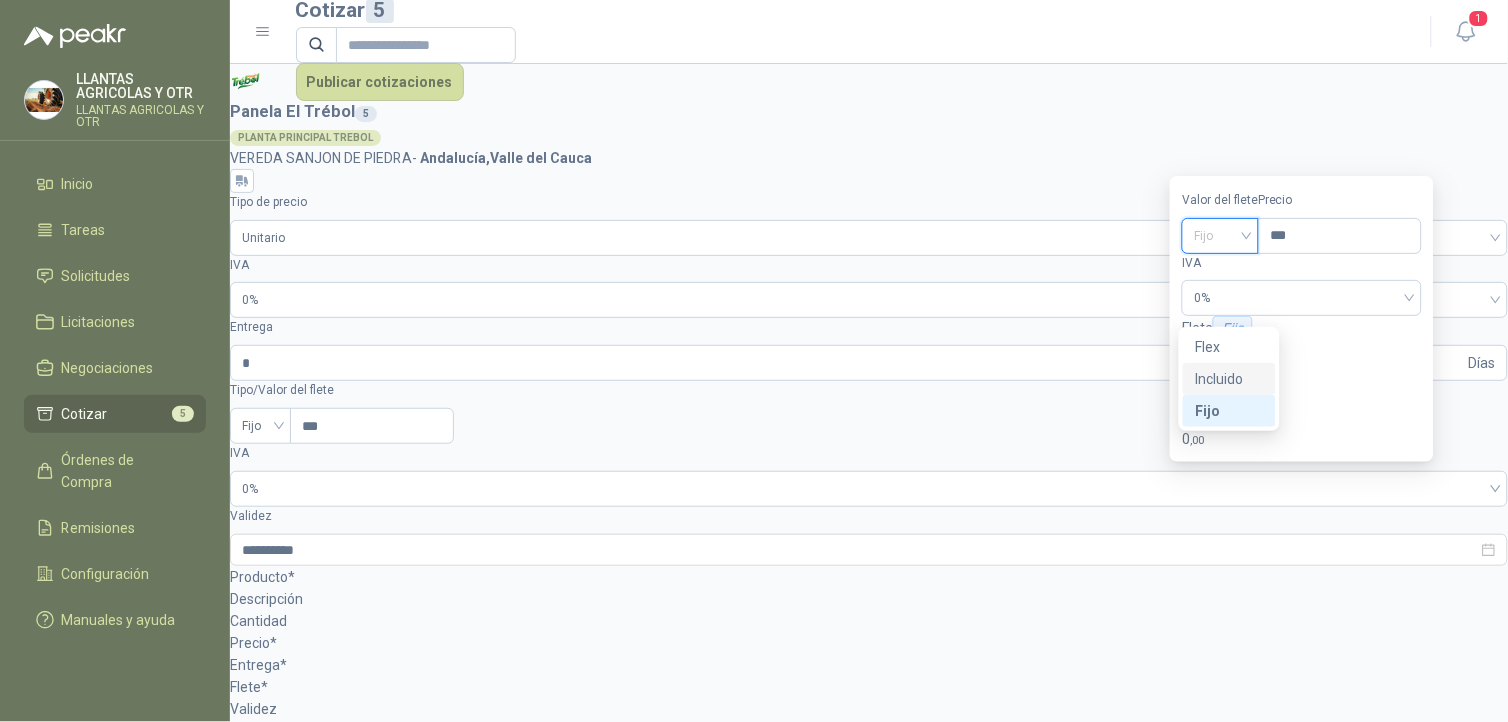 click on "Incluido" at bounding box center [0, 0] 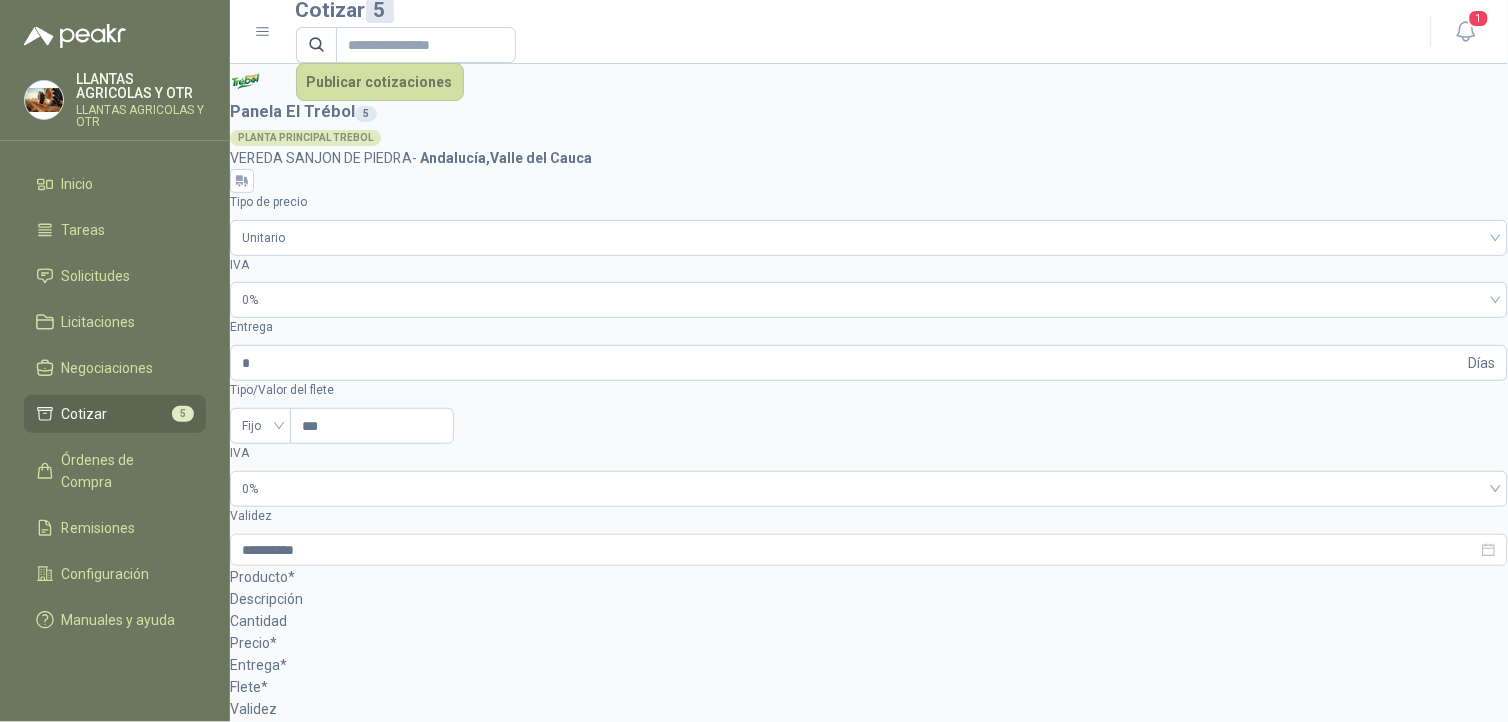 click on "Días" at bounding box center [869, 1115] 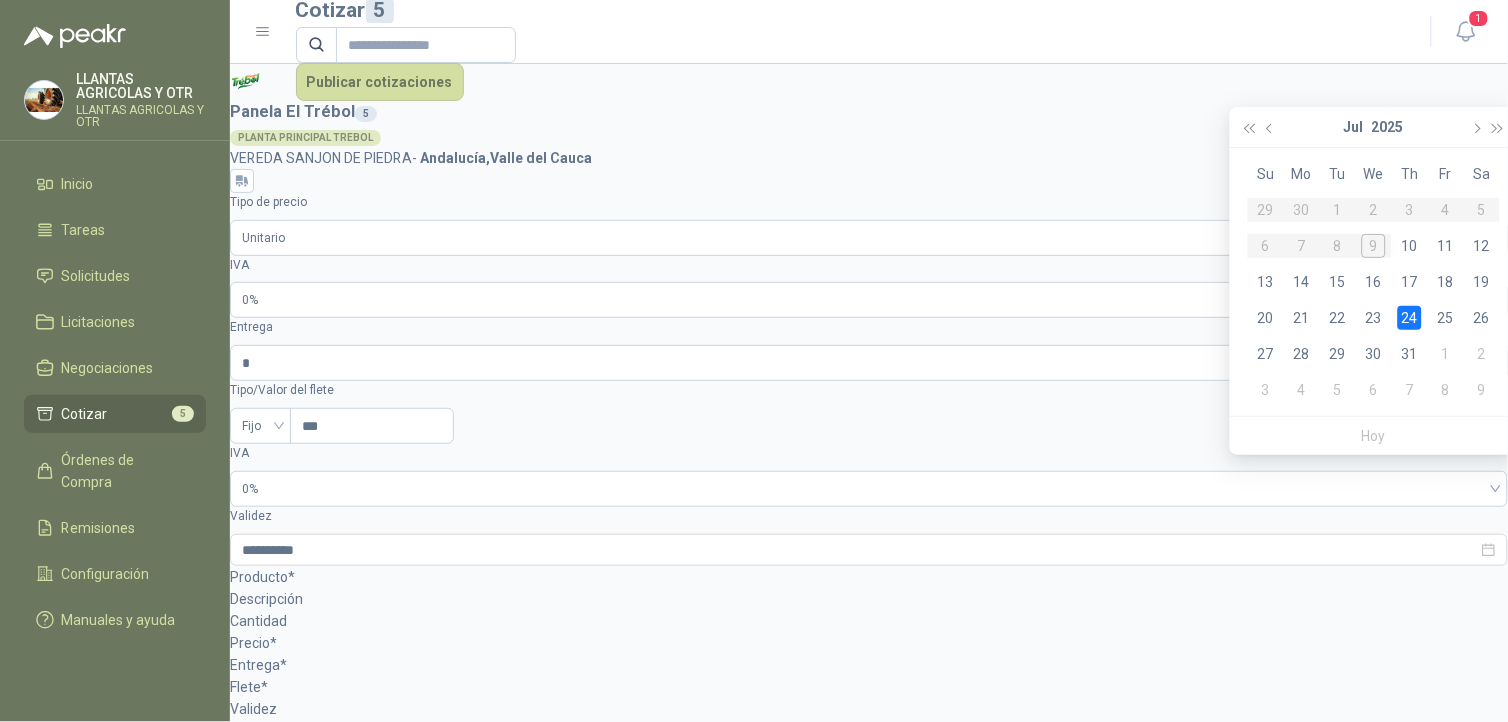 click at bounding box center (259, 1284) 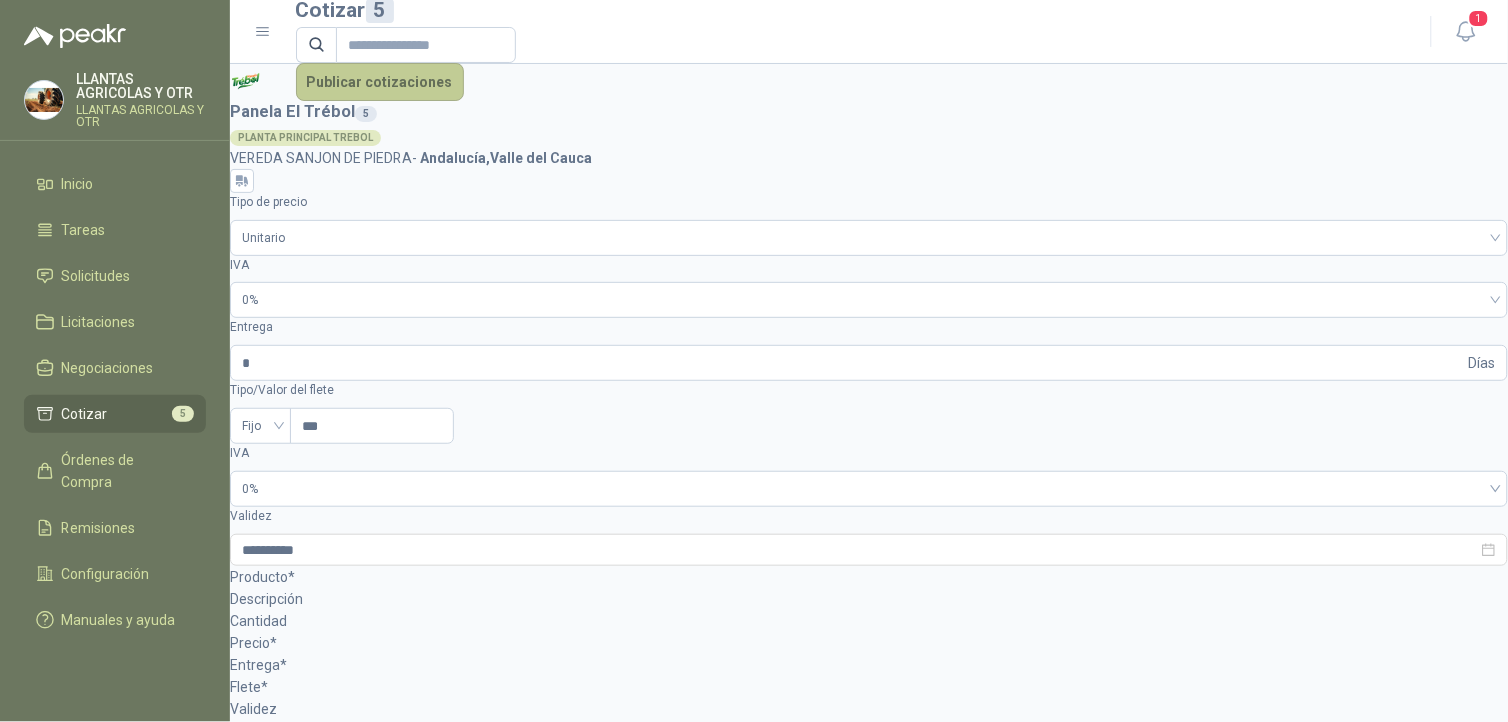 click on "Publicar cotizaciones" at bounding box center [380, 82] 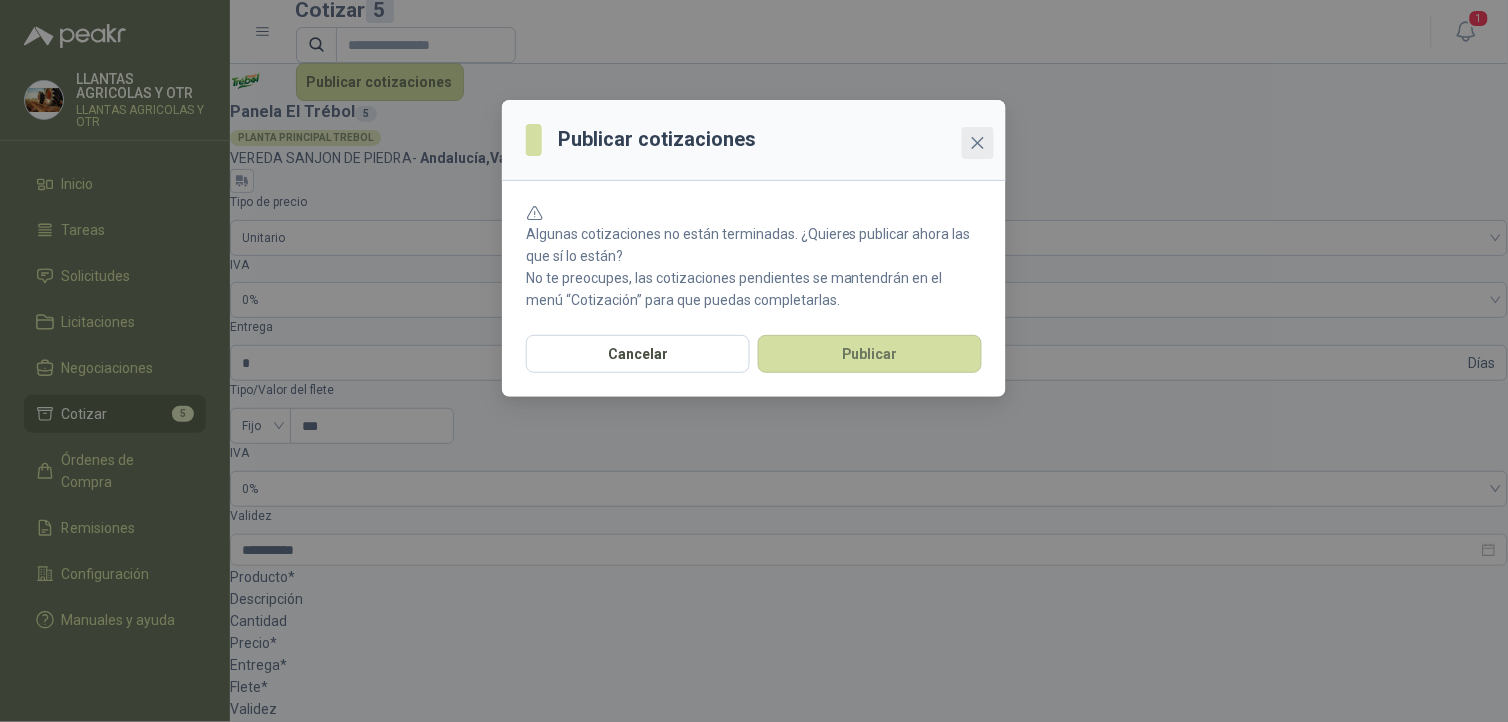 click at bounding box center (978, 143) 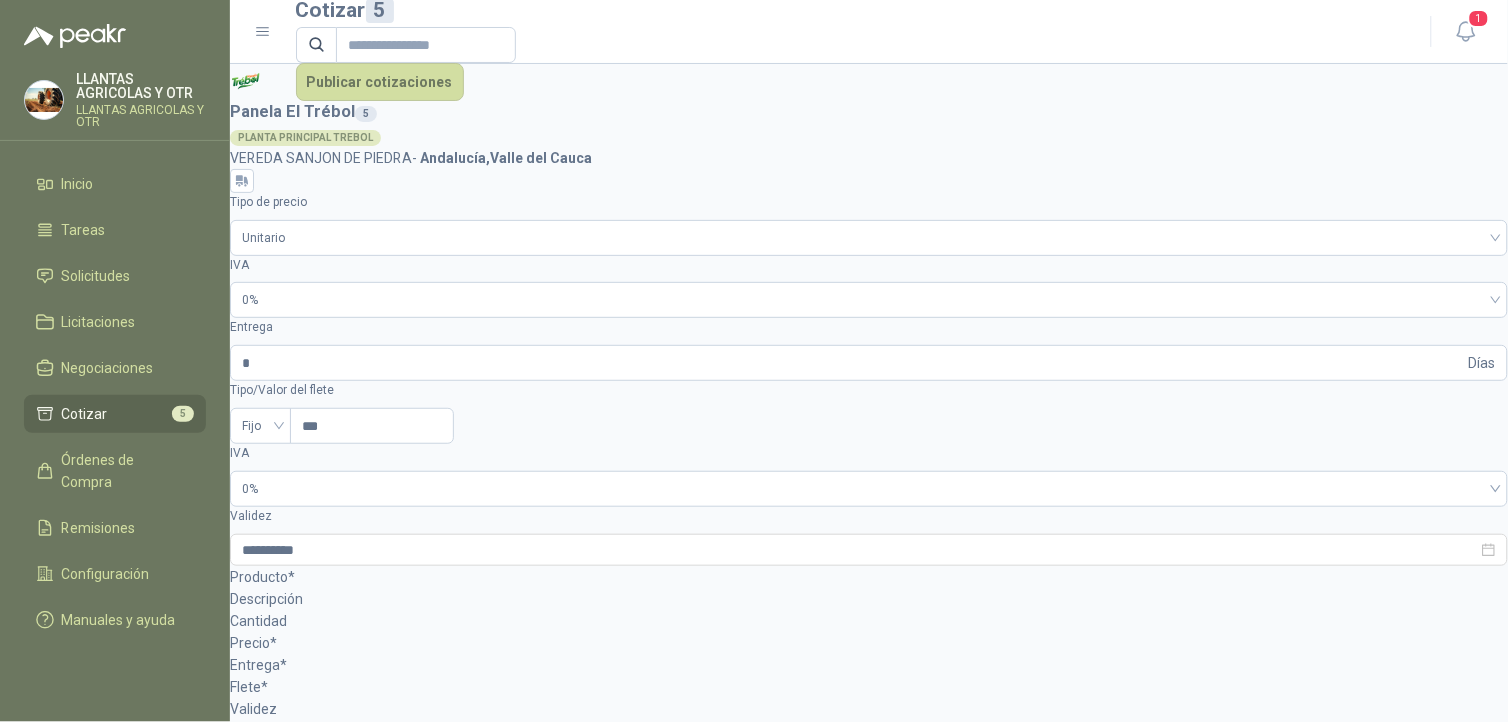 click on "Cotizar" at bounding box center [85, 414] 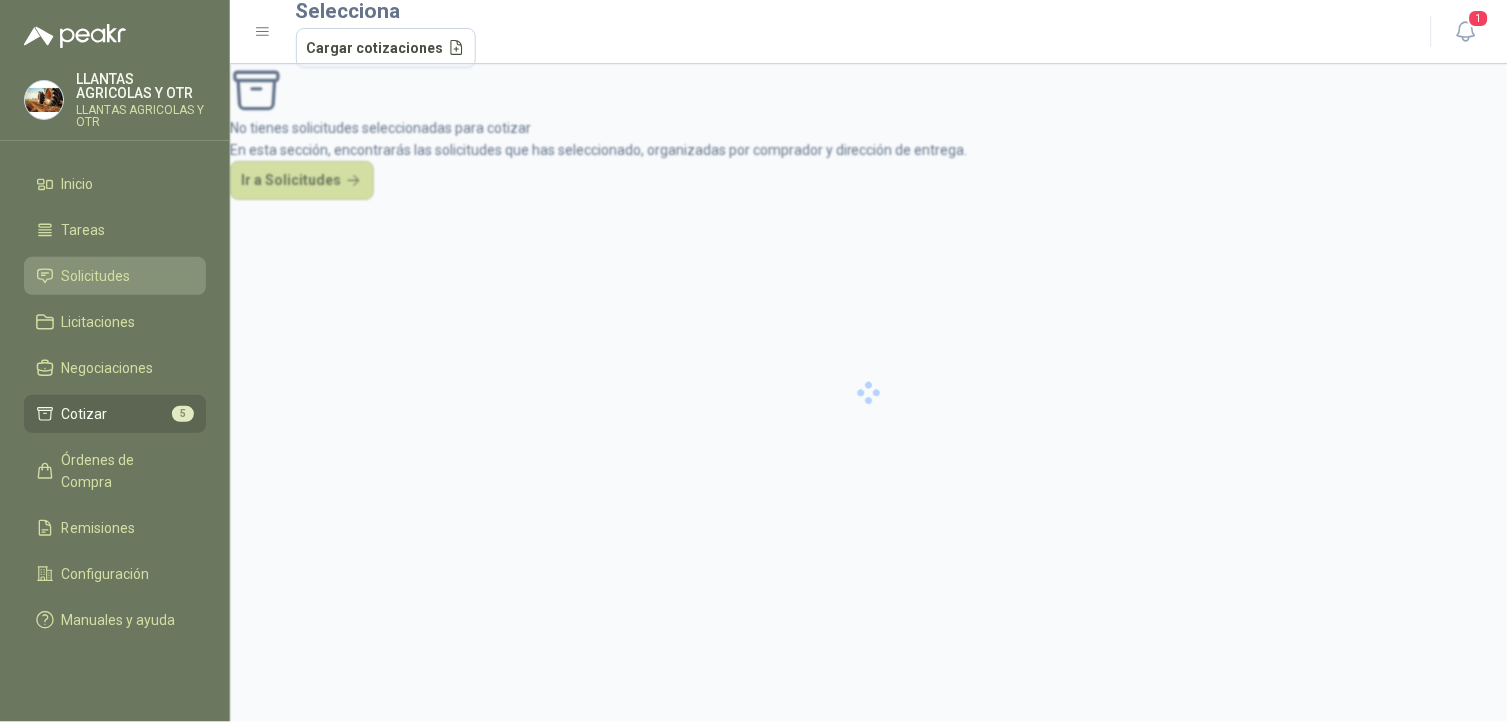 click on "Solicitudes" at bounding box center [96, 276] 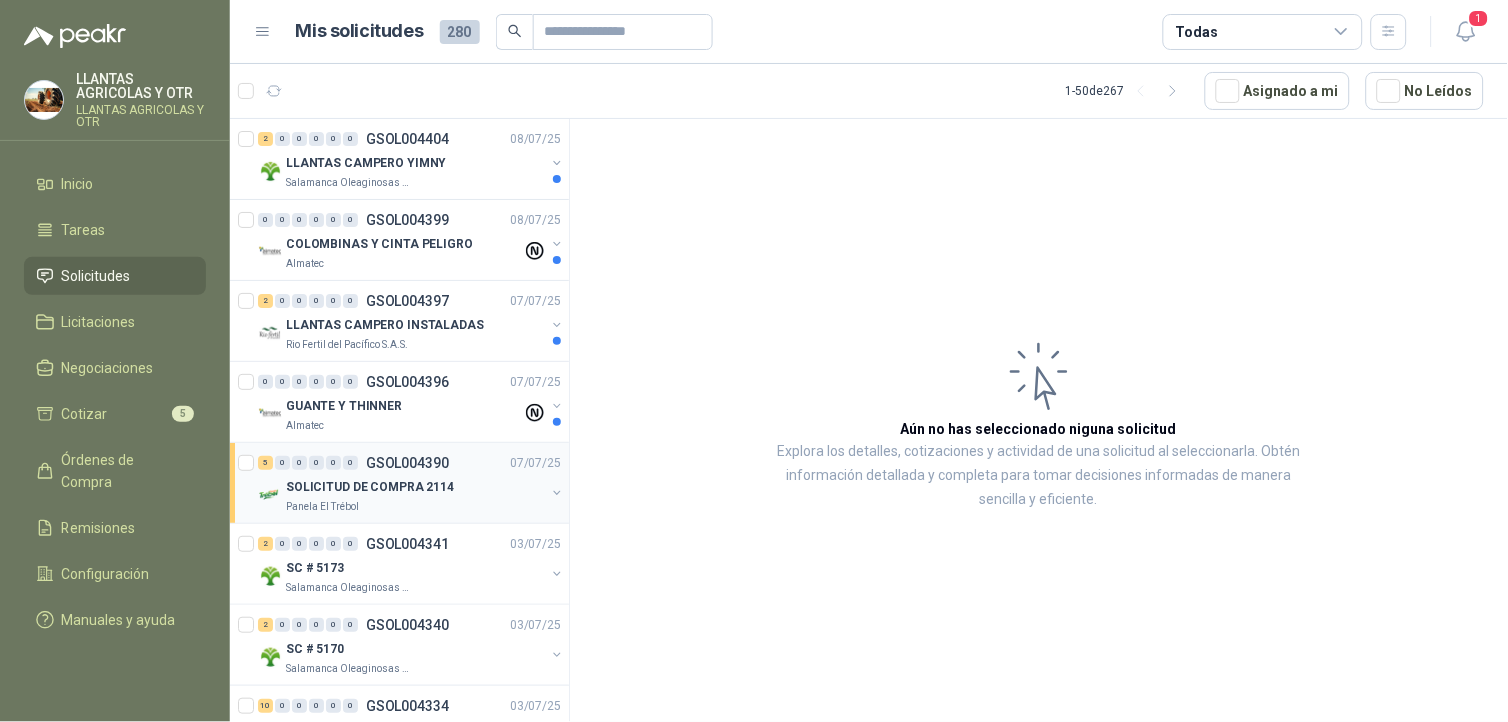 click on "Panela El Trébol" at bounding box center [415, 507] 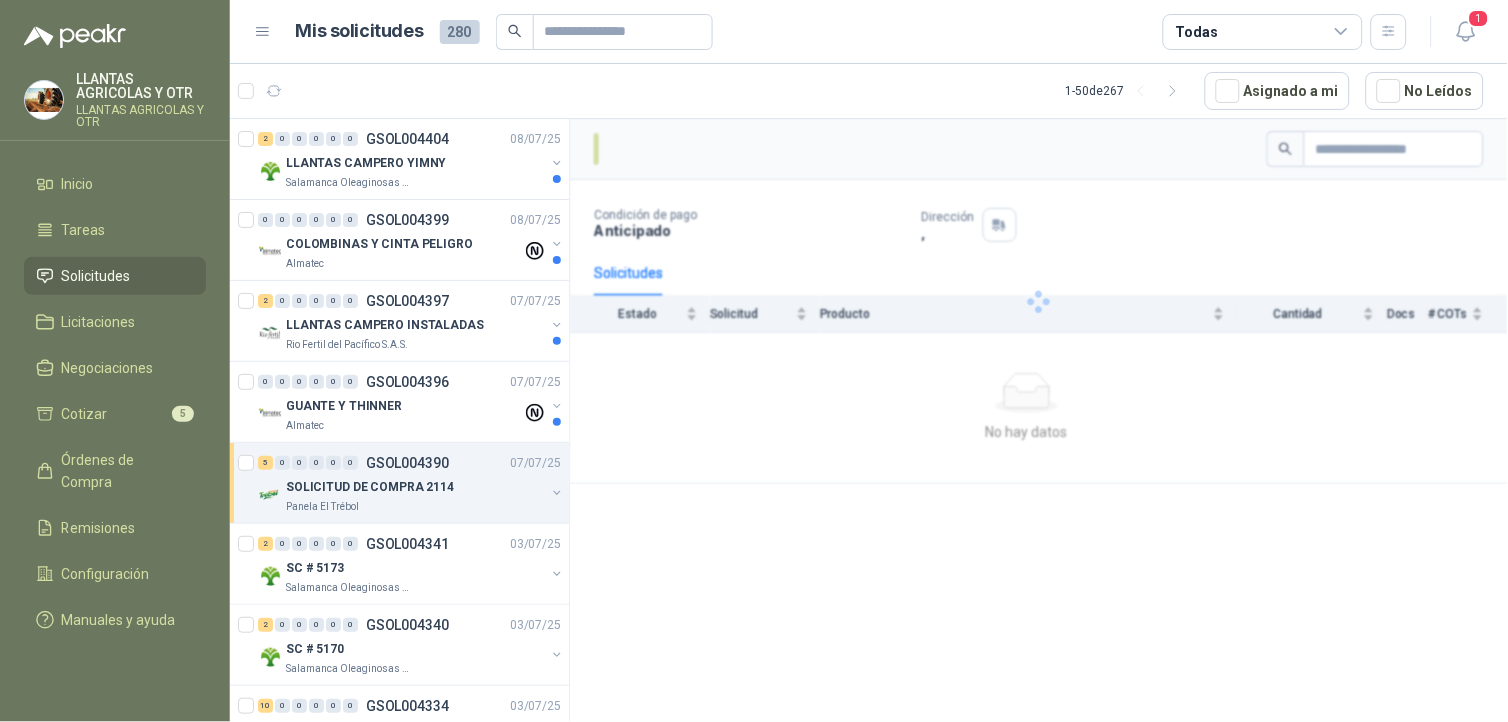 click on "Panela El Trébol" at bounding box center (415, 507) 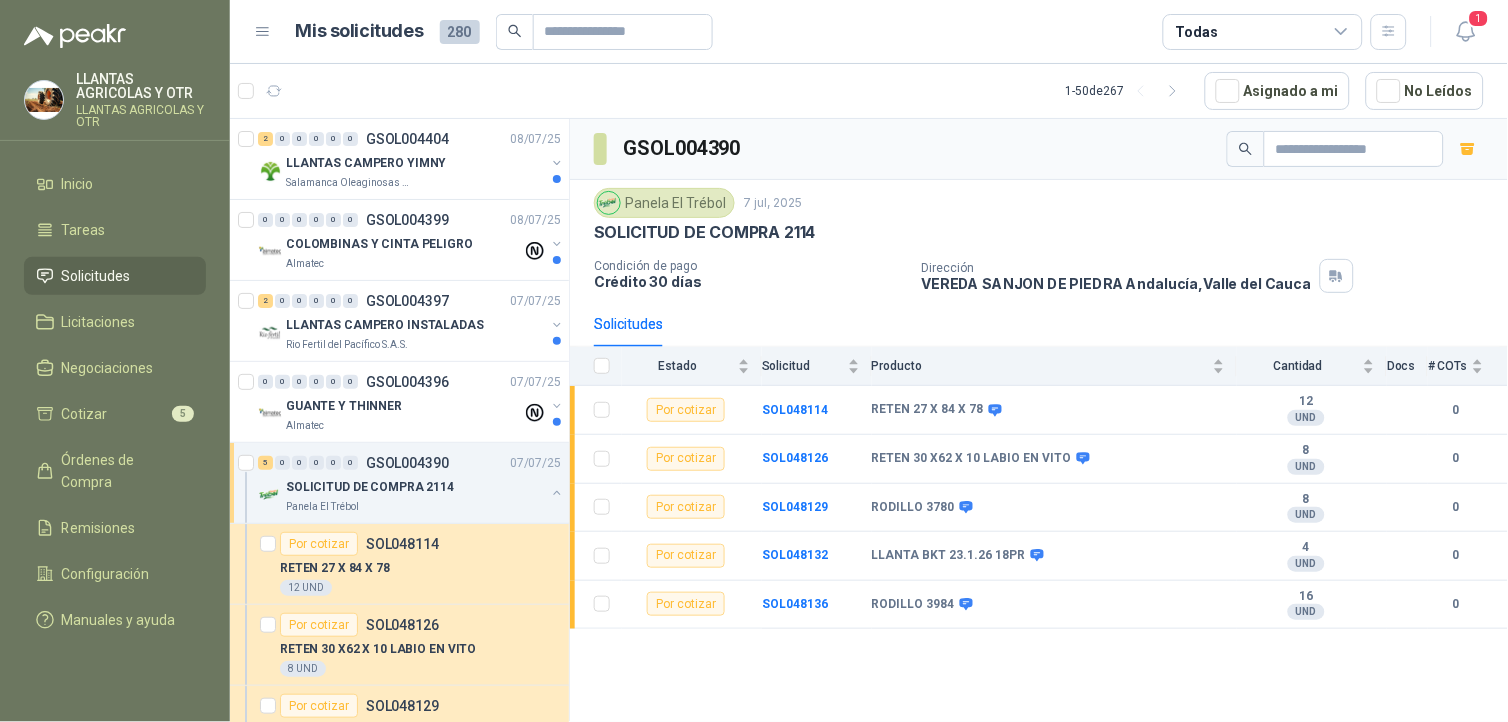 click on "5   0   0   0   0   0   GSOL004390 07/07/25" at bounding box center [411, 463] 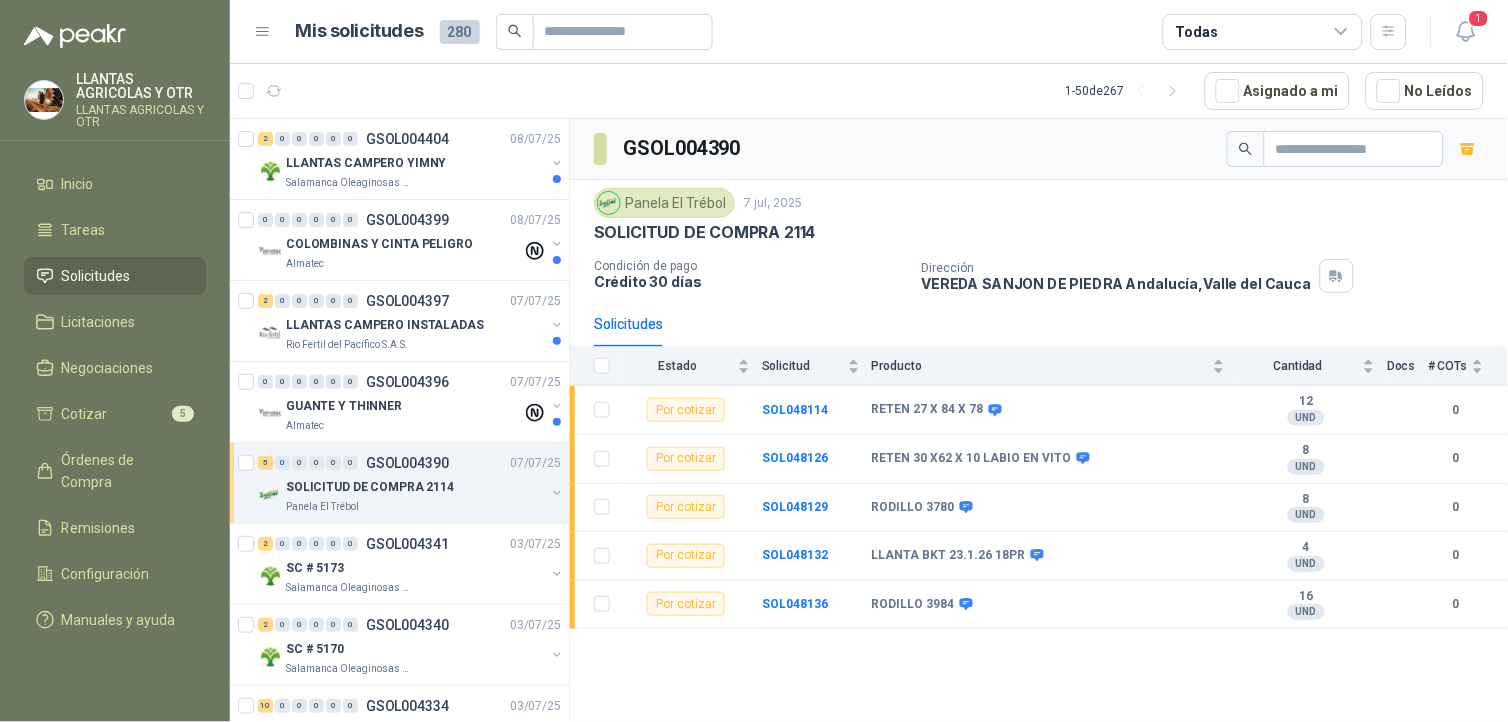 click on "5   0   0   0   0   0   GSOL004390 07/07/25" at bounding box center (411, 463) 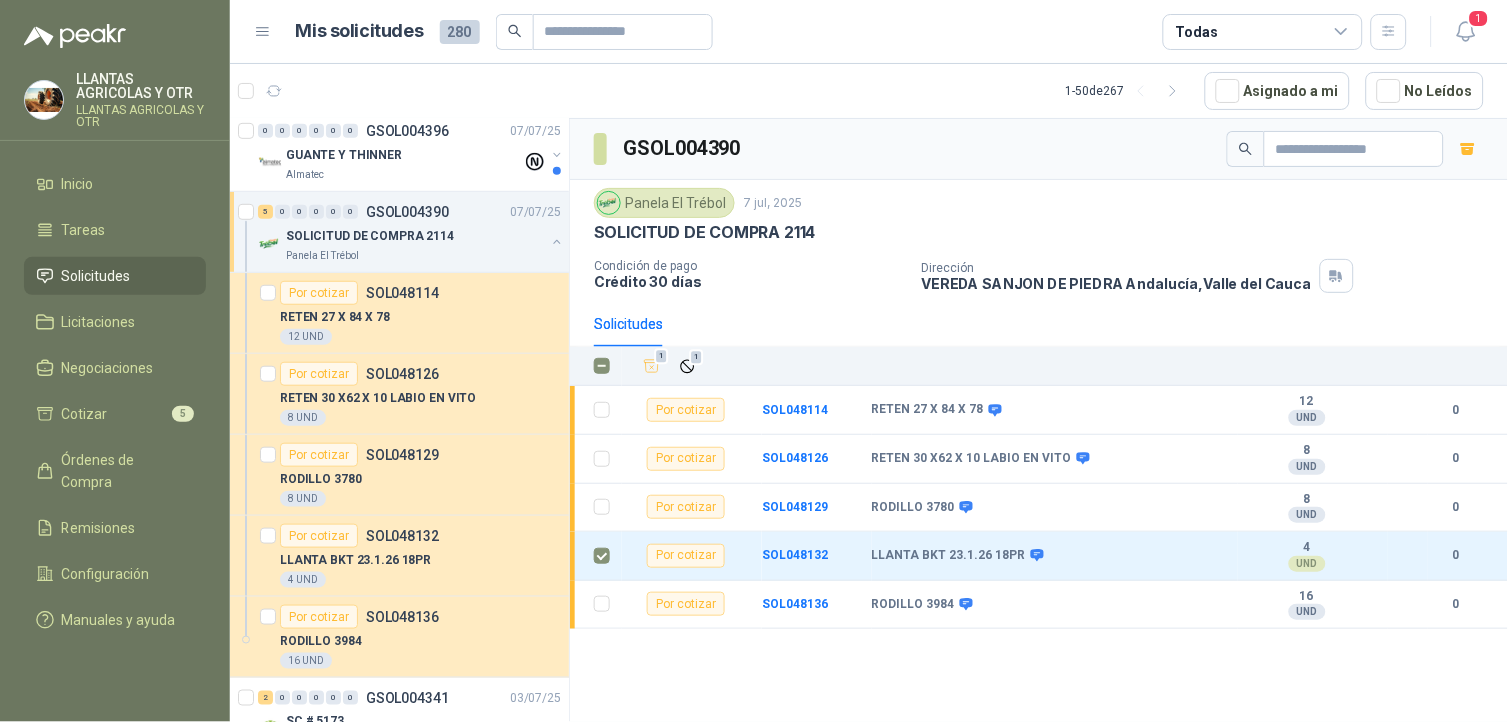 scroll, scrollTop: 275, scrollLeft: 0, axis: vertical 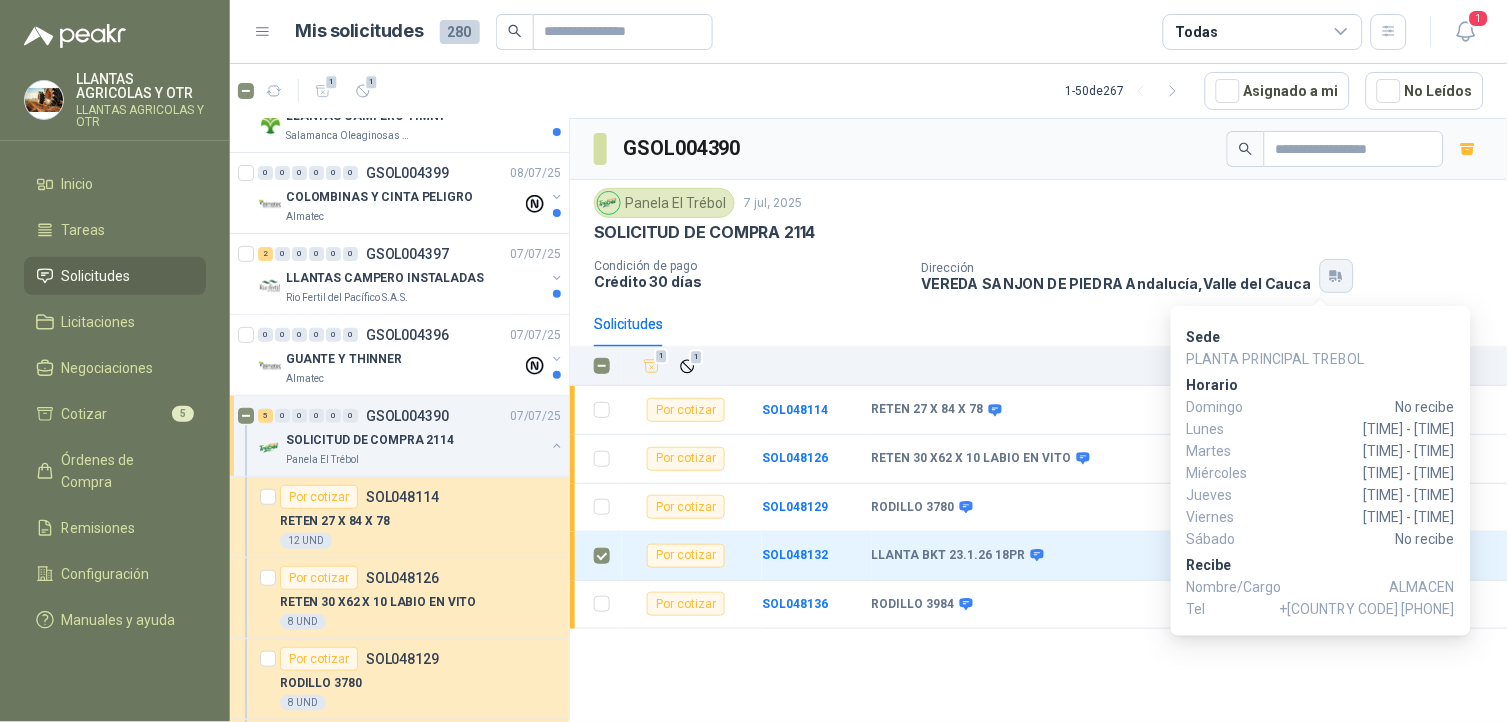 click at bounding box center (1336, 276) 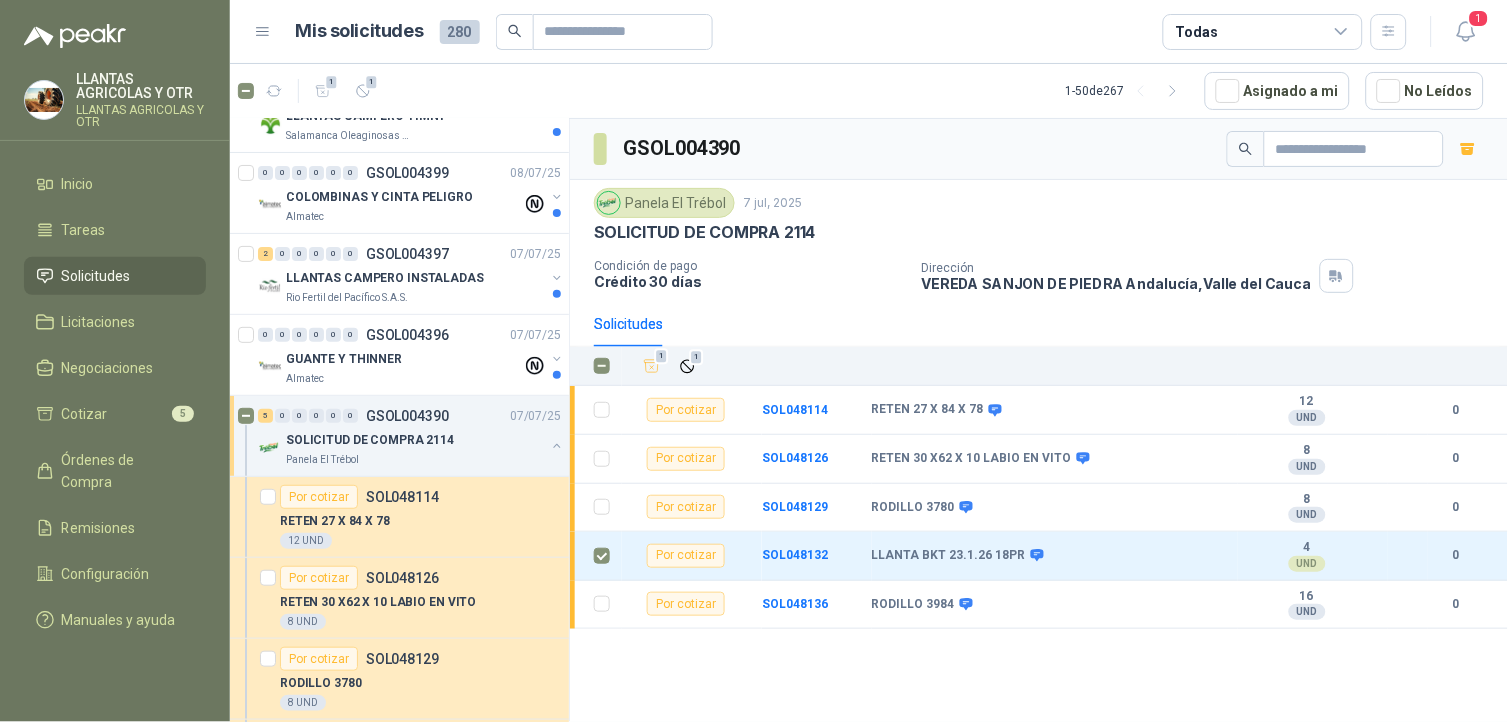click on "Solicitudes" at bounding box center [96, 276] 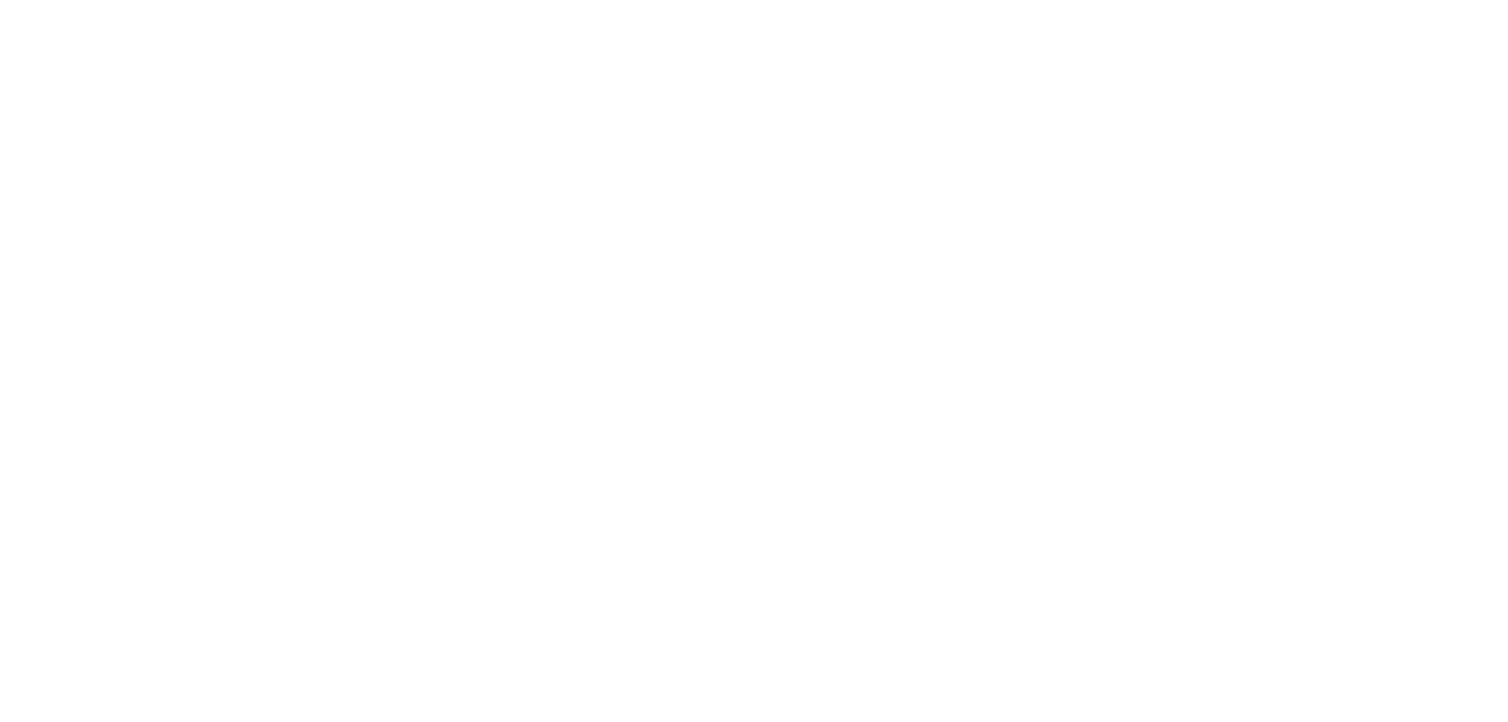 scroll, scrollTop: 0, scrollLeft: 0, axis: both 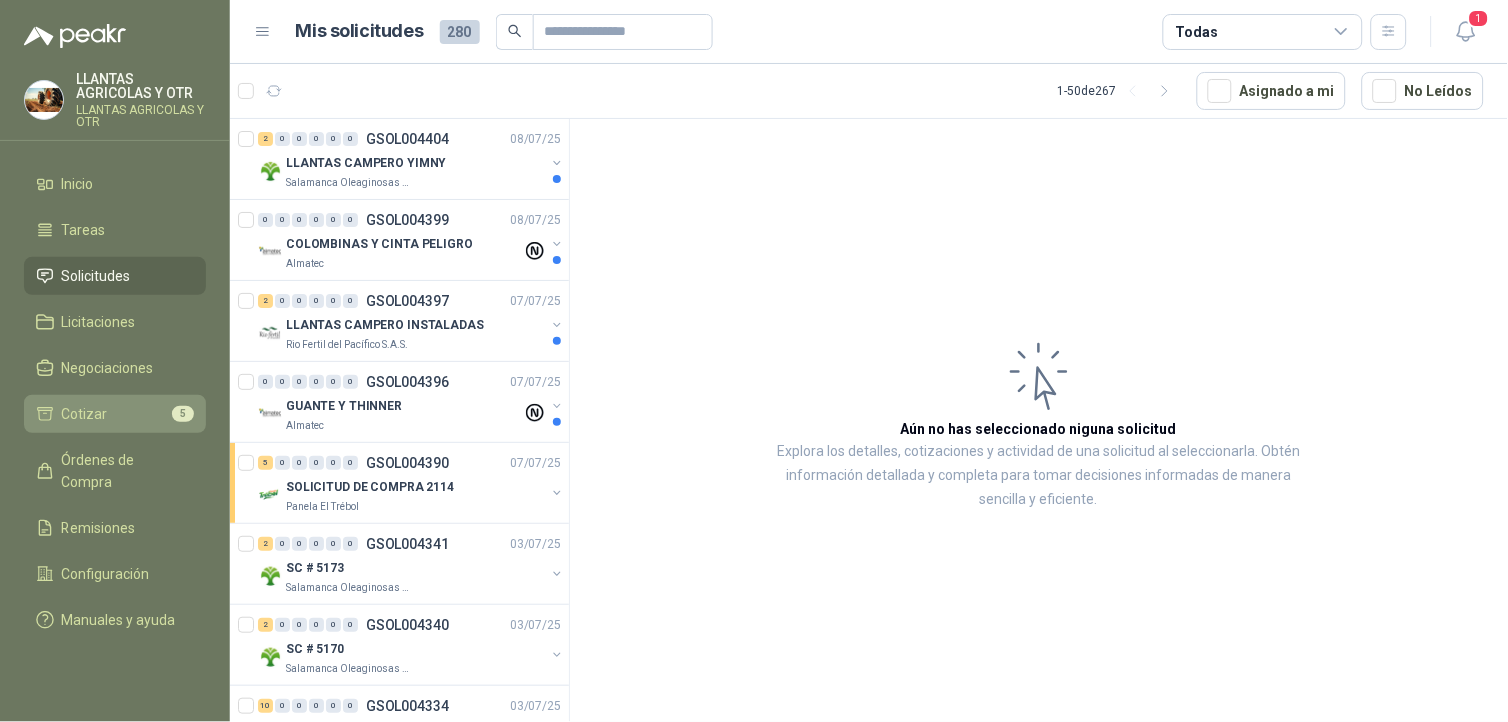 click on "5" at bounding box center (183, 414) 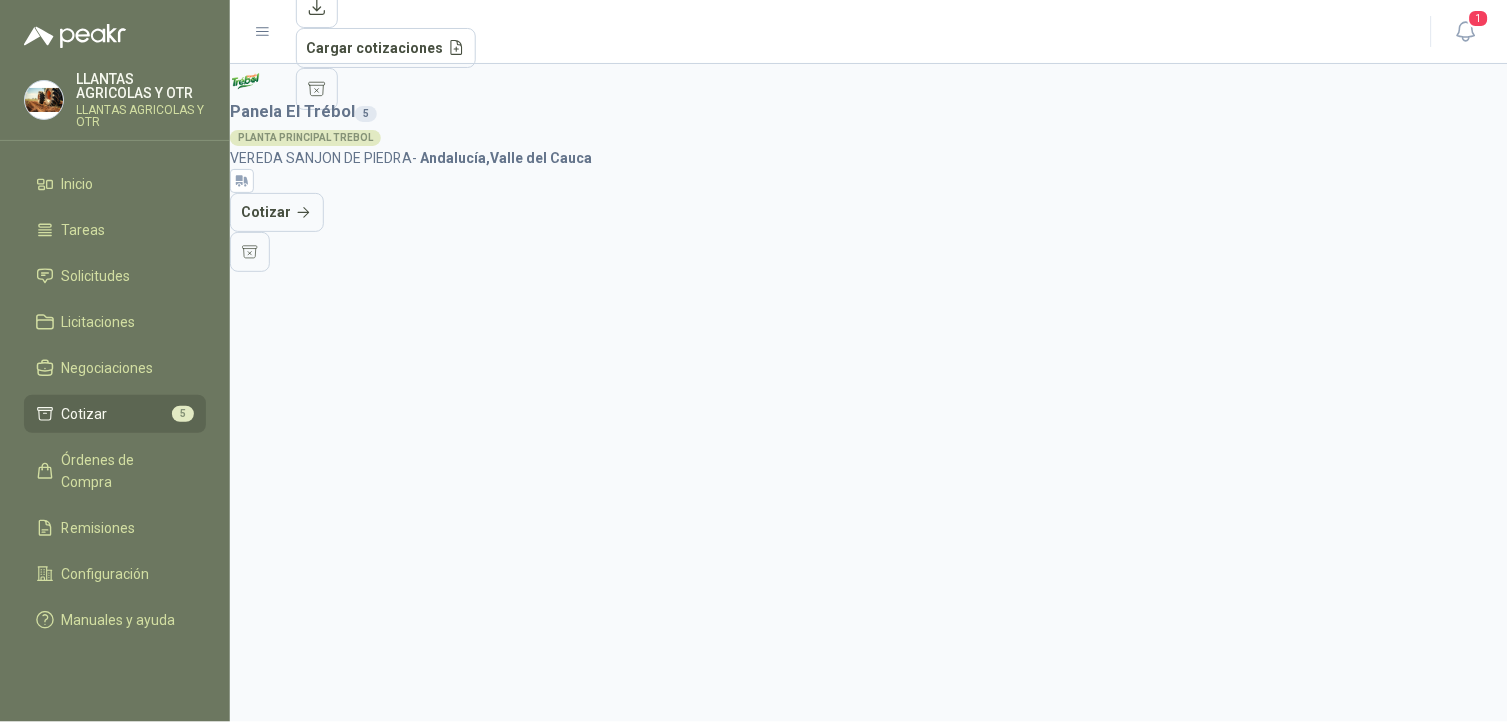 click on "5" at bounding box center (366, 114) 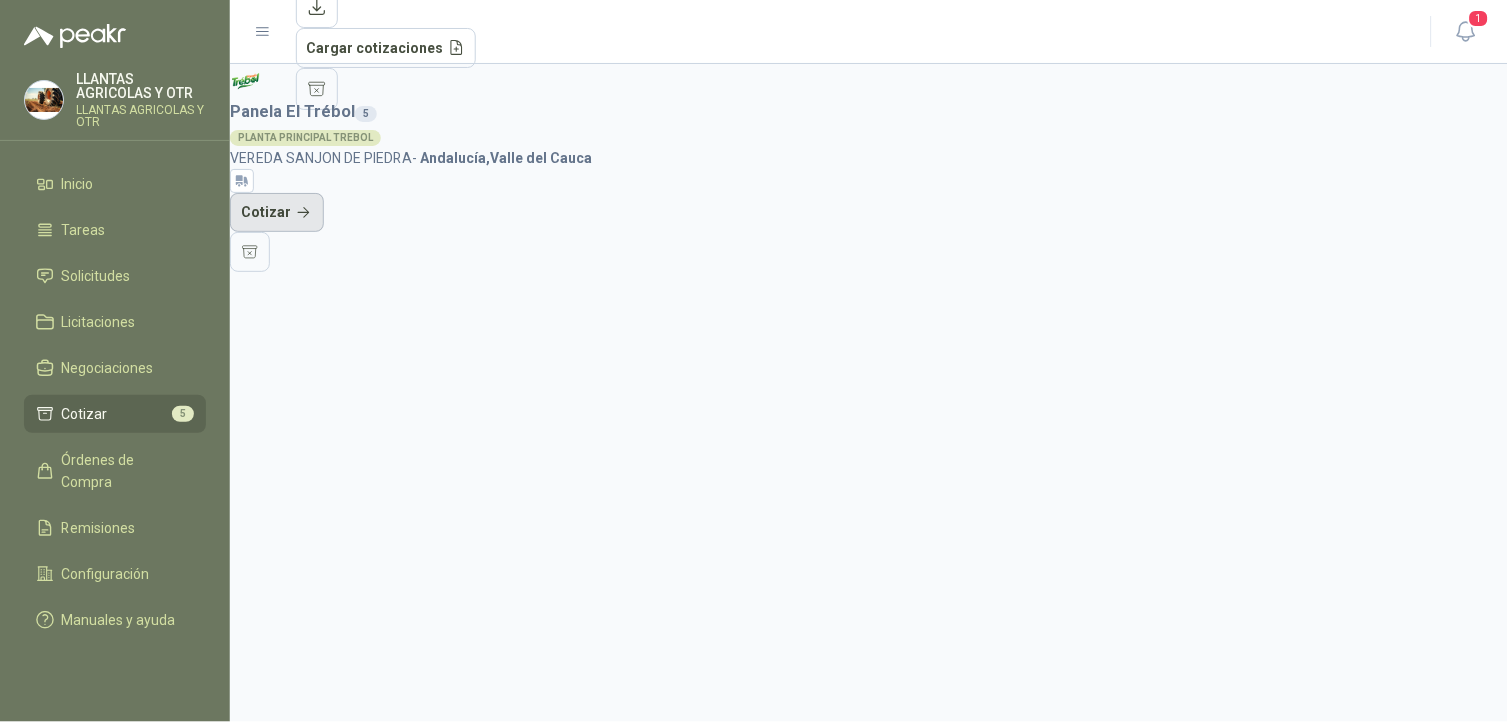 click on "Cotizar" at bounding box center (277, 213) 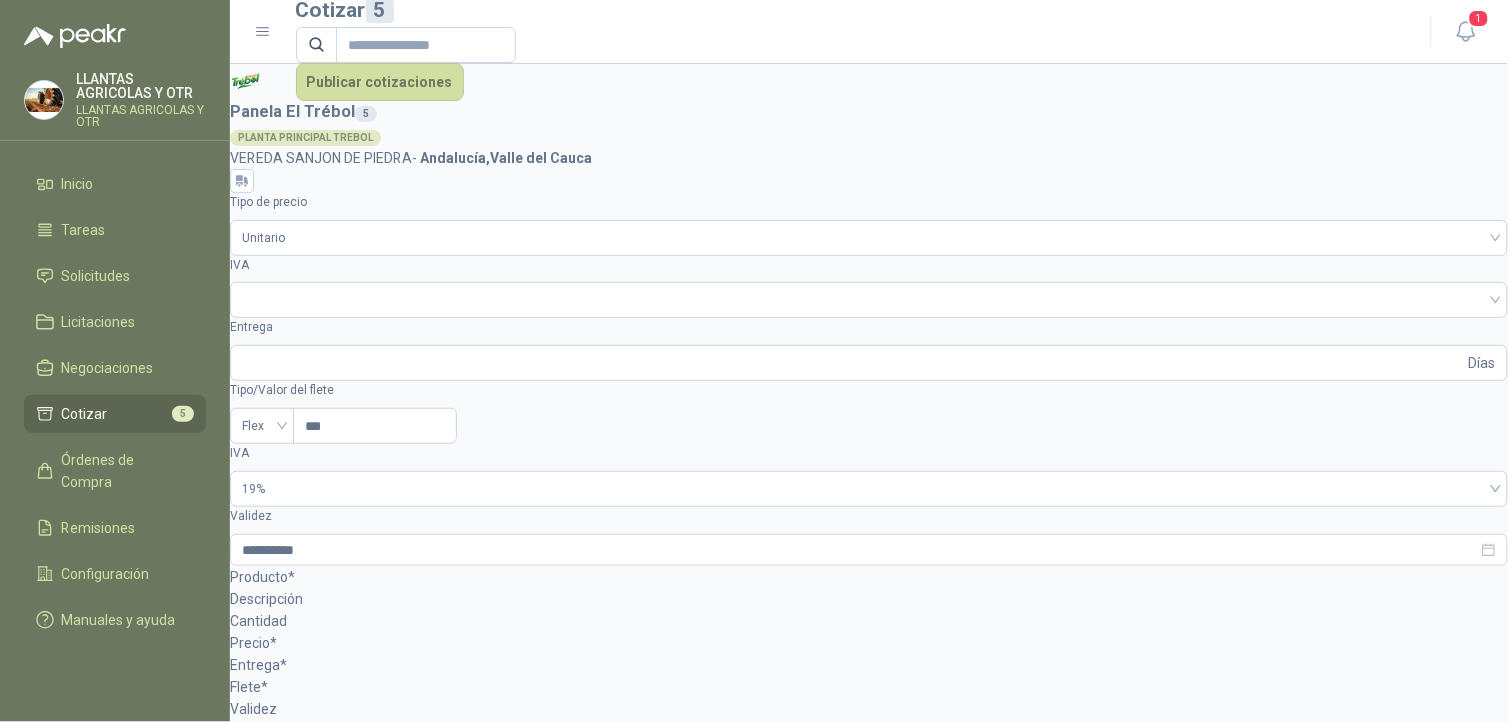 click at bounding box center [241, 3750] 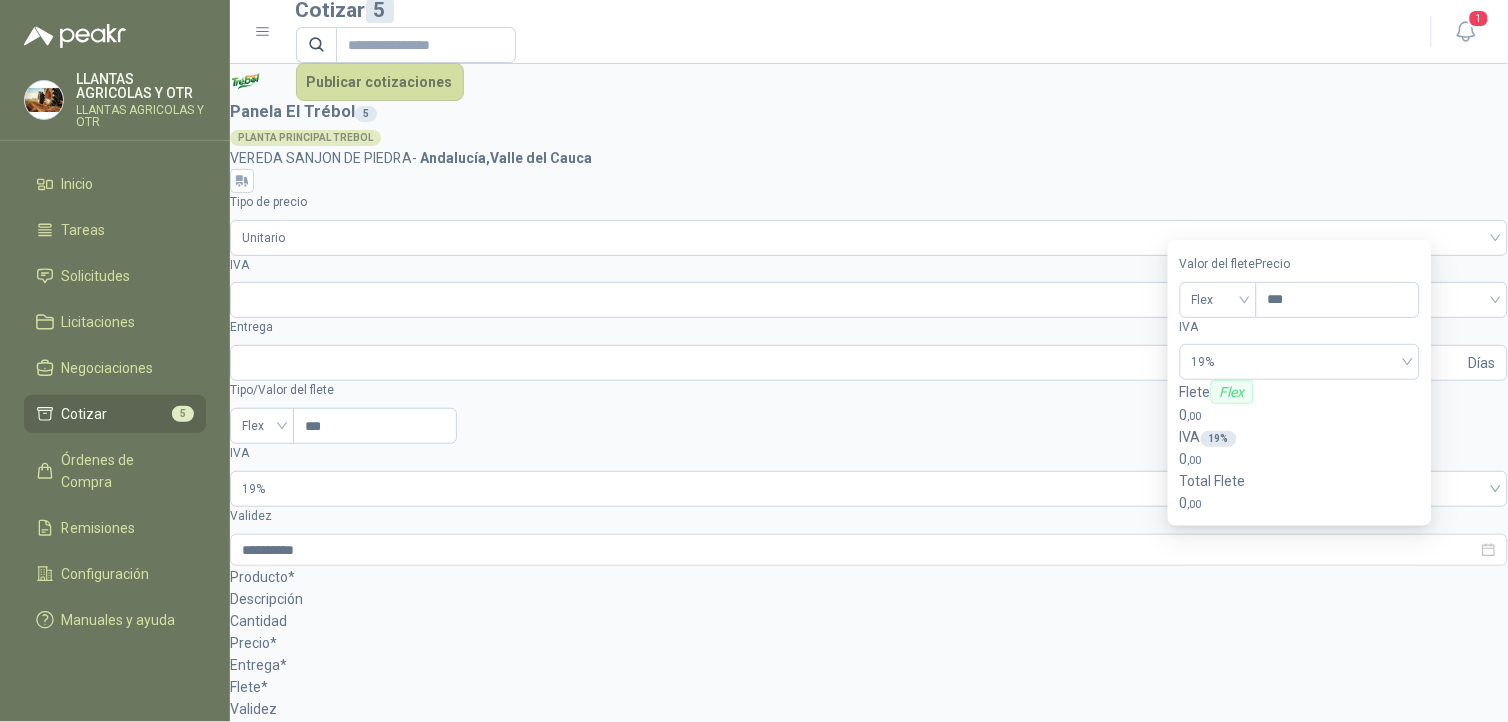 click at bounding box center (241, 3750) 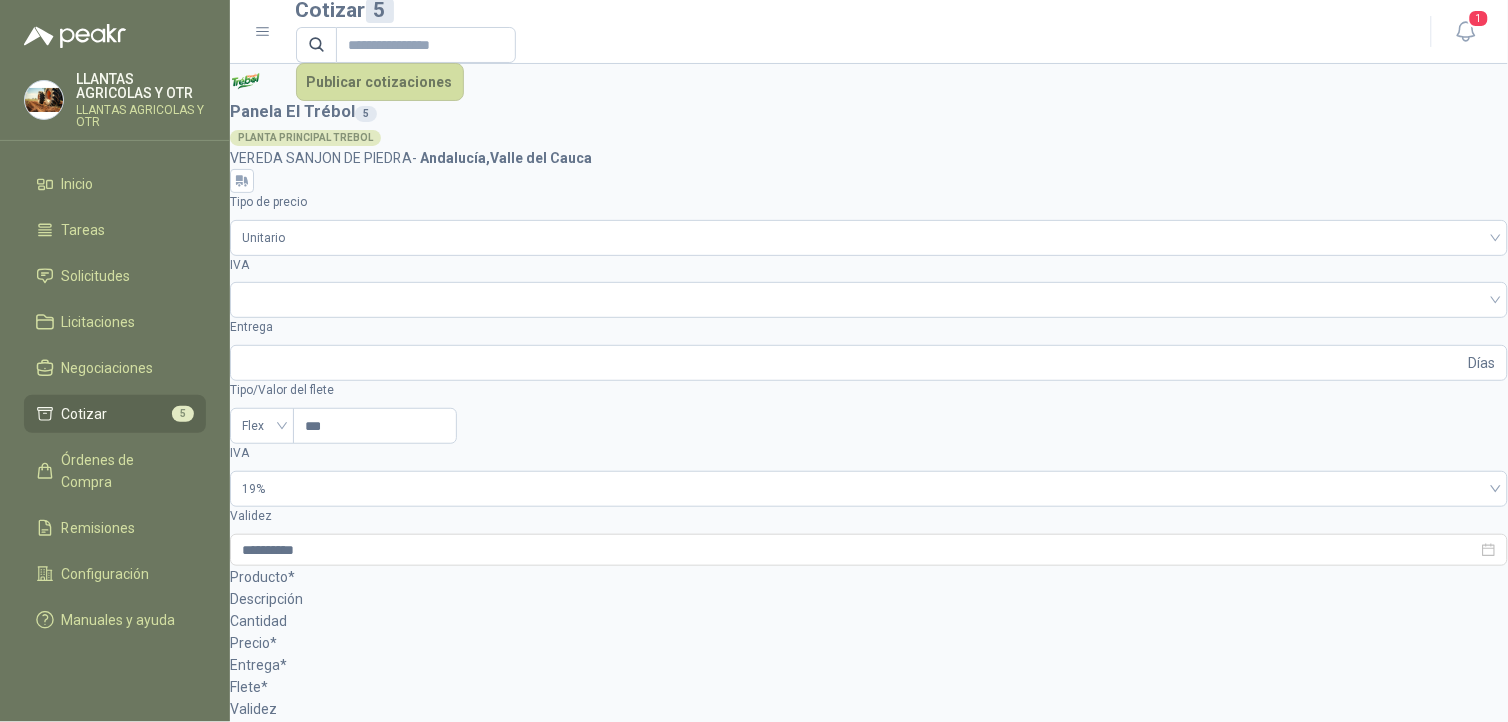 click at bounding box center [259, 1284] 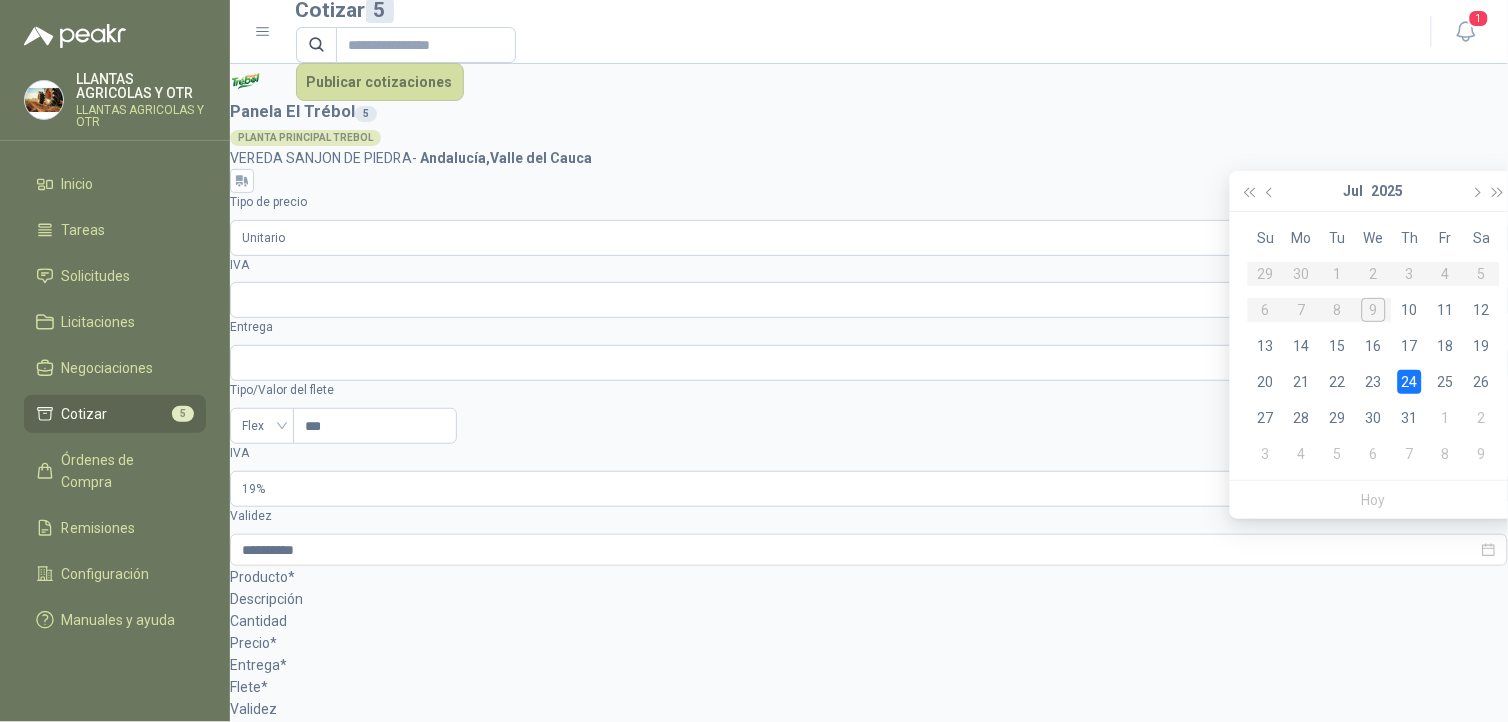 click at bounding box center [259, 1284] 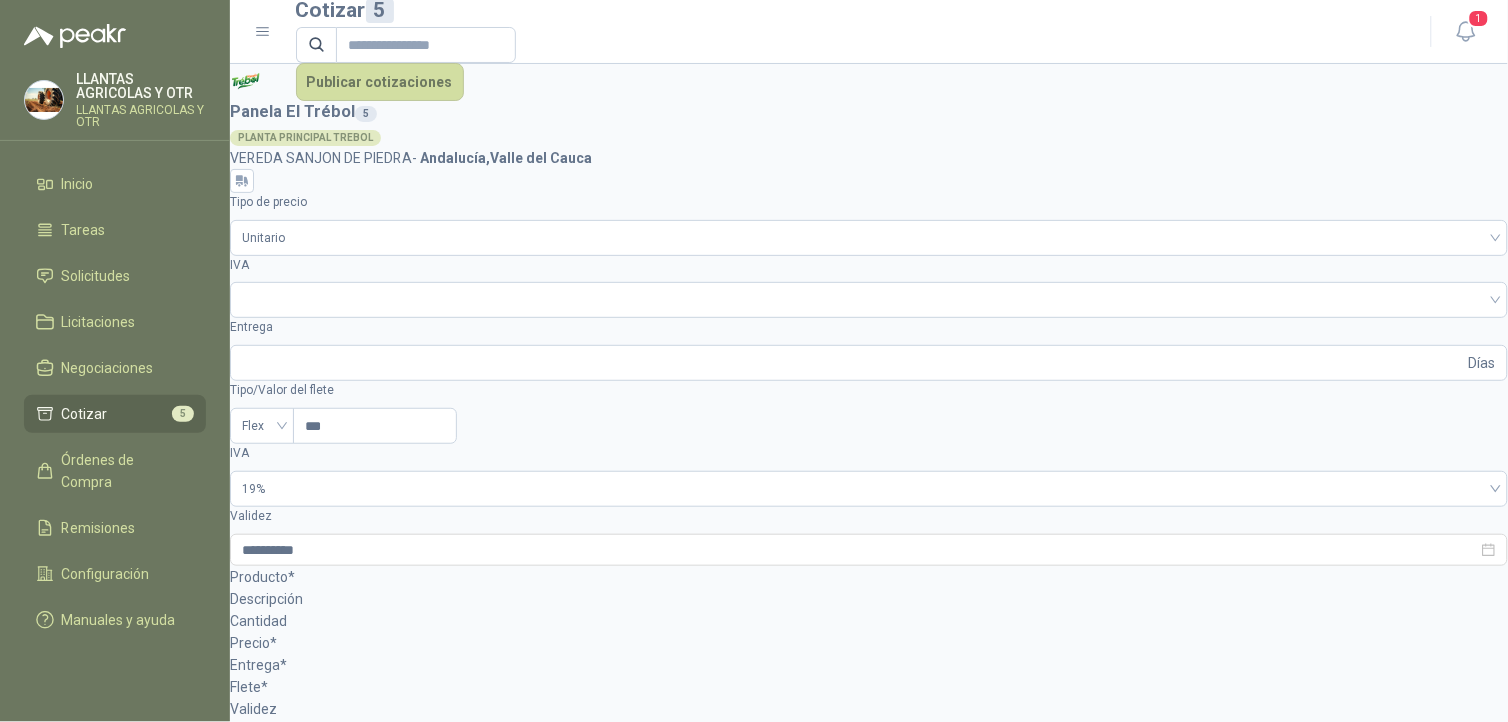 click on "Inicio   Tareas   Solicitudes   Licitaciones   Negociaciones   Cotizar 5   Órdenes de Compra   Remisiones   Configuración   Manuales y ayuda" at bounding box center (115, 406) 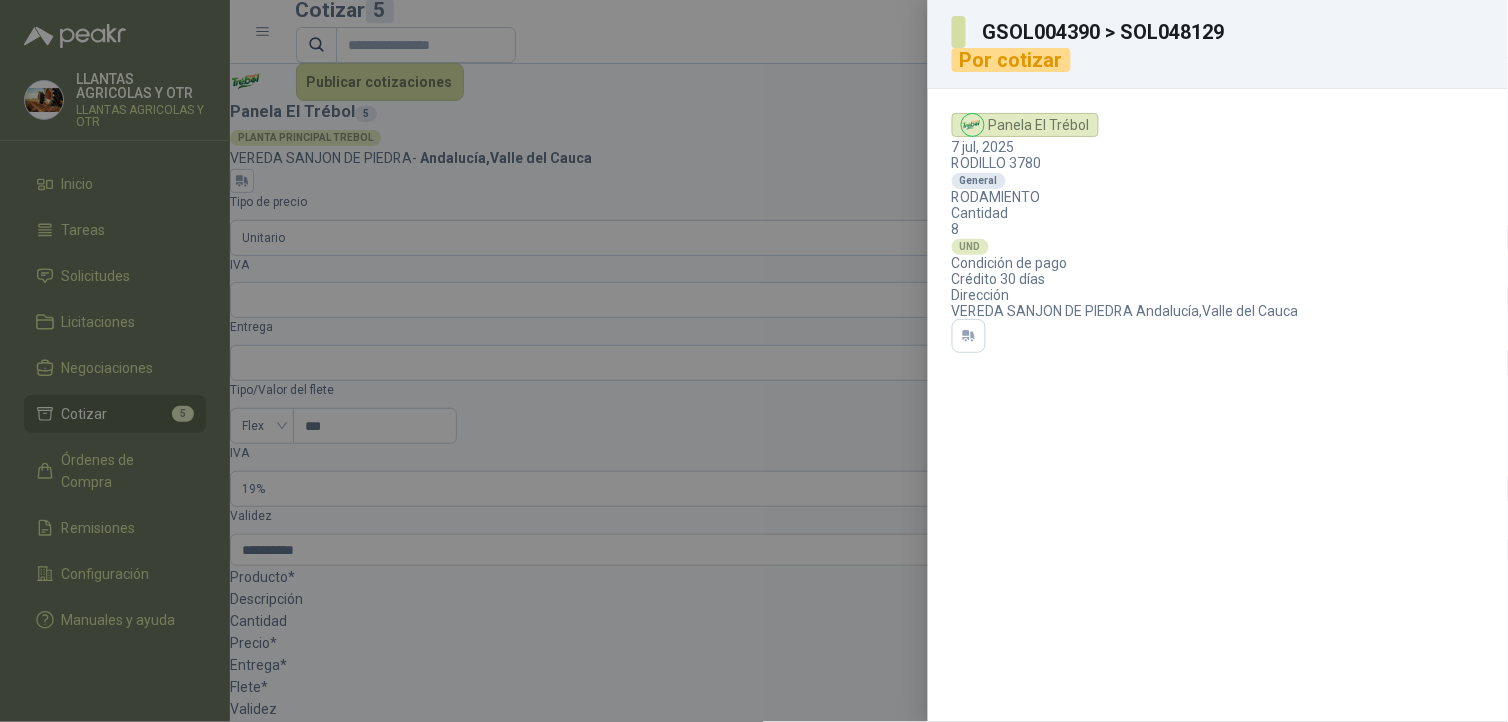 click at bounding box center [754, 361] 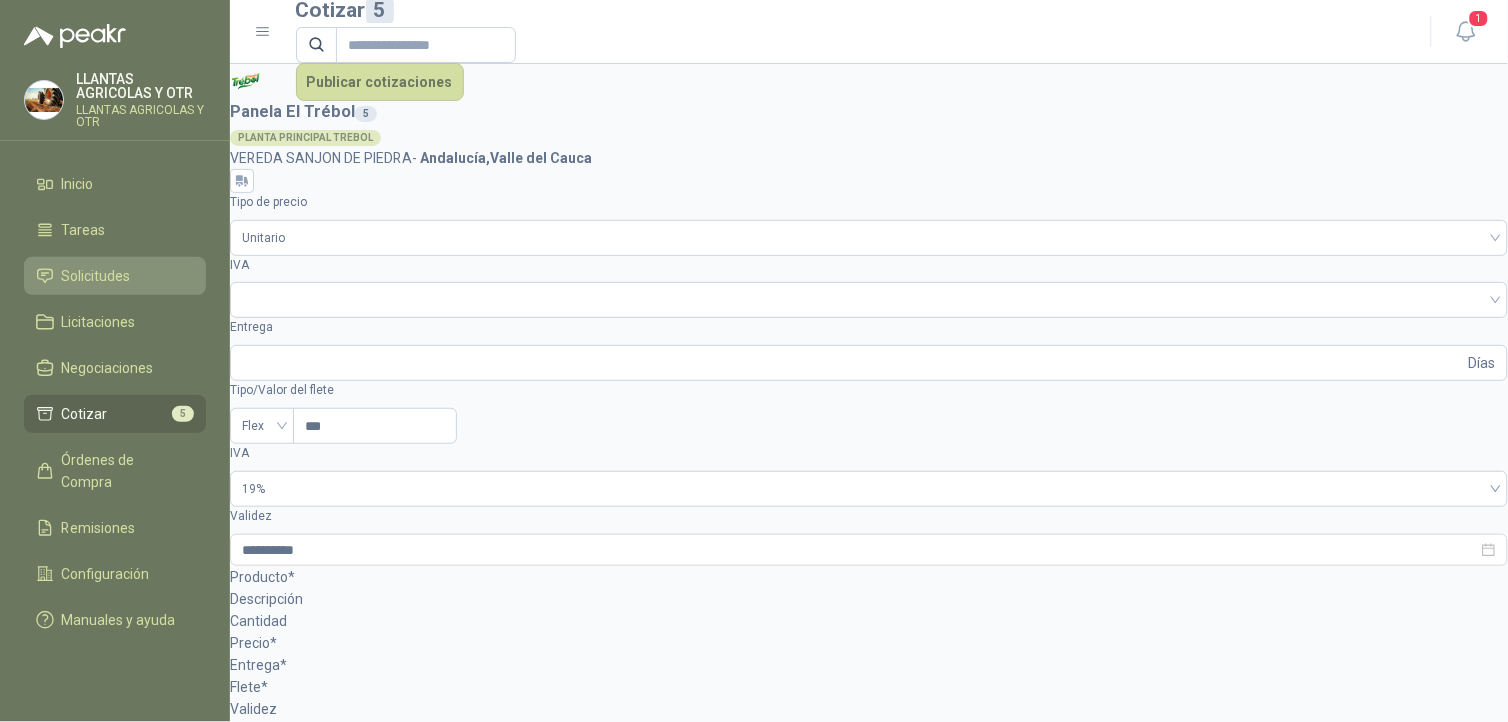 click on "Solicitudes" at bounding box center [96, 276] 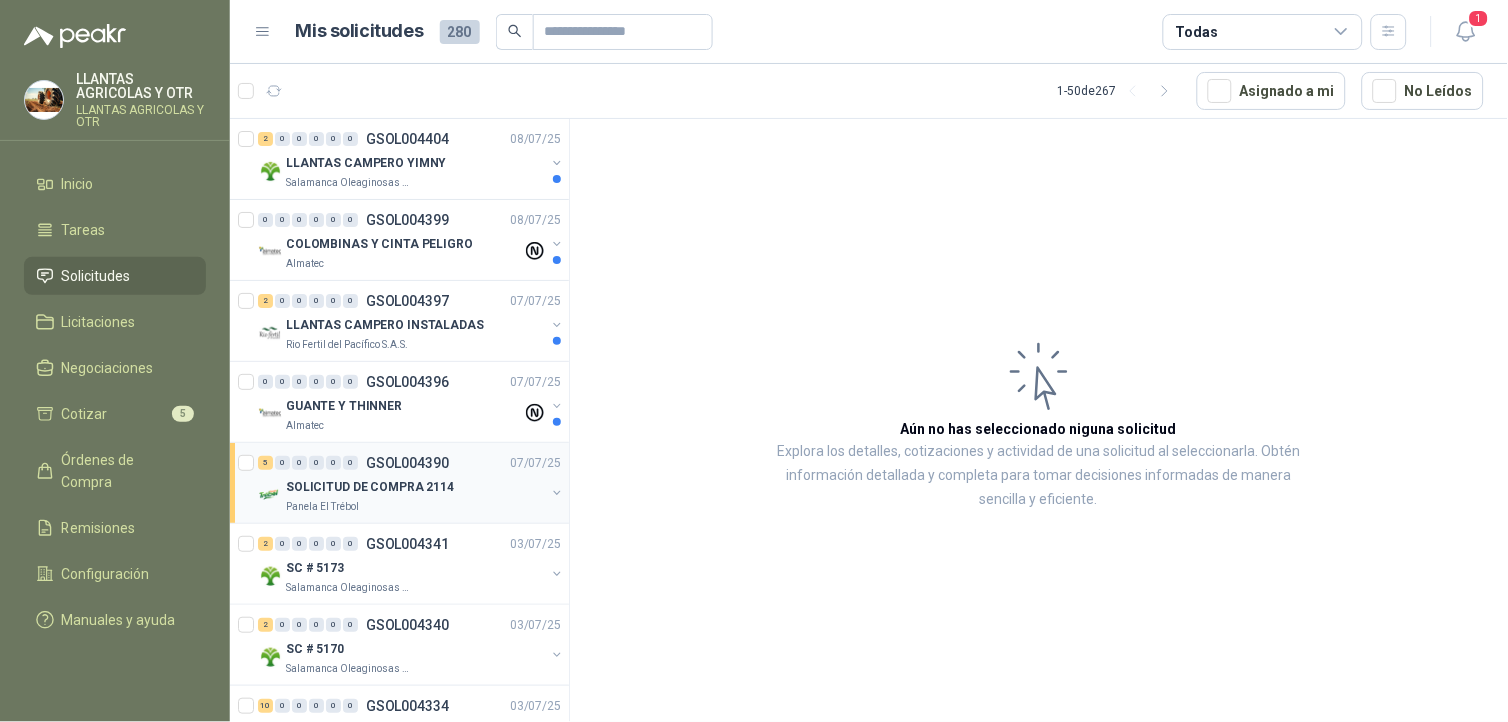 click on "Panela El Trébol" at bounding box center (322, 507) 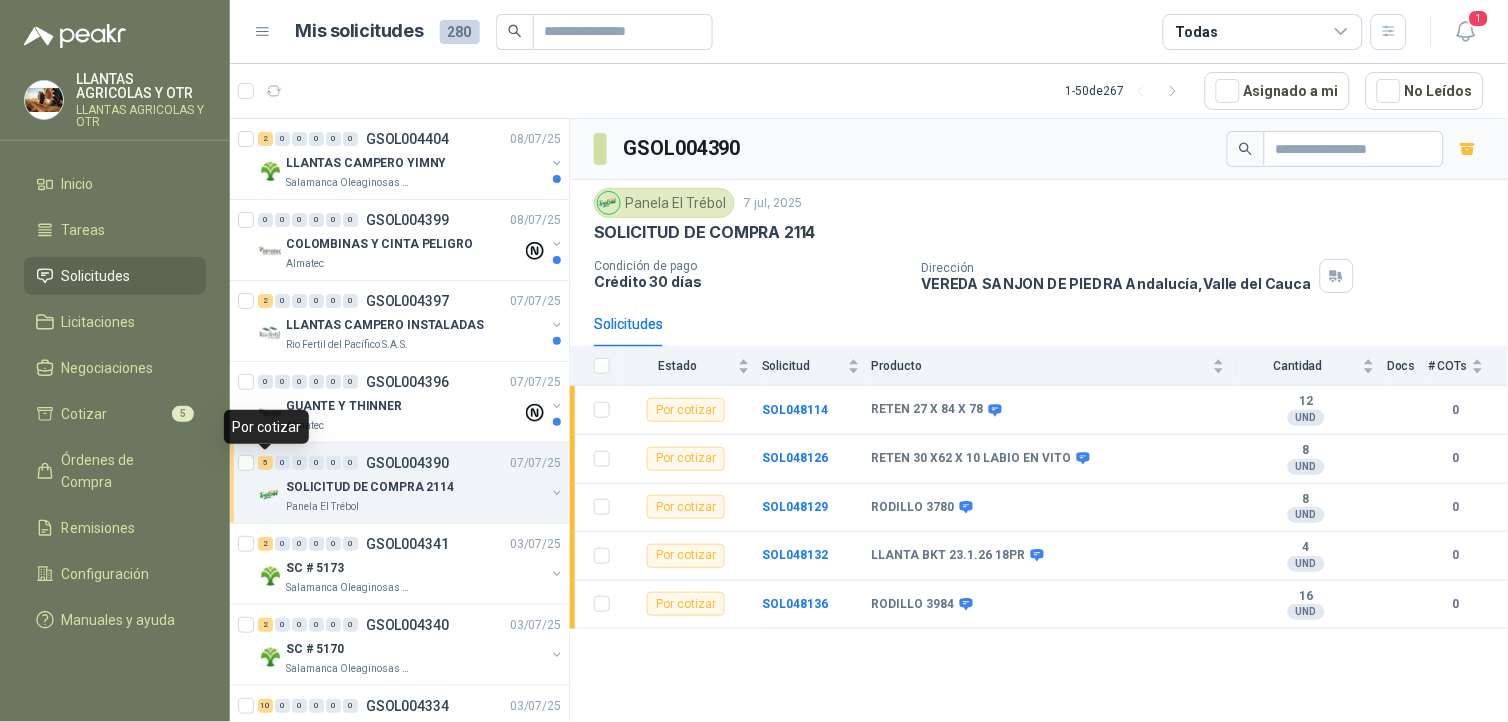 click on "5" at bounding box center [265, 463] 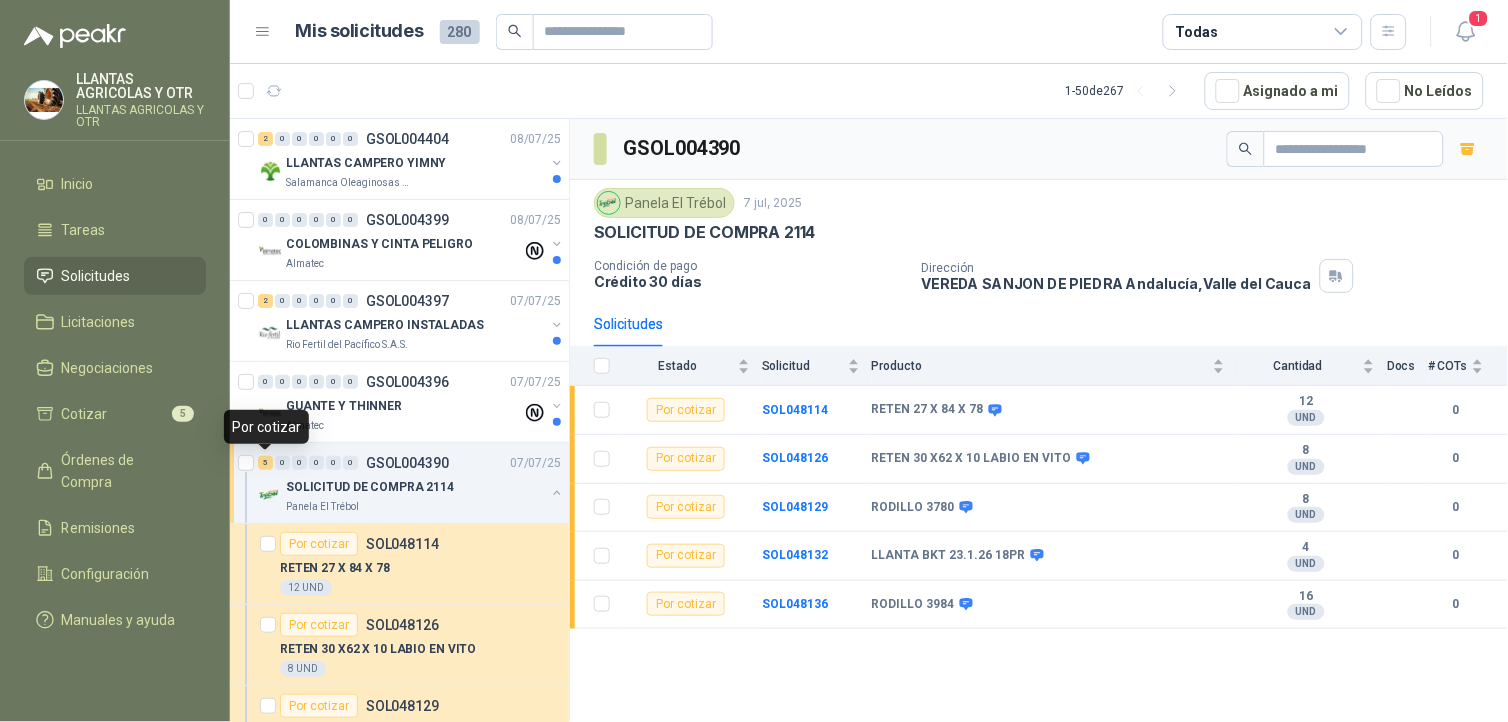 click on "5" at bounding box center [265, 463] 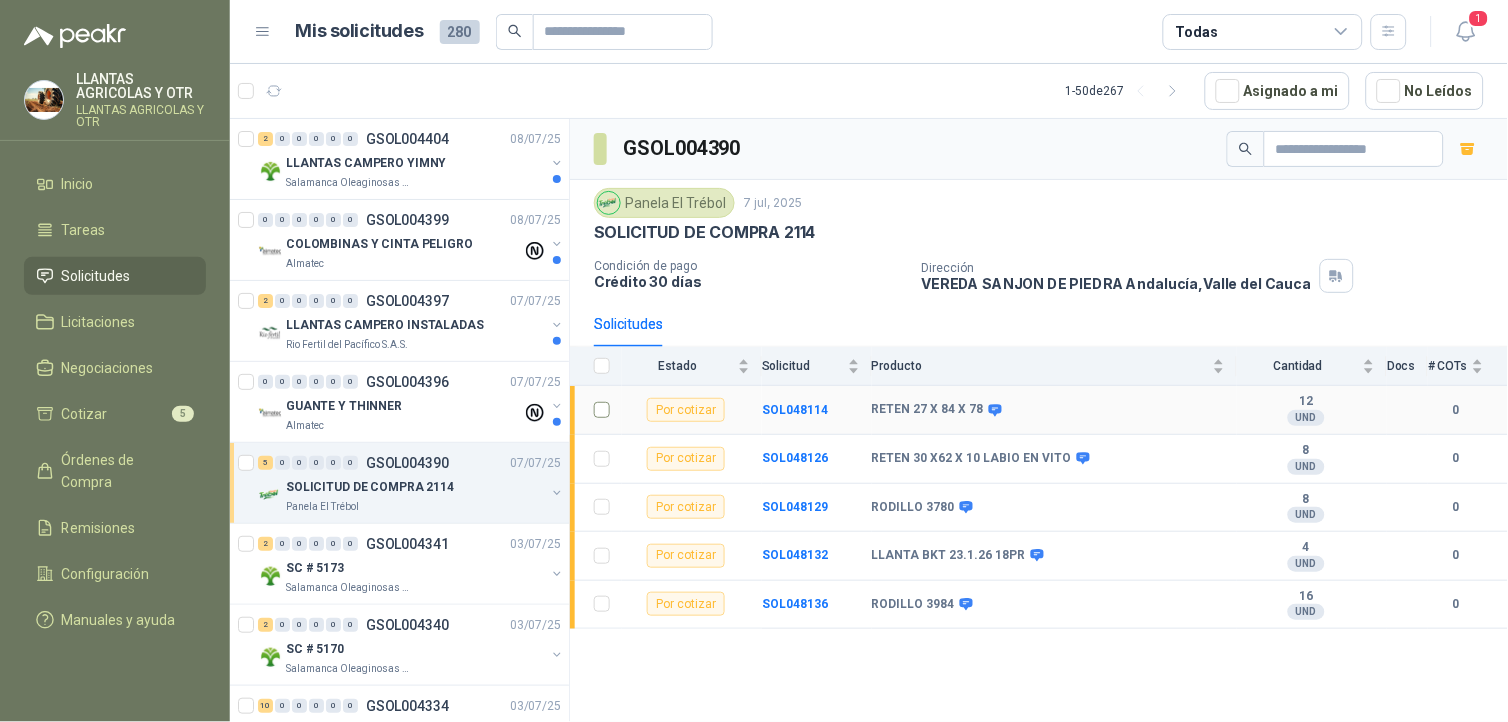 click at bounding box center [596, 410] 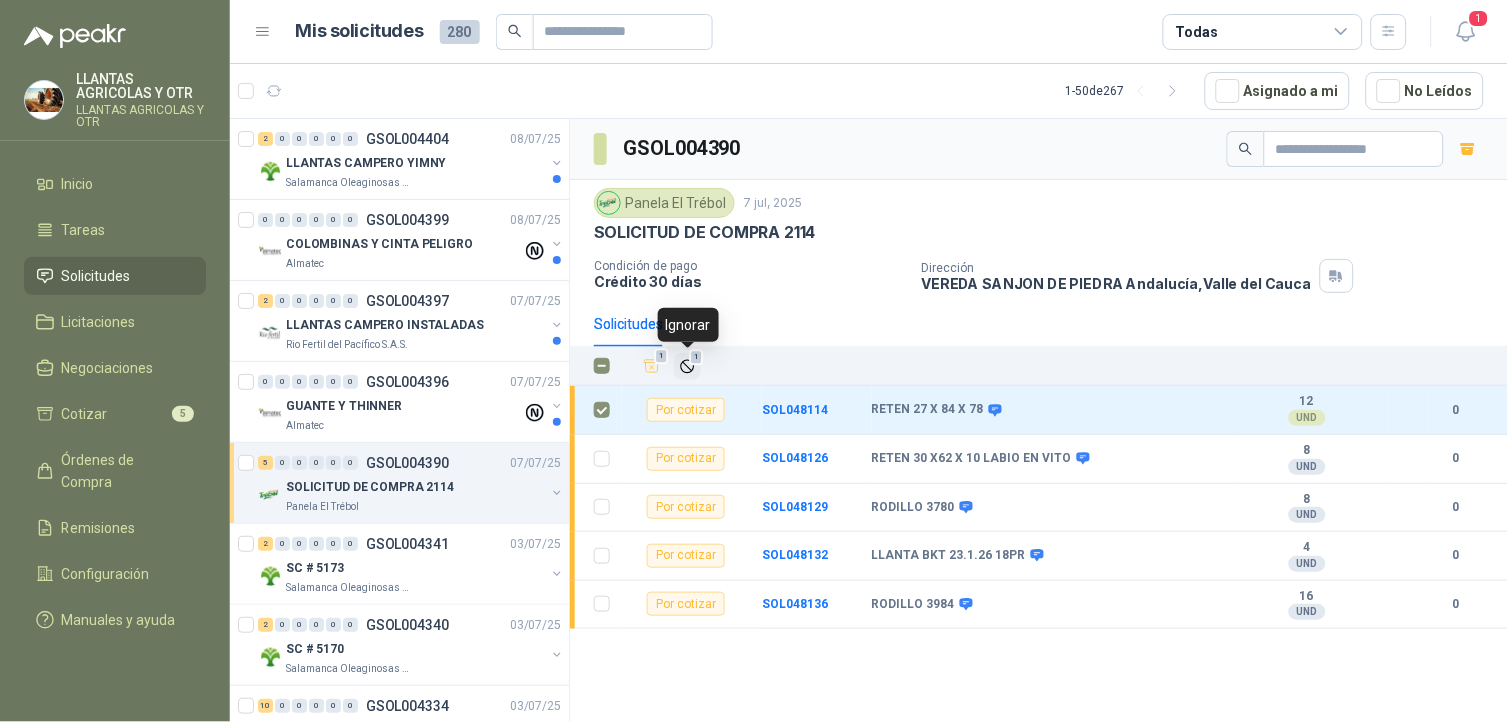 click on "1" at bounding box center (687, 366) 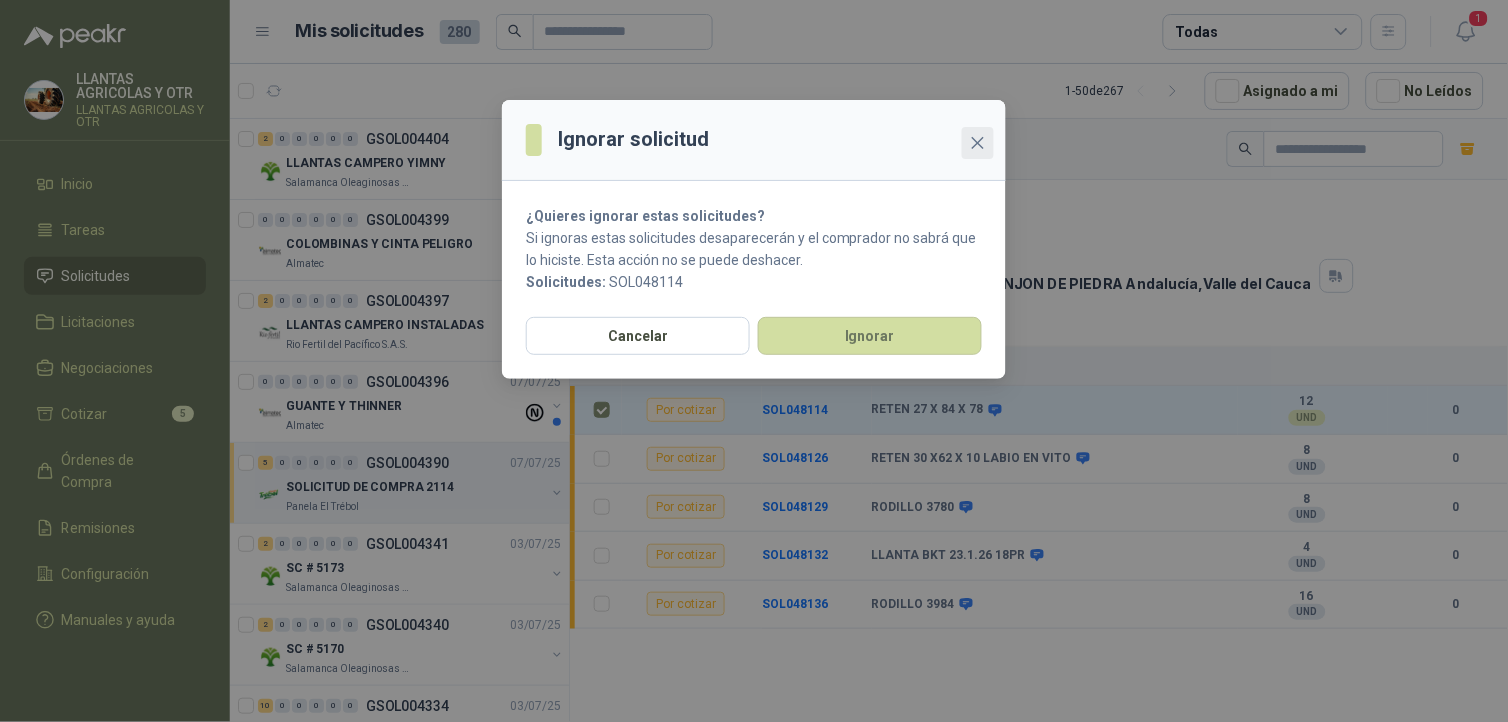 click at bounding box center (978, 143) 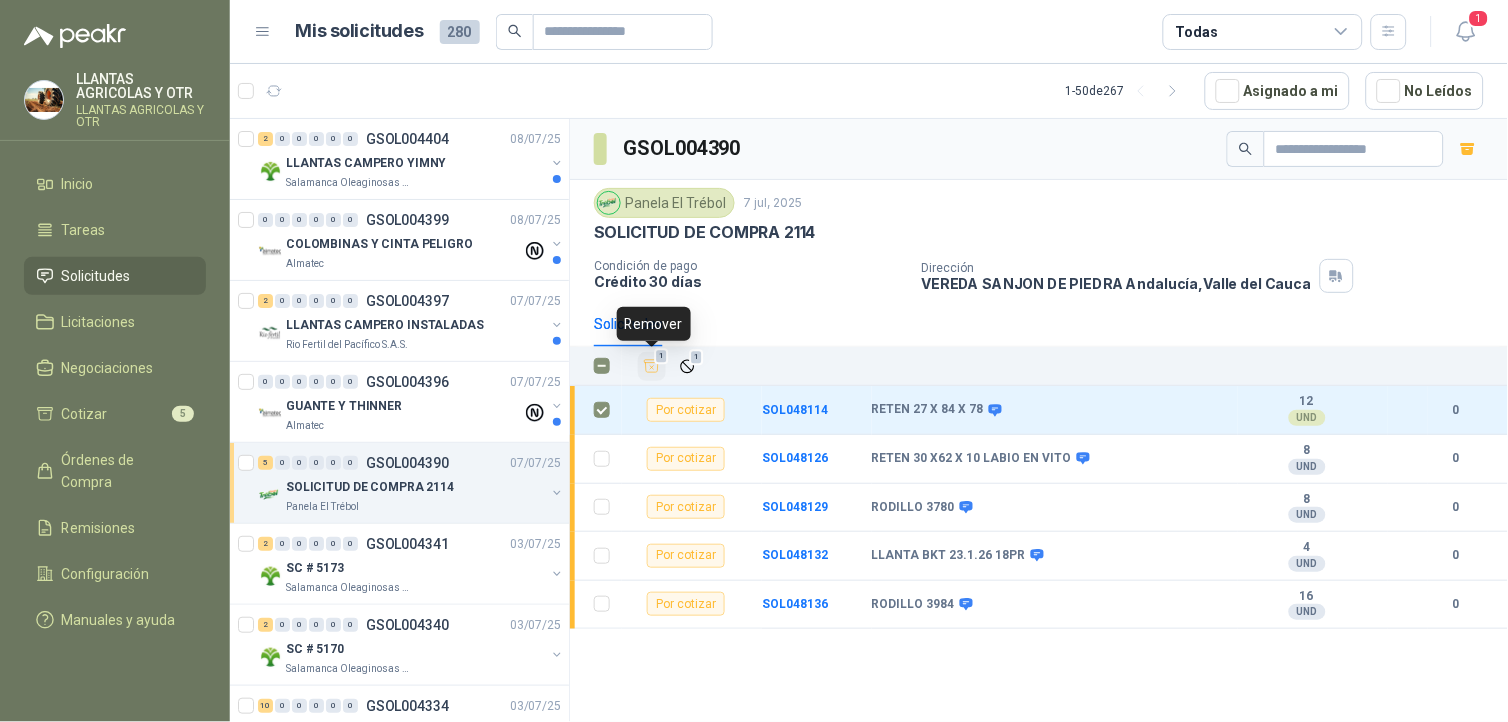 click at bounding box center [652, 366] 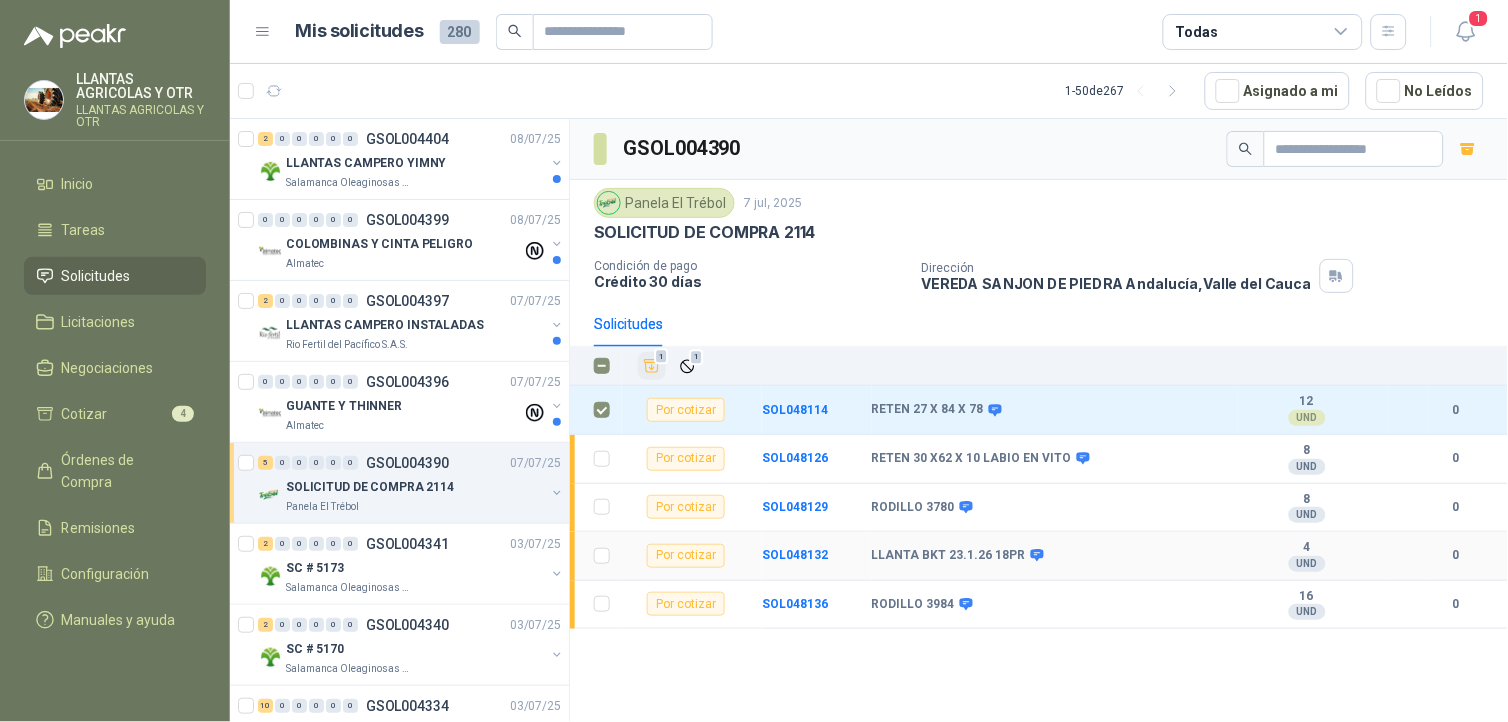 click on "4" at bounding box center (1307, 548) 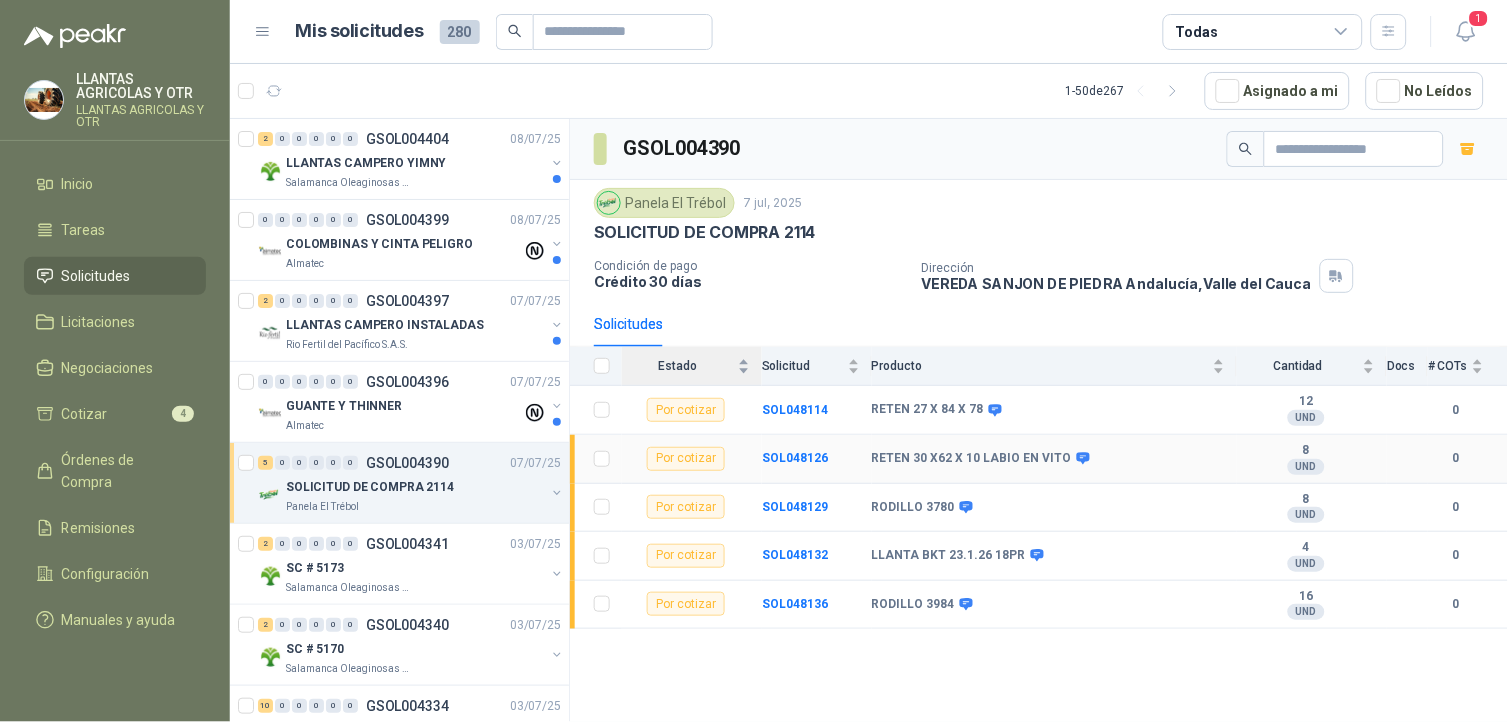 click on "Por cotizar" at bounding box center (686, 459) 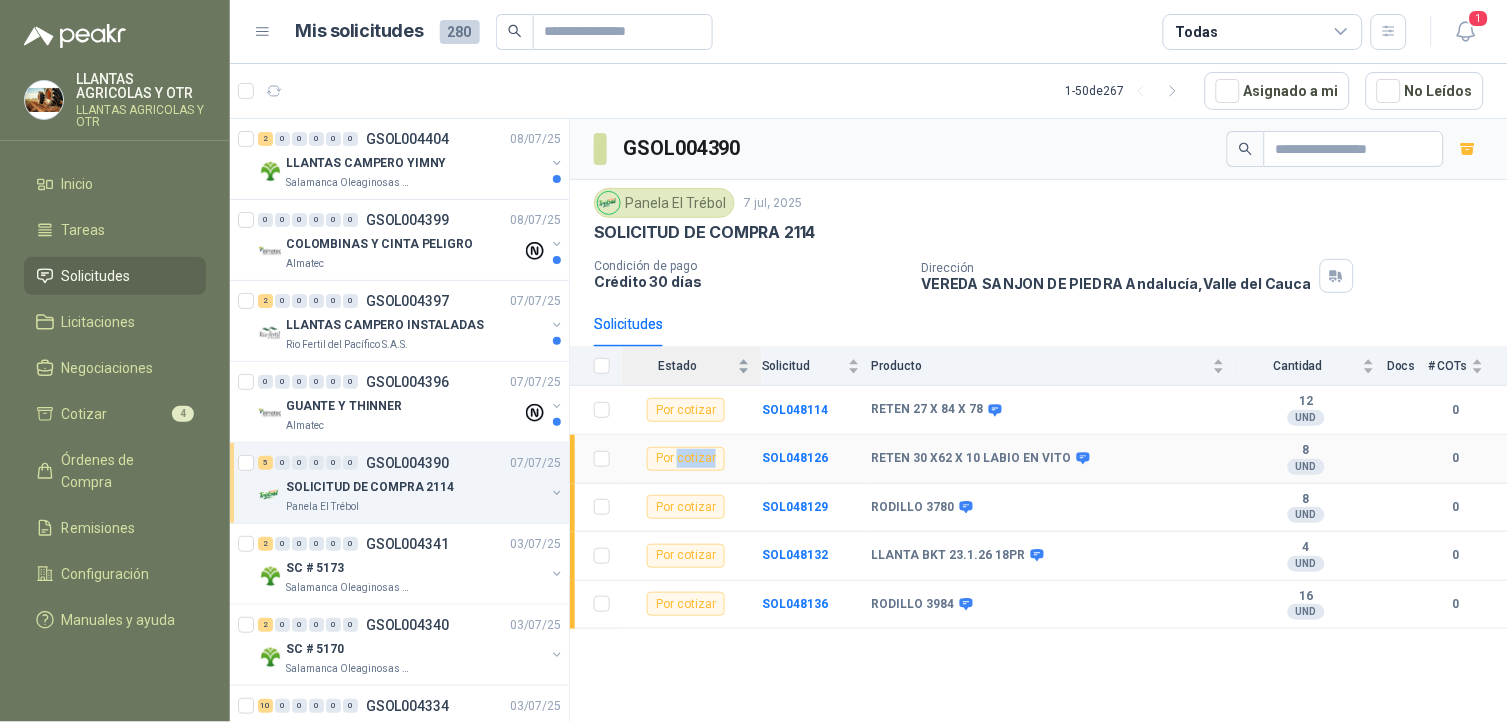 click on "Por cotizar" at bounding box center [686, 459] 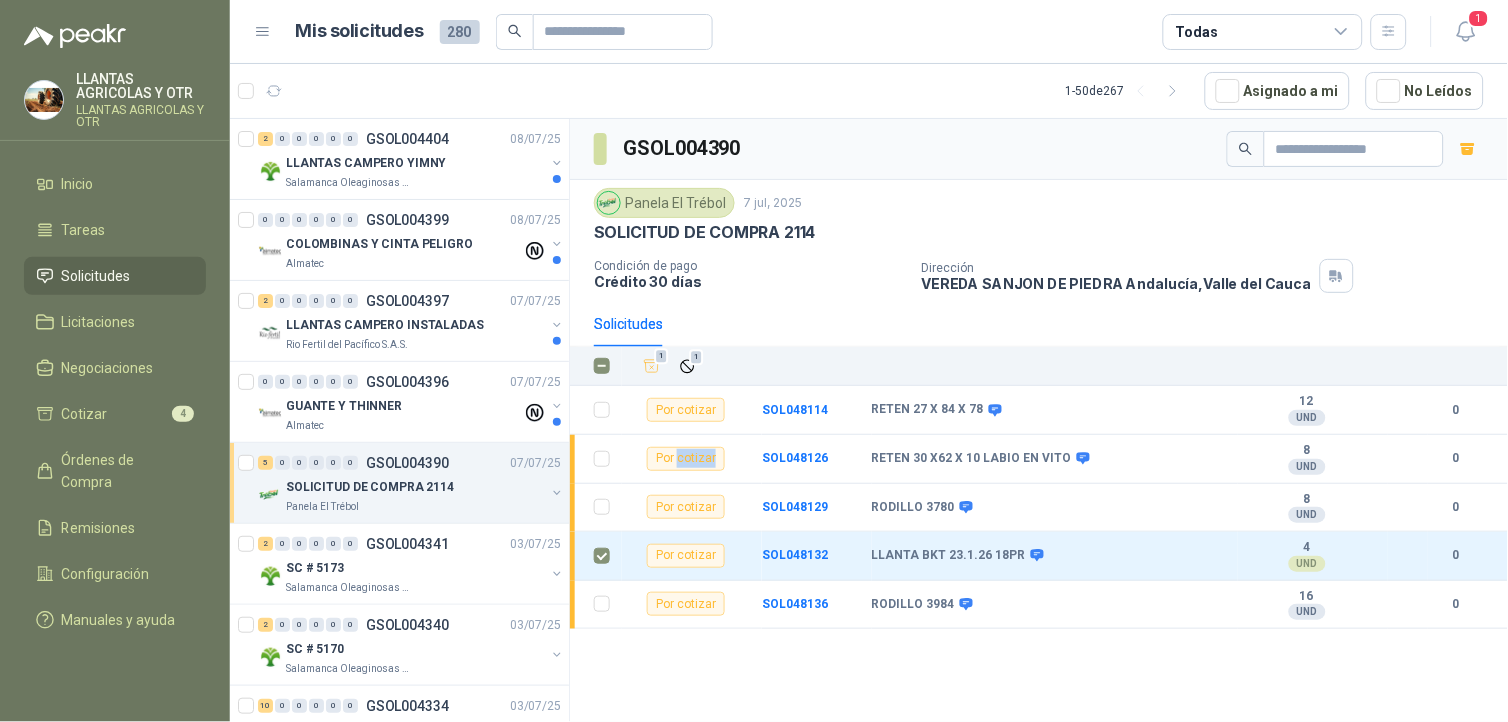 click at bounding box center (557, 493) 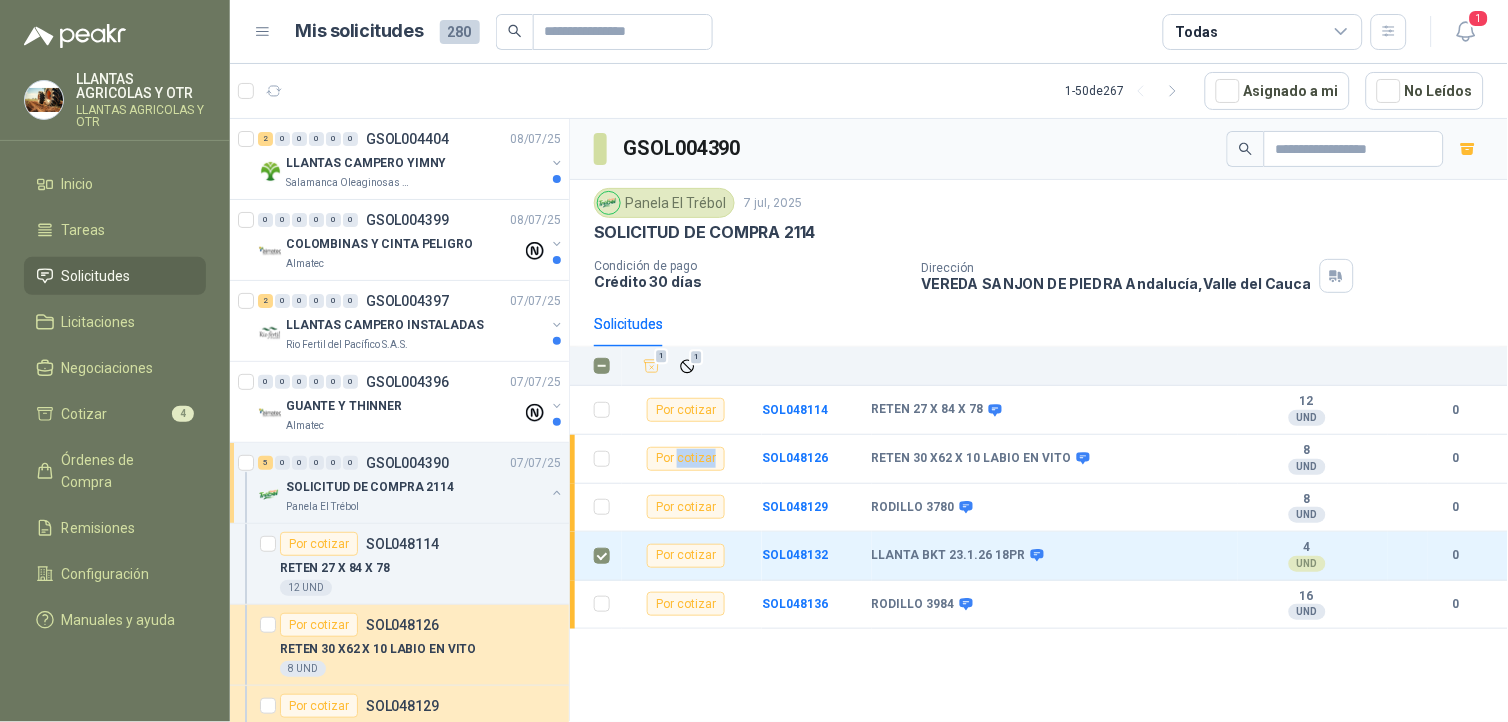 type 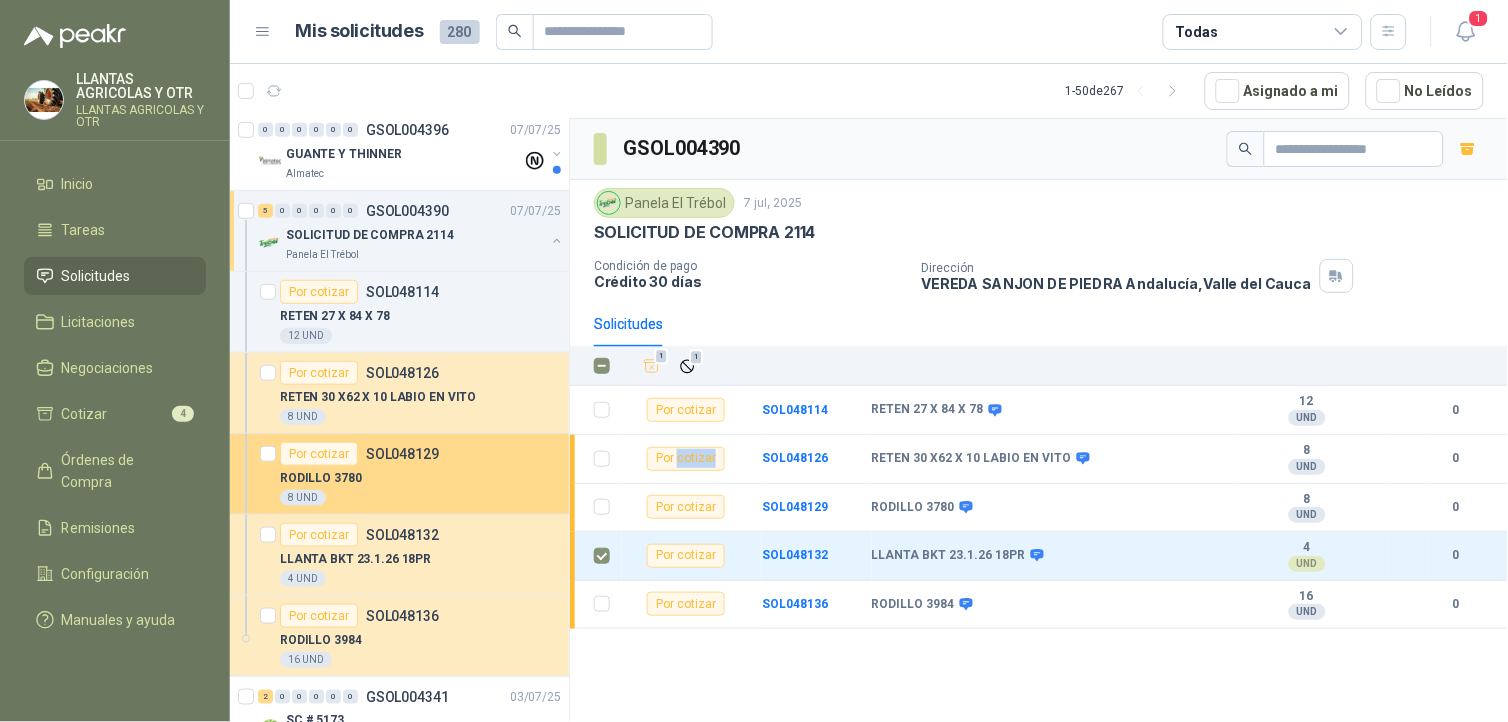 scroll, scrollTop: 245, scrollLeft: 0, axis: vertical 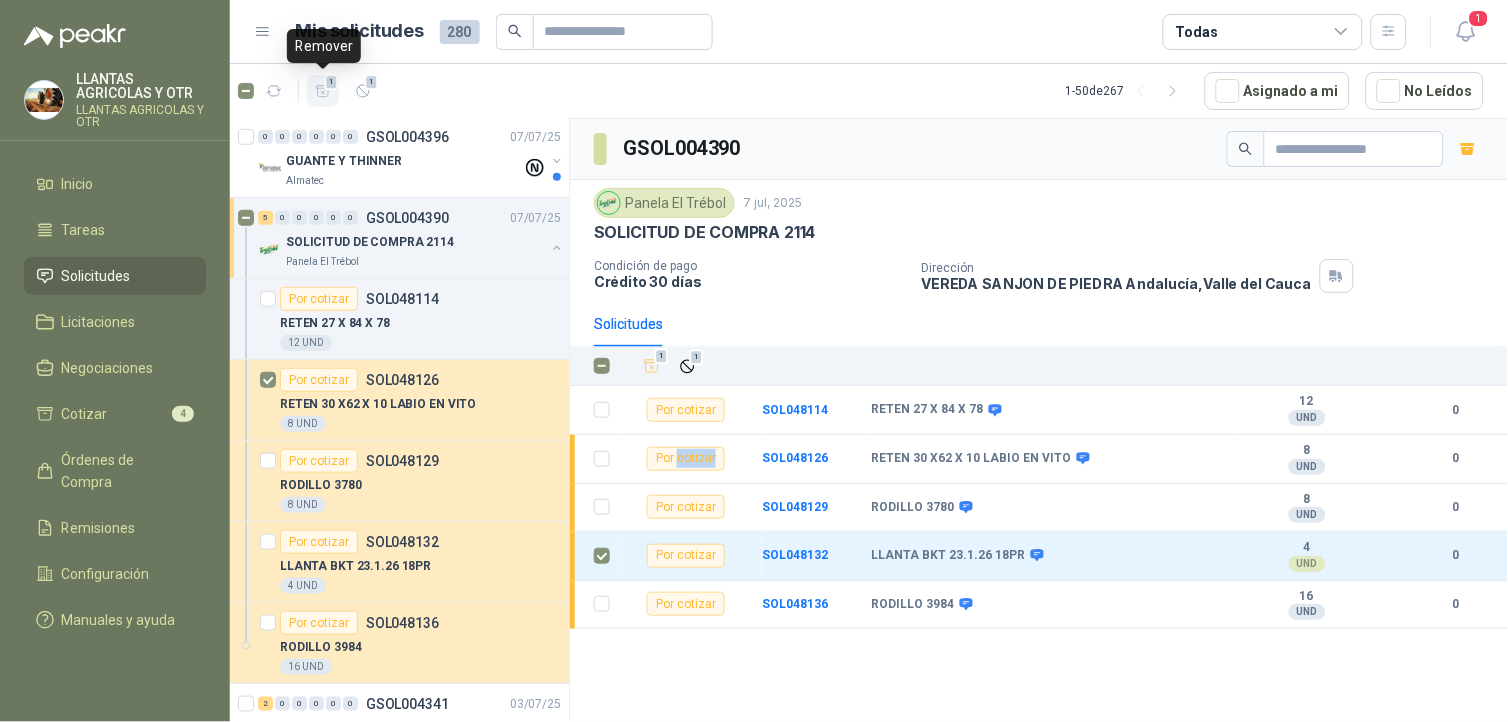 click at bounding box center [323, 91] 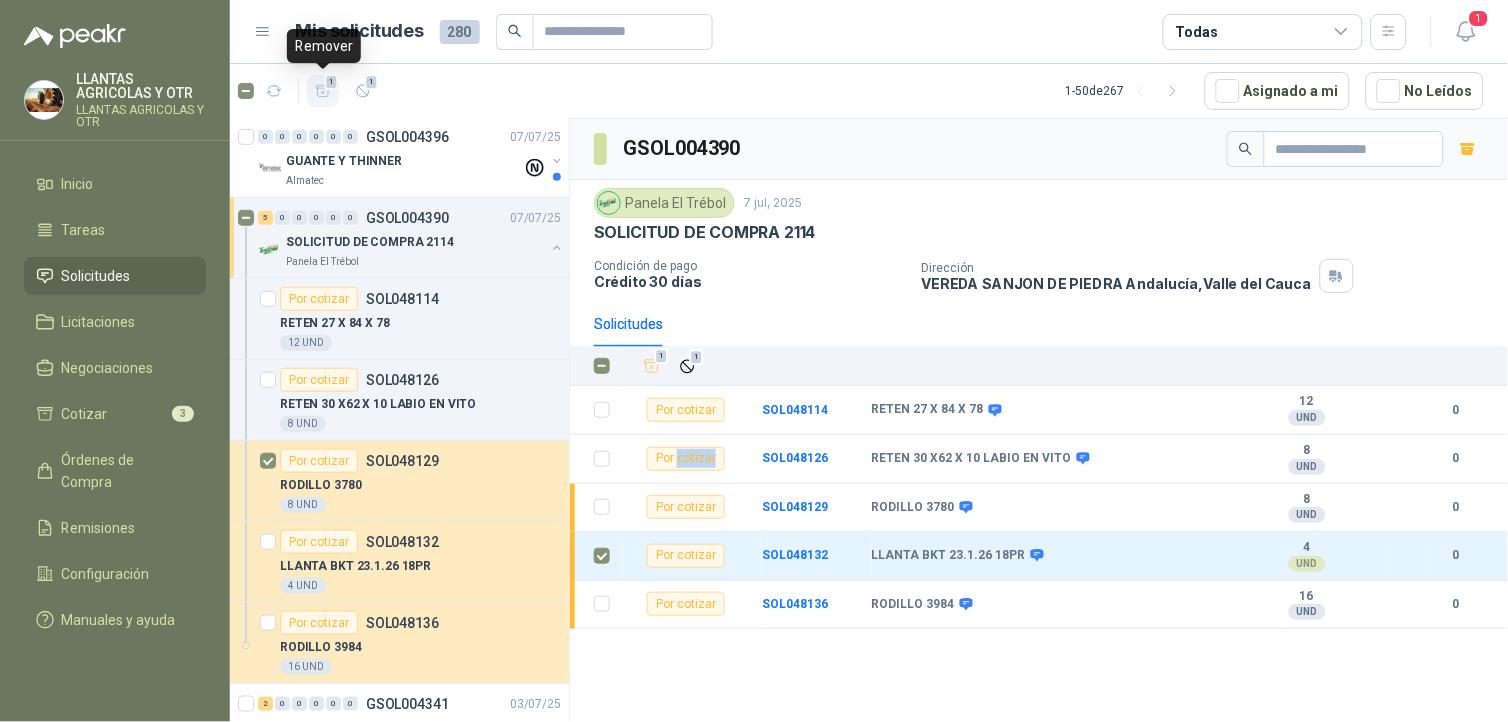 click at bounding box center [323, 91] 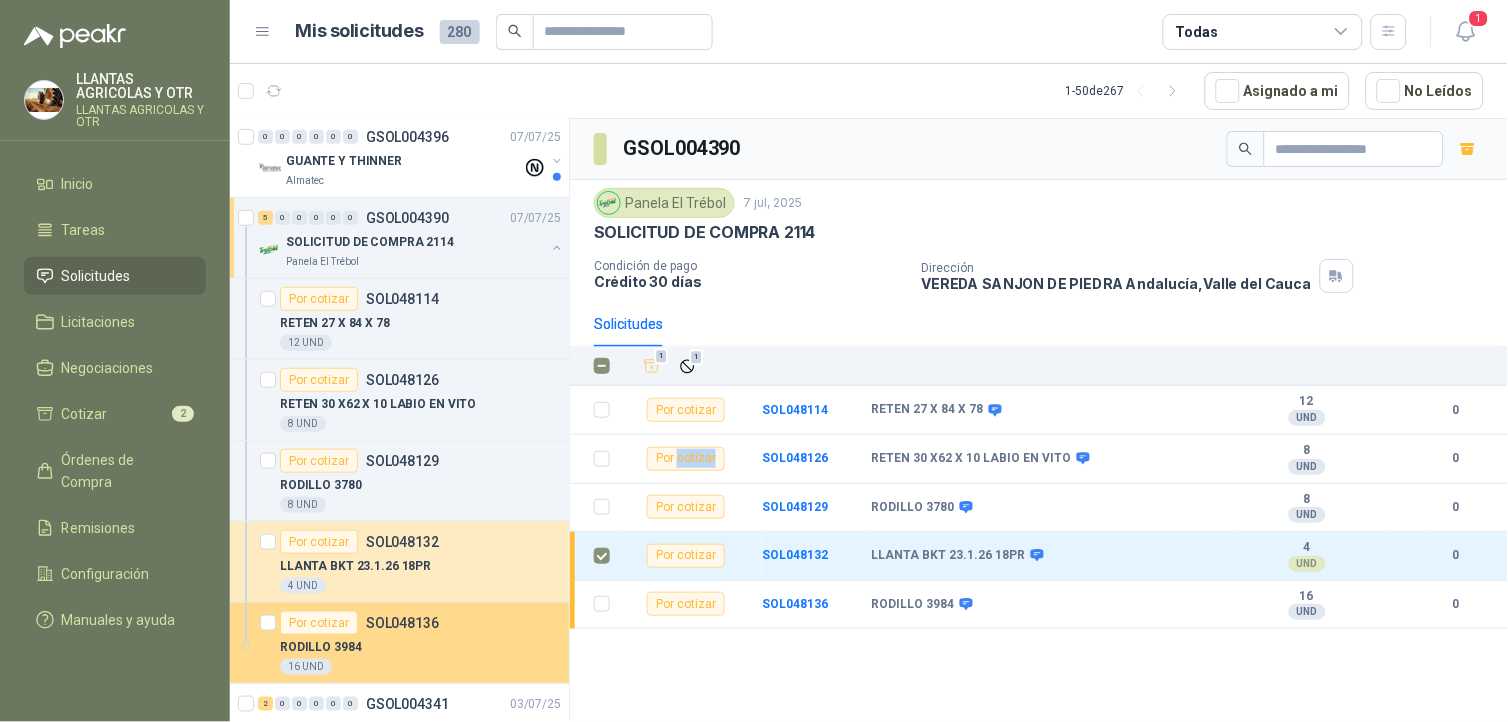 click at bounding box center [268, 643] 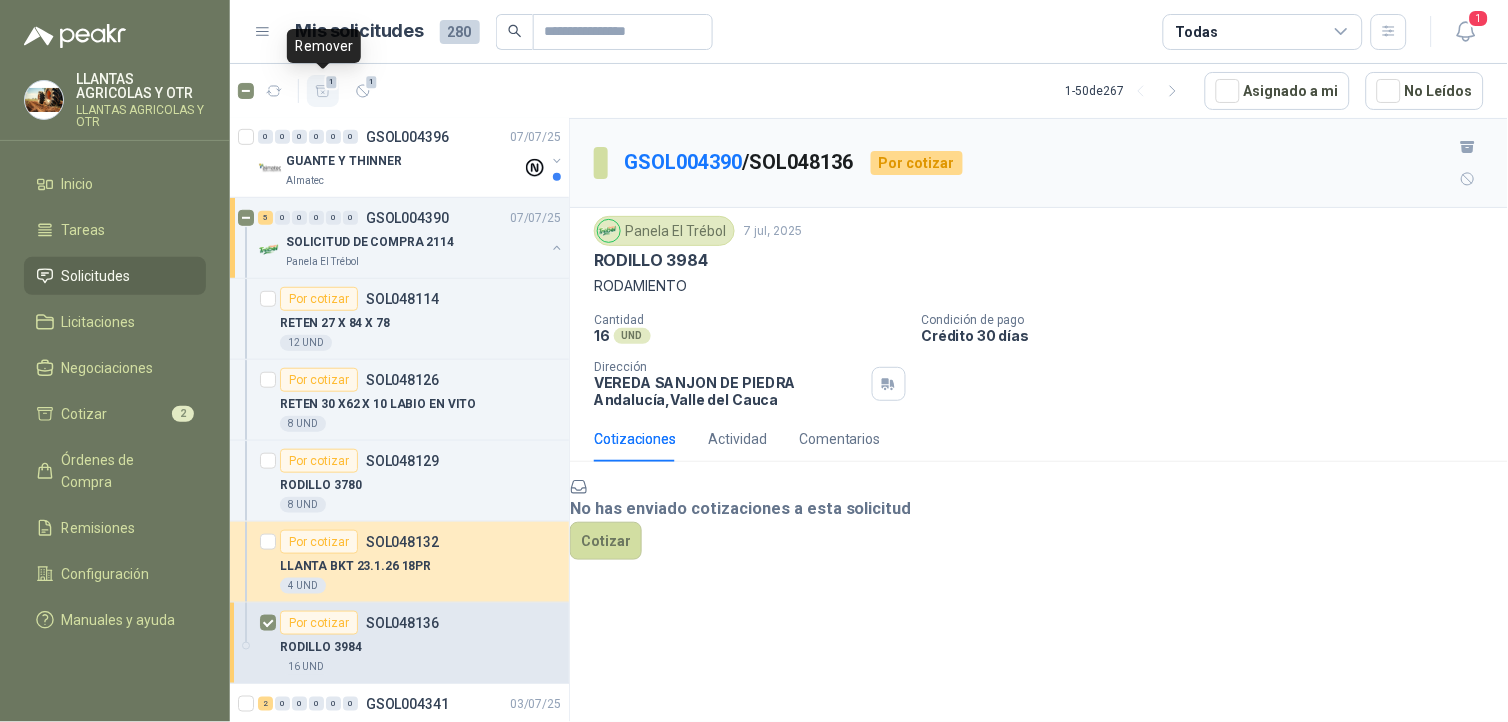 click on "1" at bounding box center (332, 82) 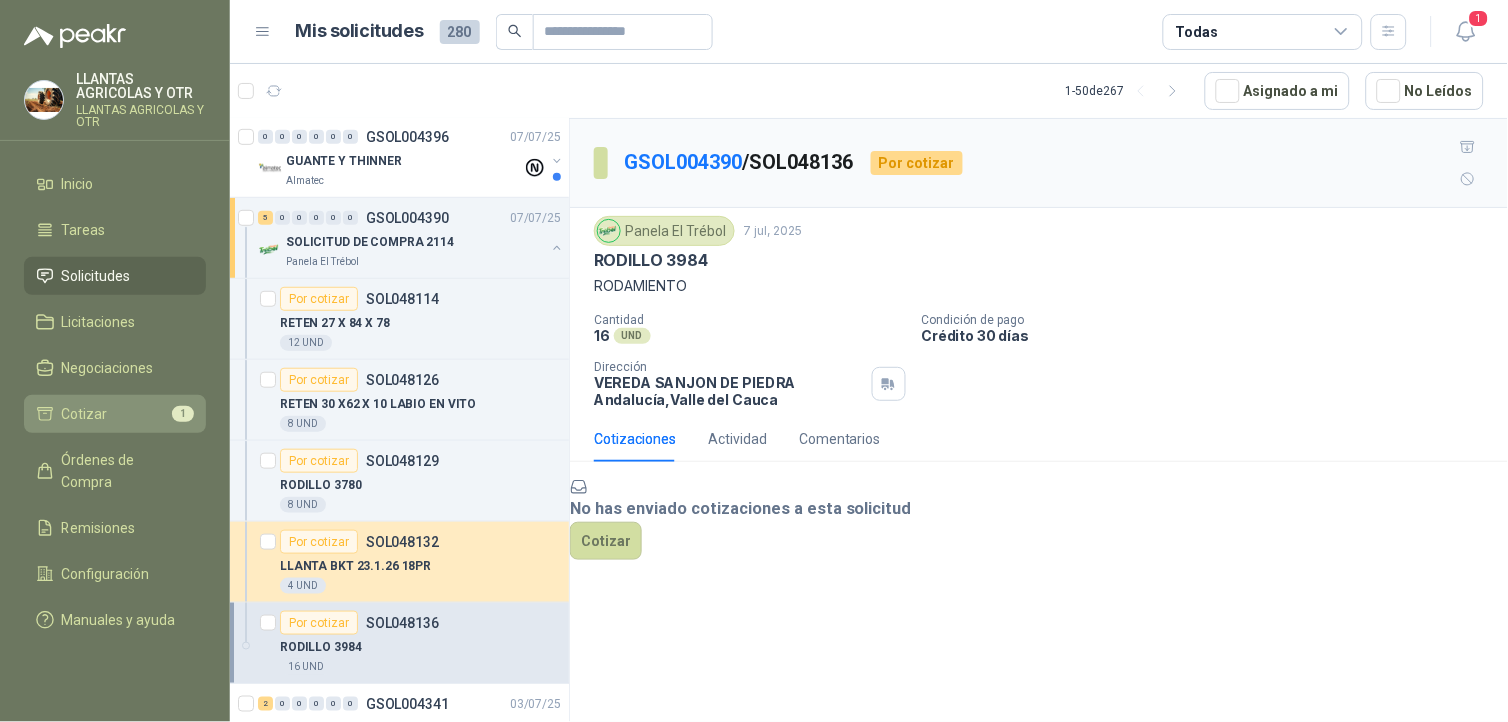 click on "Cotizar 1" at bounding box center [115, 414] 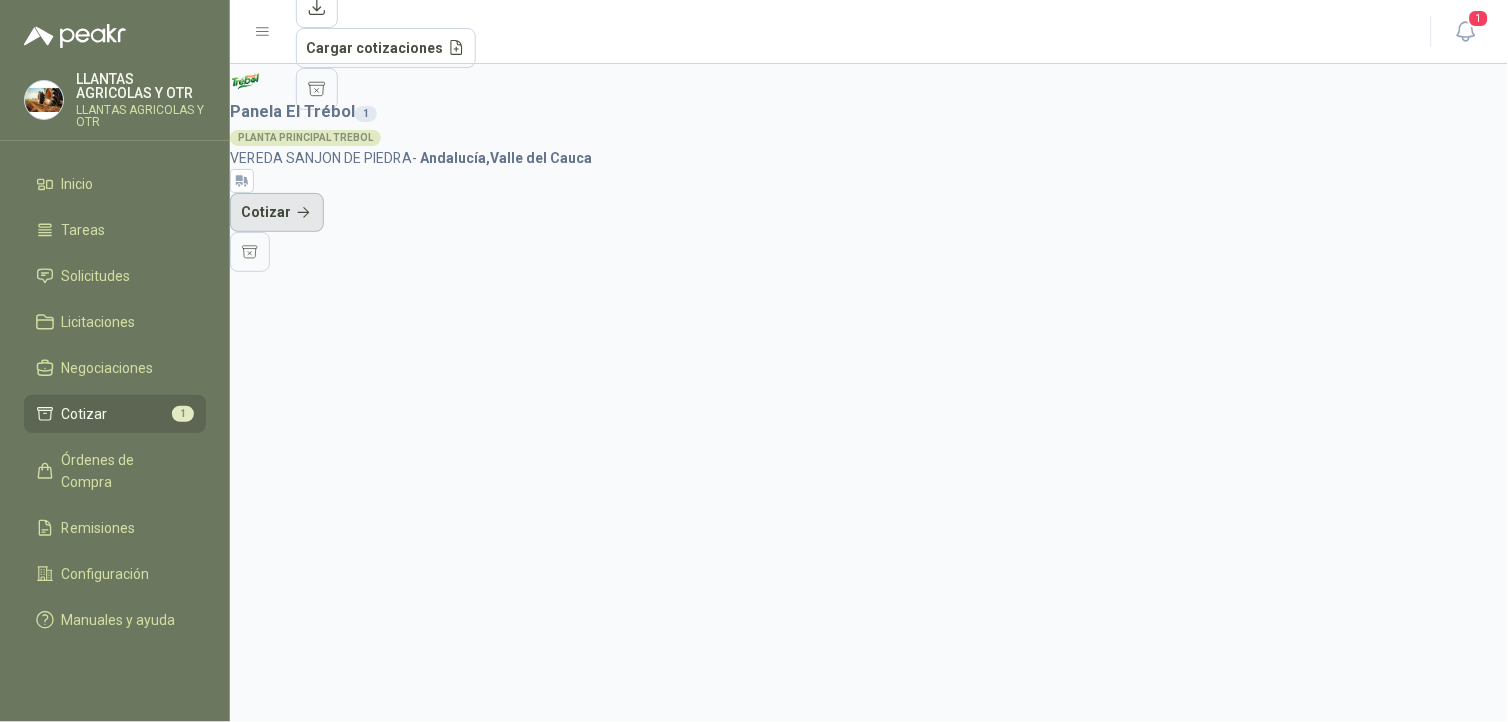 click on "Cotizar" at bounding box center (277, 213) 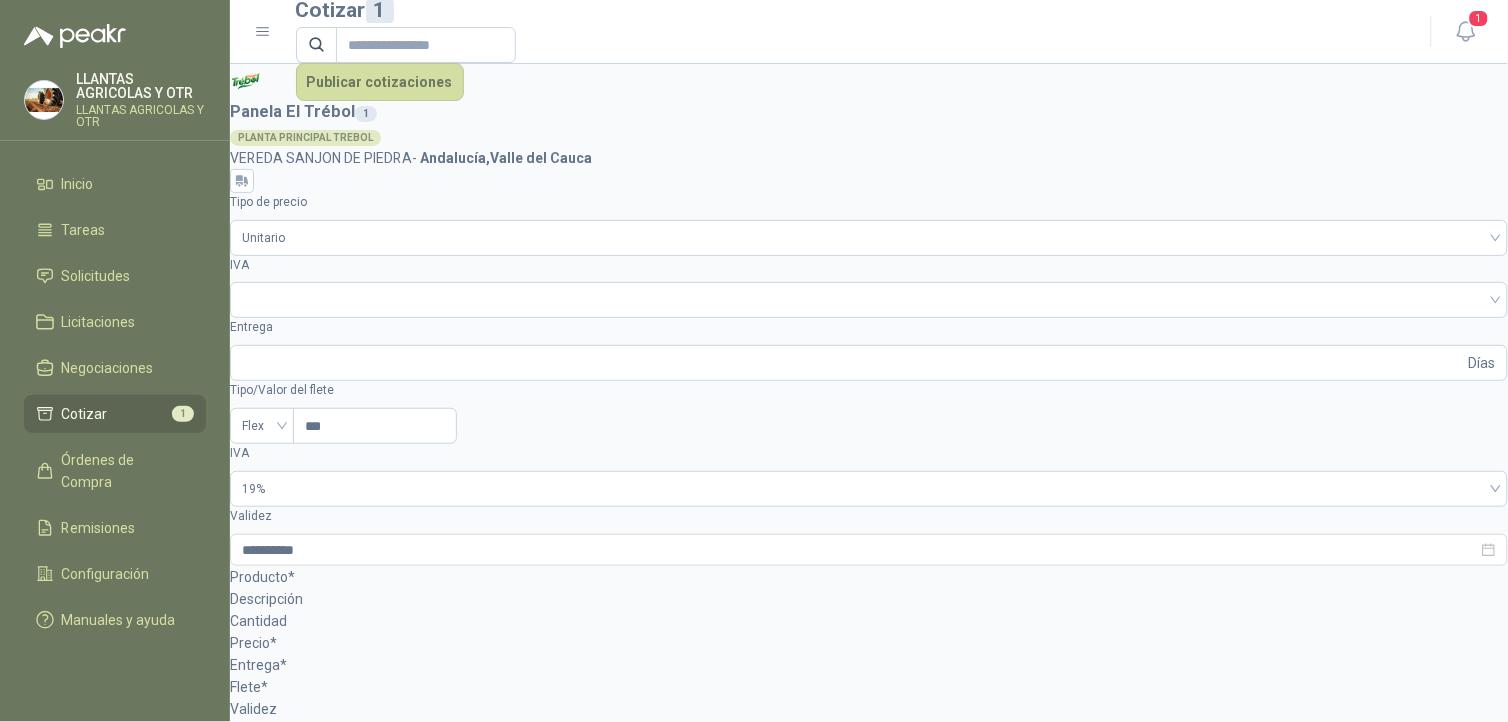 click at bounding box center [869, 881] 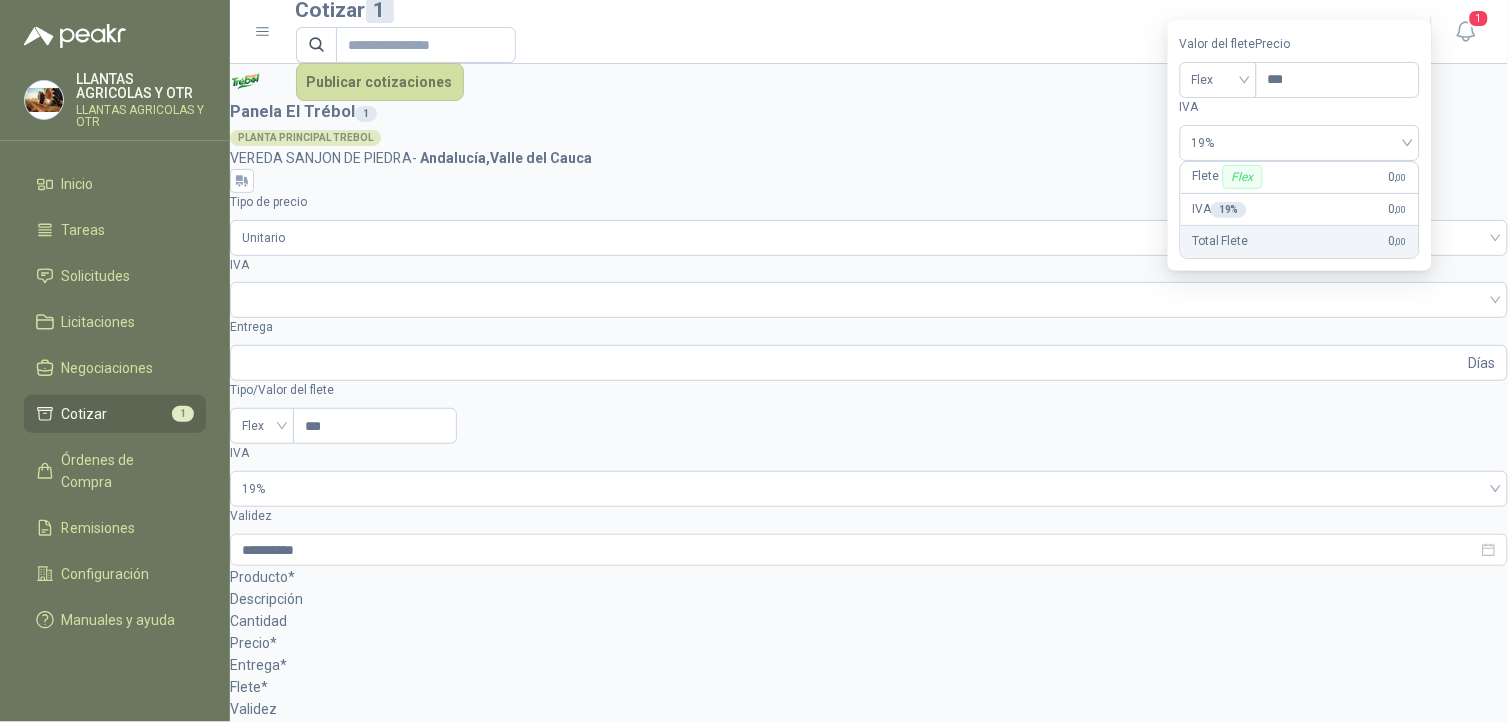 click on "**********" at bounding box center (869, 718) 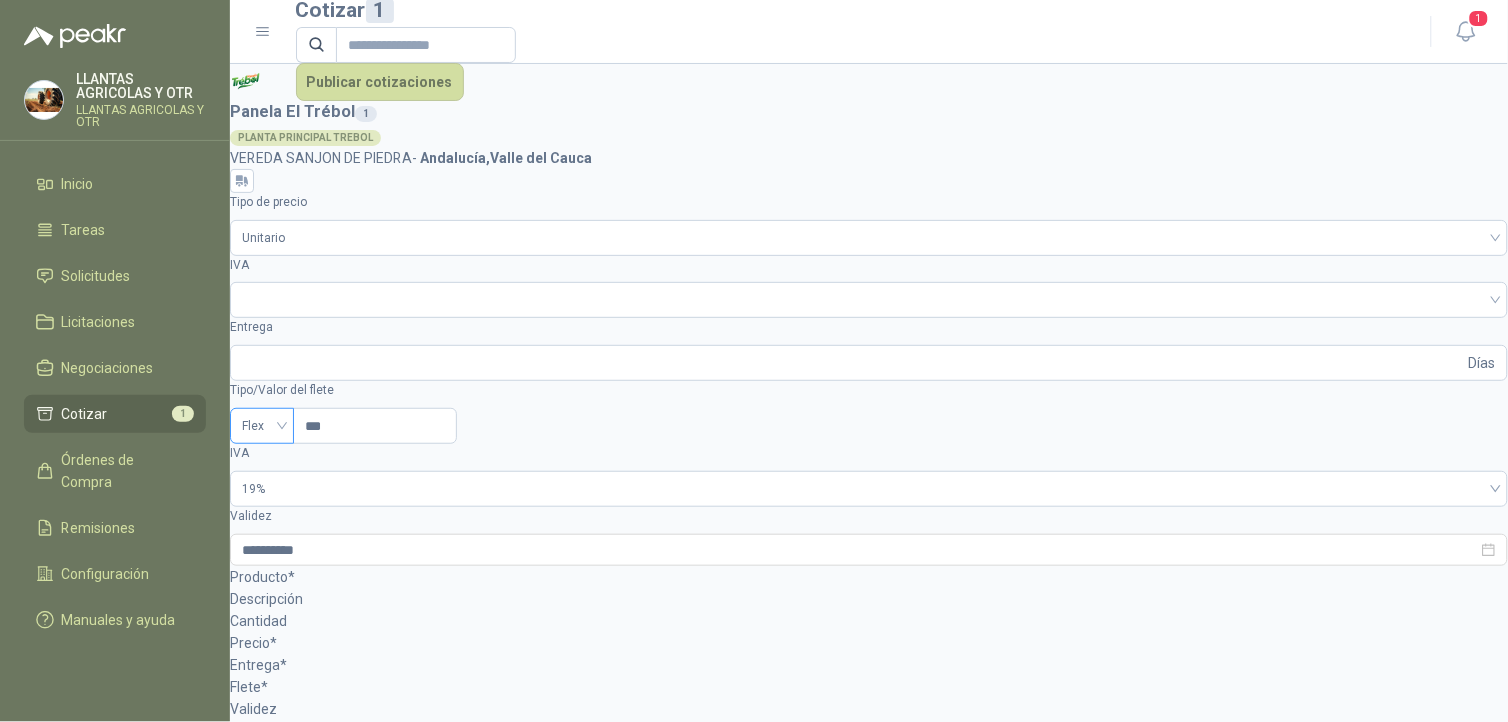 click on "Flex" at bounding box center [262, 426] 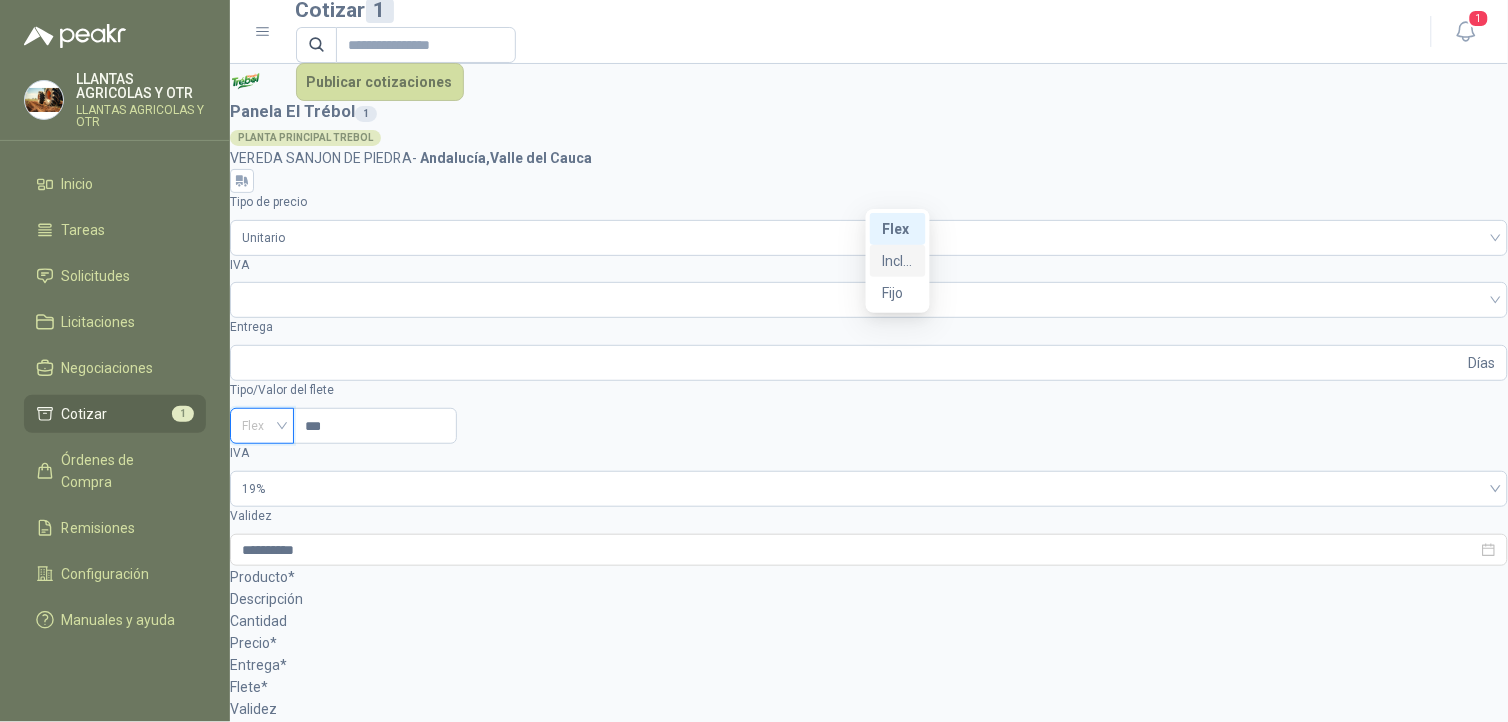 click on "Incluido" at bounding box center (898, 261) 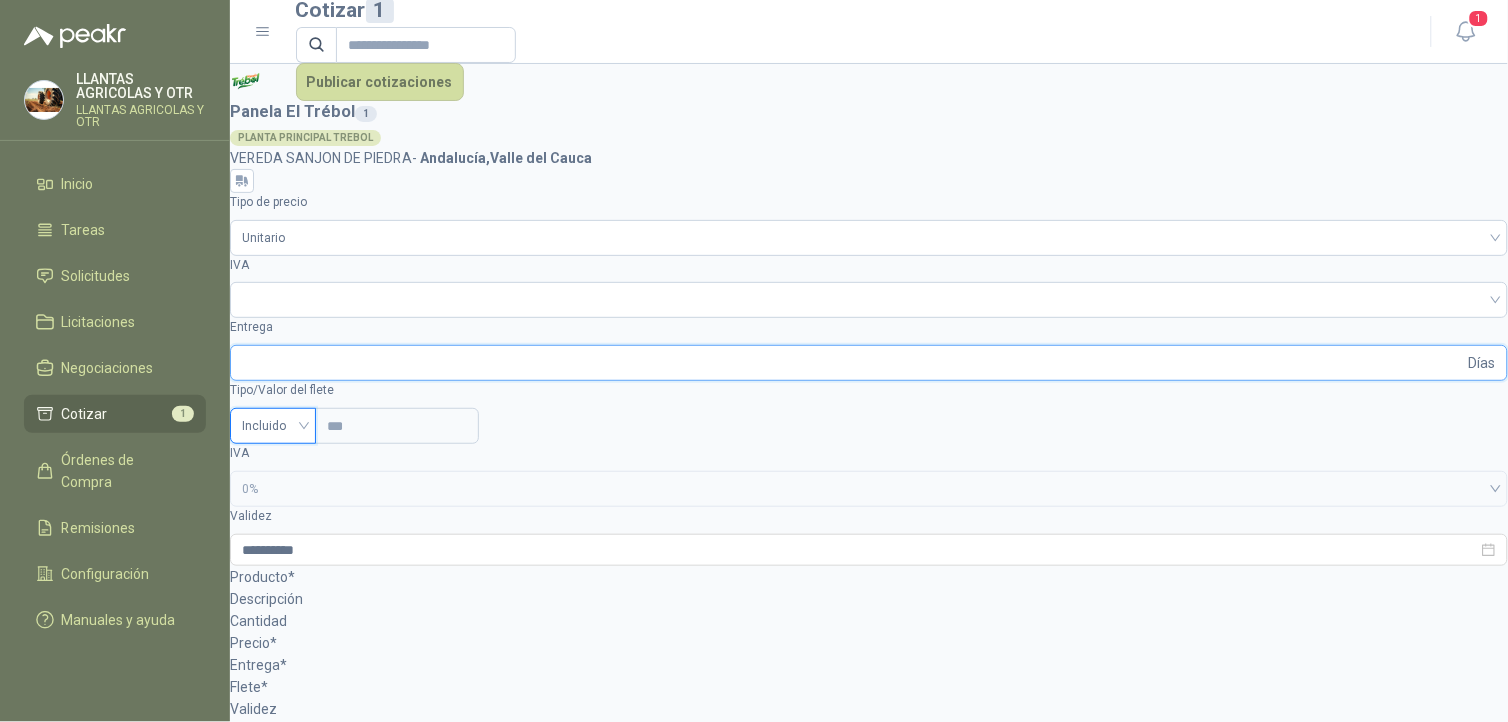 click on "Entrega" at bounding box center [853, 363] 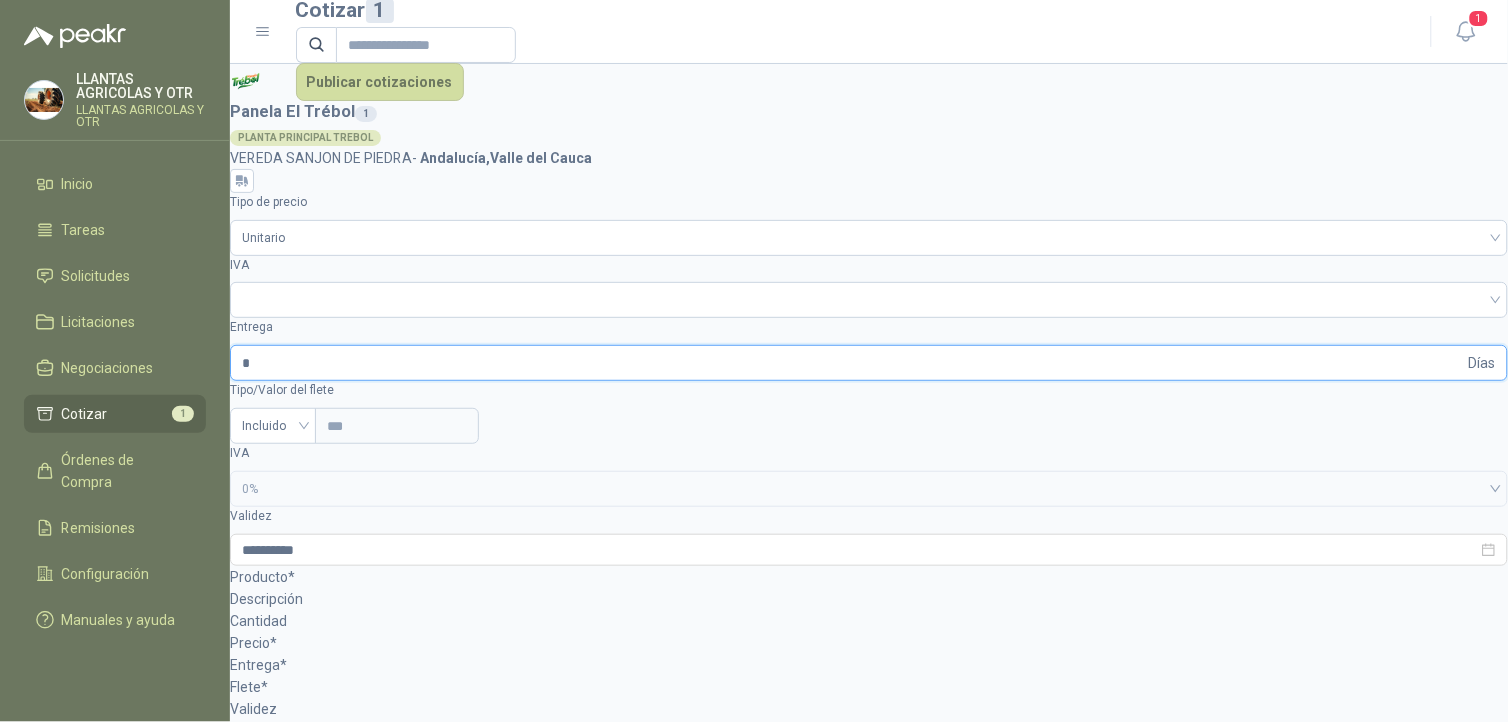 type on "*" 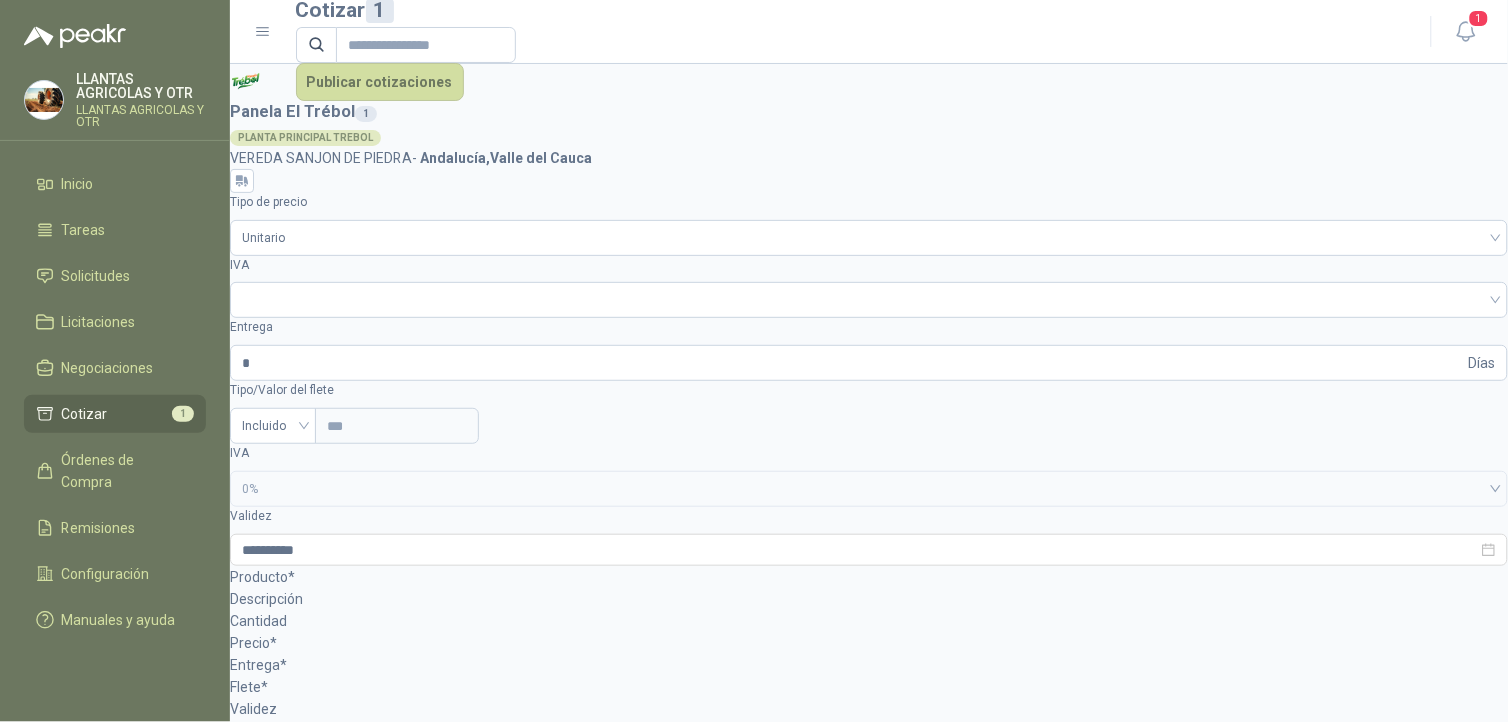 click on "**********" at bounding box center (869, 718) 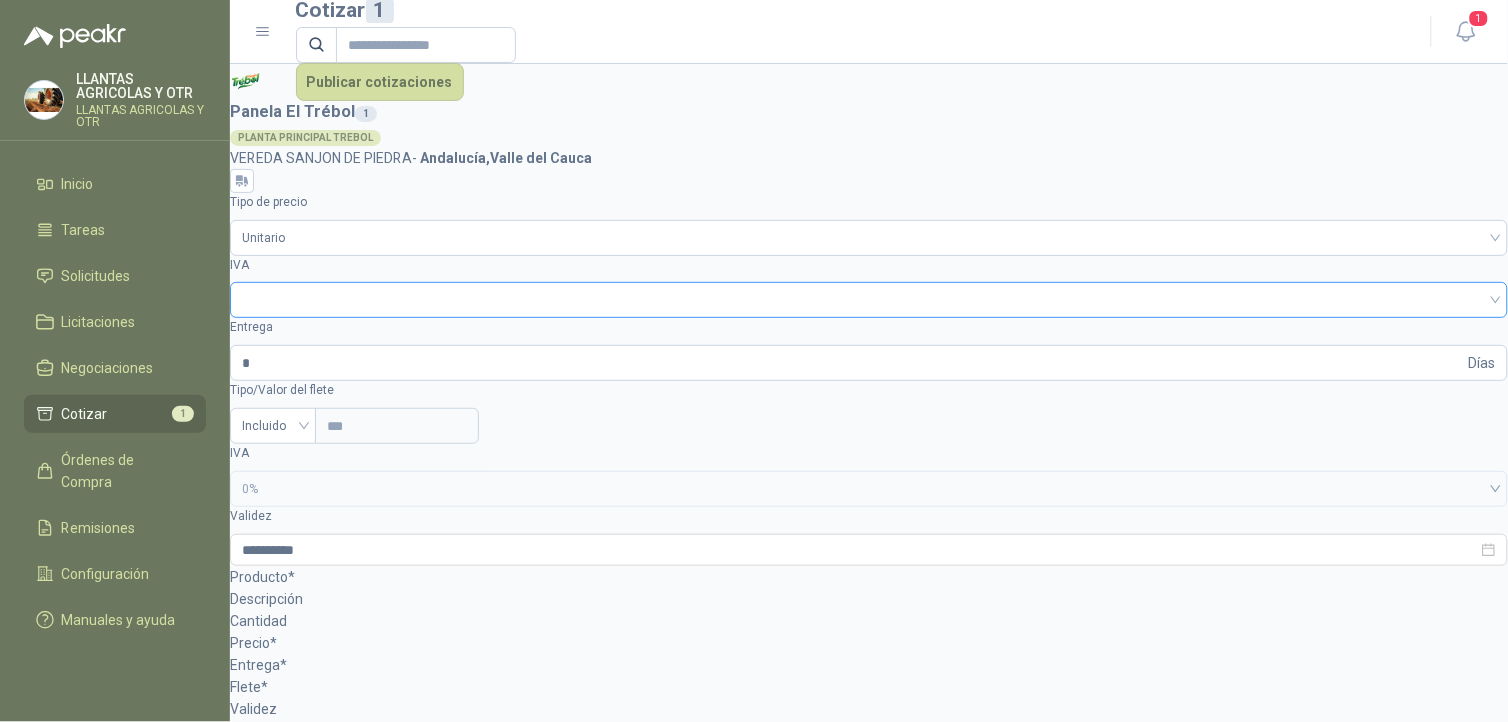 click at bounding box center [869, 298] 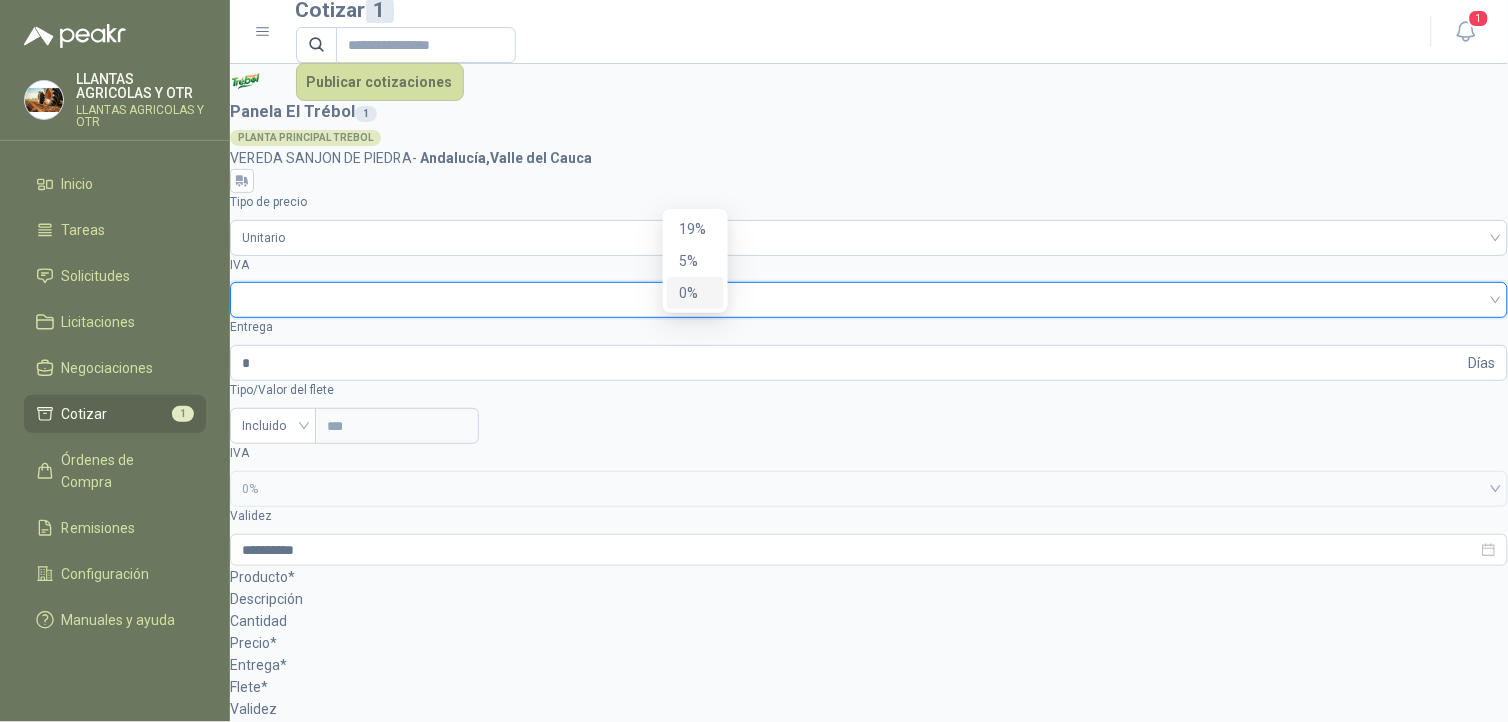 click on "0%" at bounding box center (695, 293) 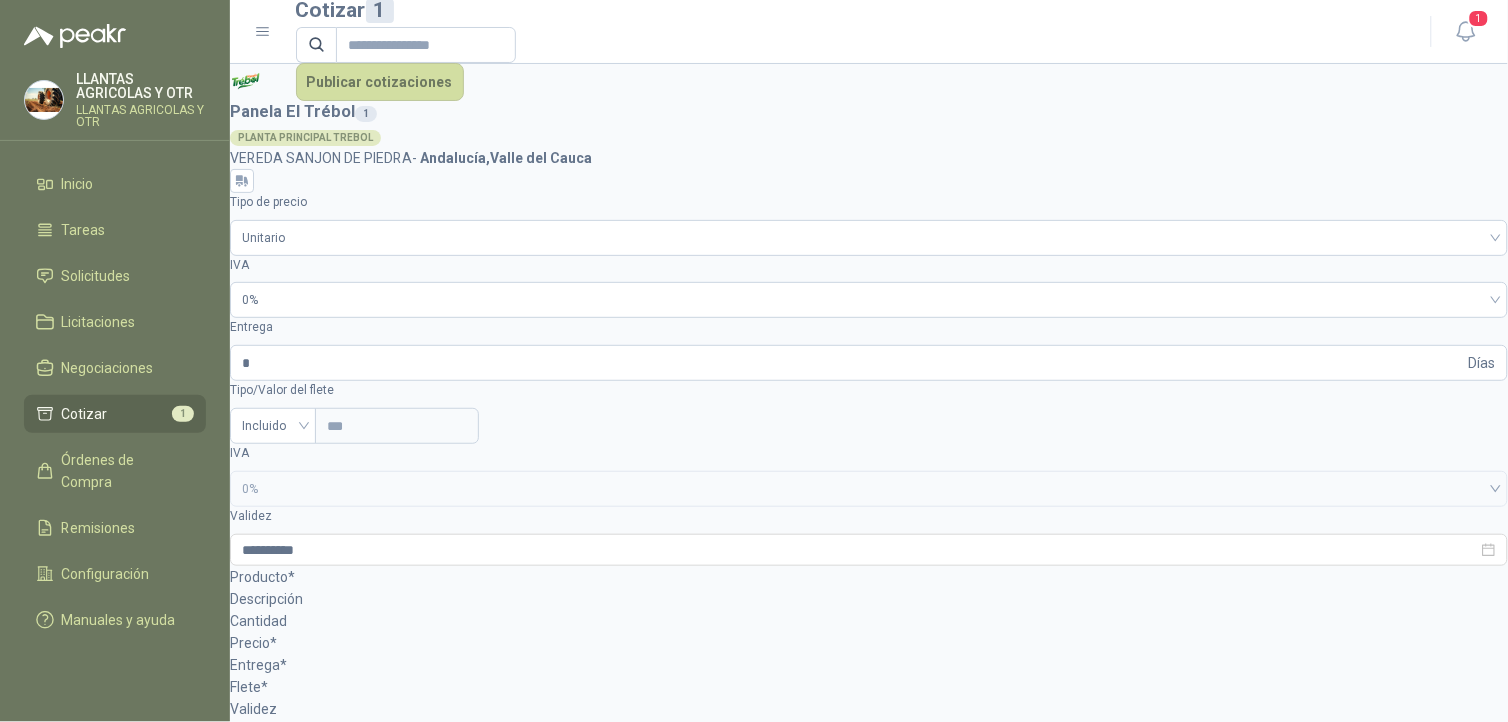 click on "**********" at bounding box center [869, 718] 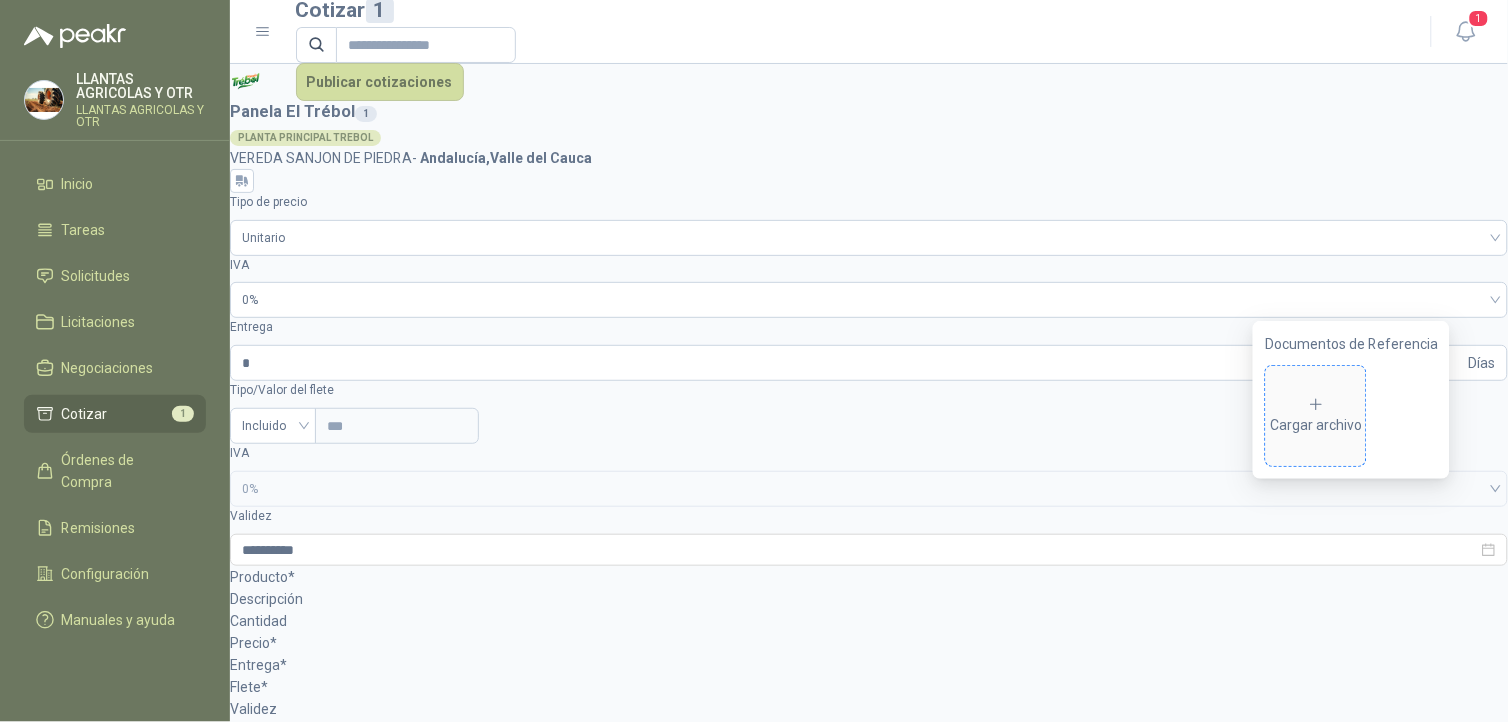 click on "Cargar archivo" at bounding box center [1316, 416] 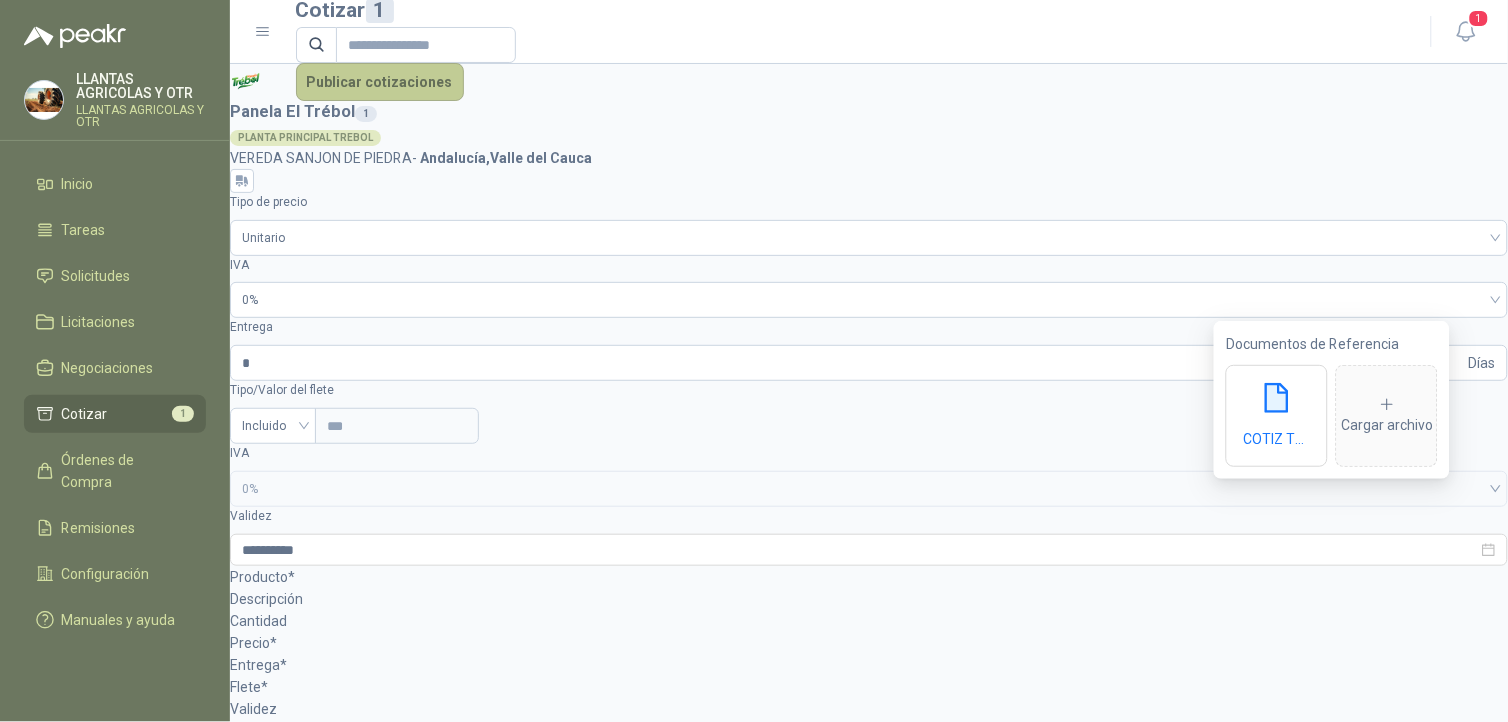 click on "Publicar cotizaciones" at bounding box center (380, 82) 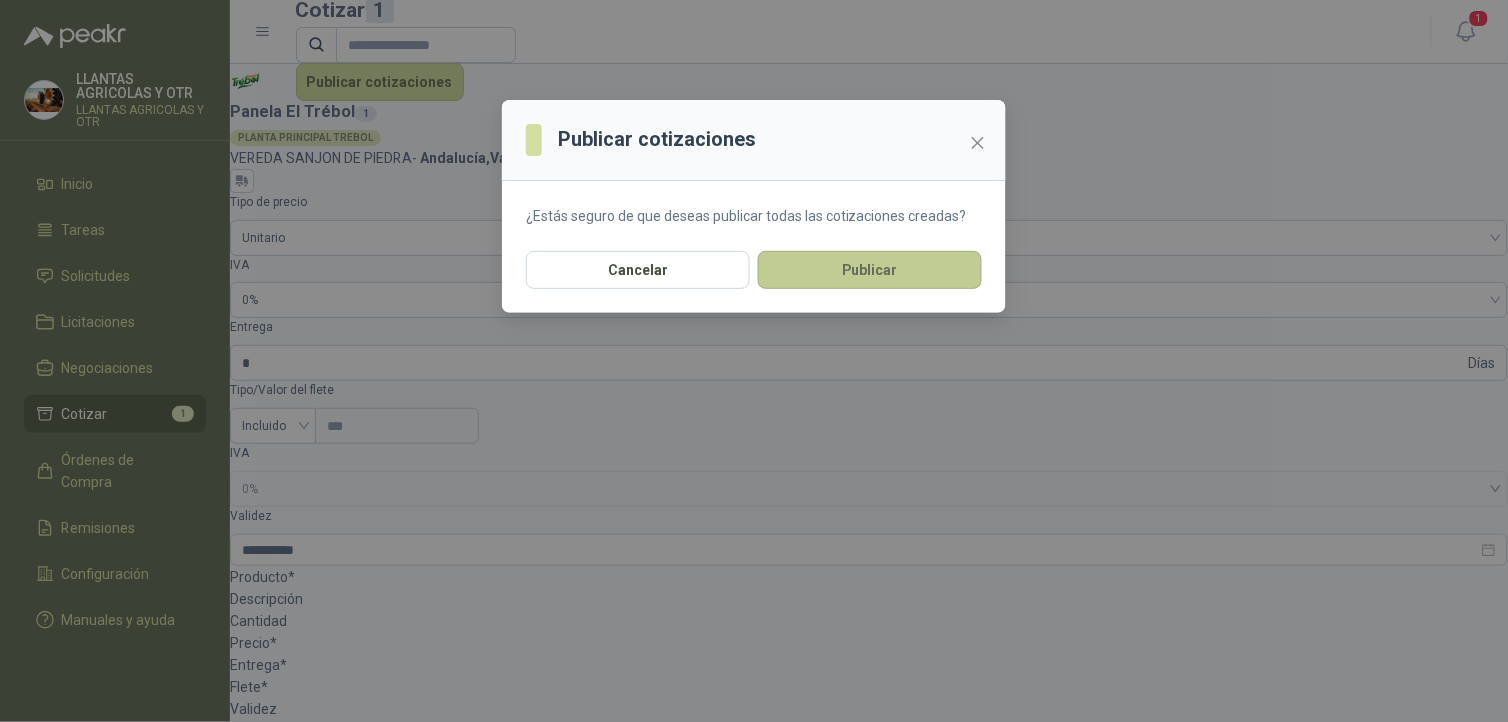 click on "Publicar" at bounding box center (870, 270) 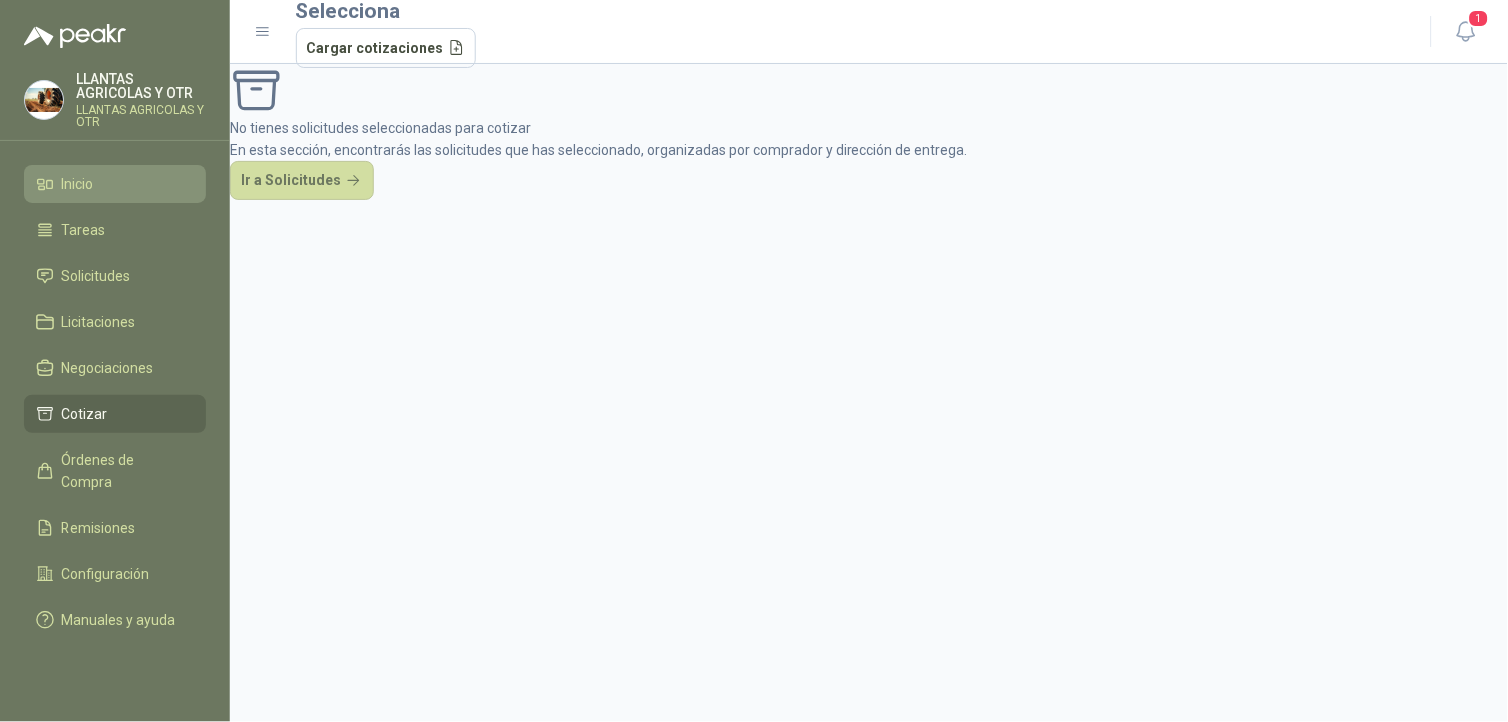 click on "Inicio" at bounding box center [115, 184] 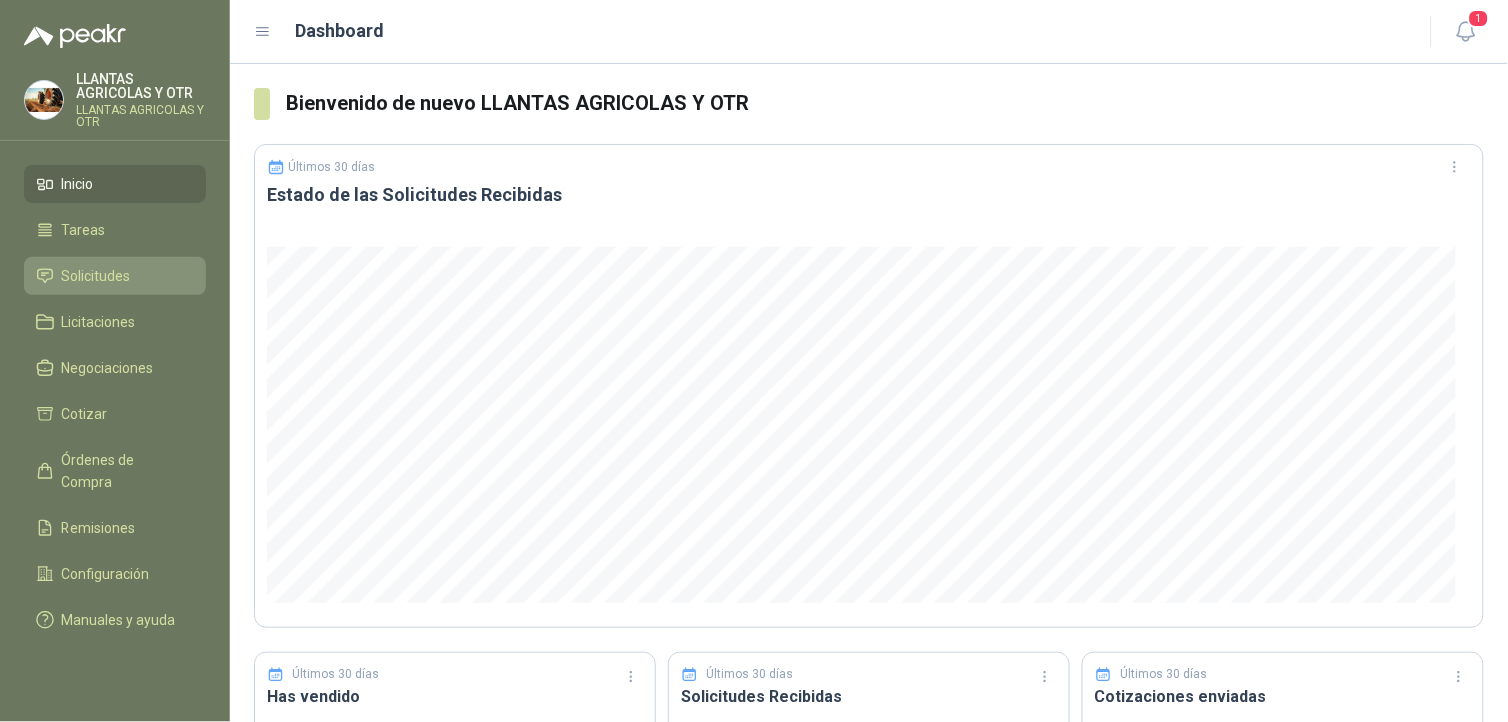 click on "Solicitudes" at bounding box center [96, 276] 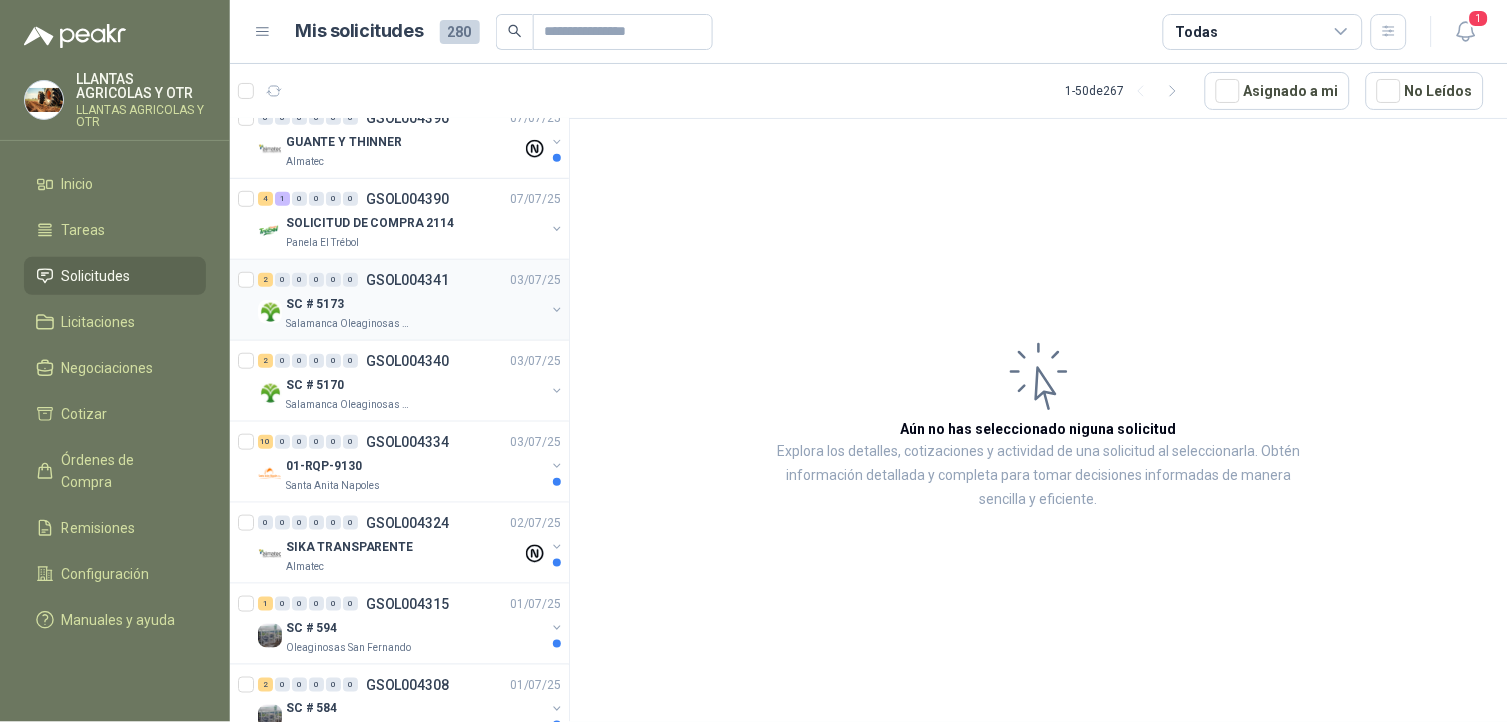 scroll, scrollTop: 265, scrollLeft: 0, axis: vertical 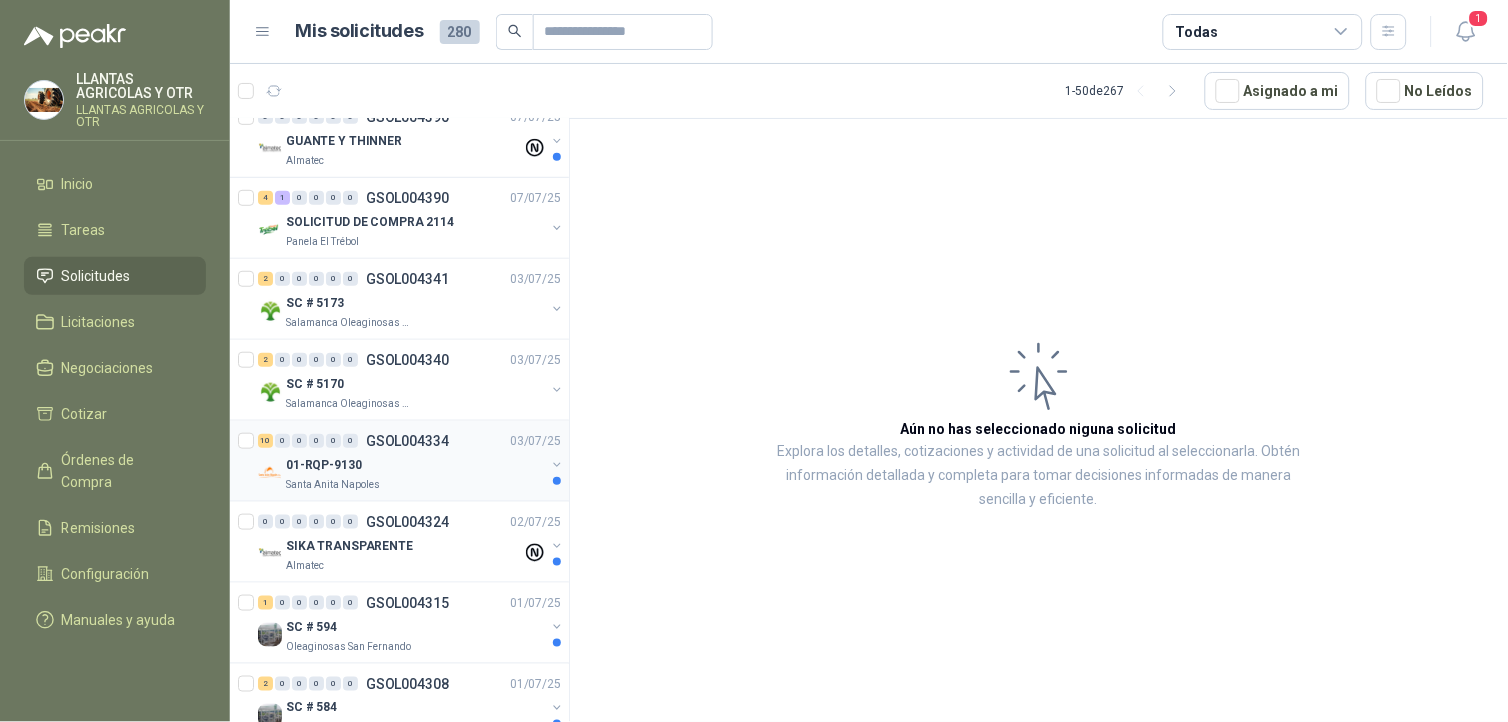 click on "01-RQP-9130" at bounding box center [415, 465] 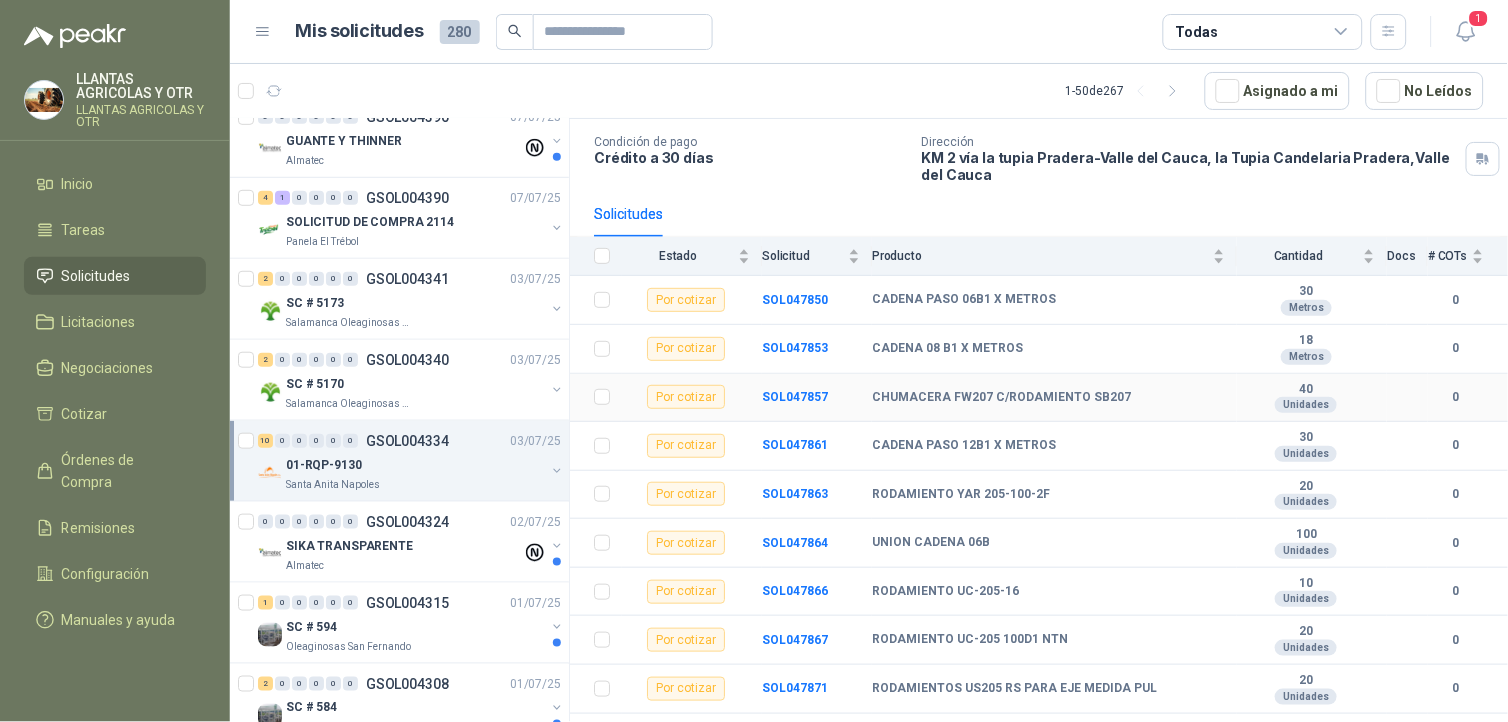 scroll, scrollTop: 161, scrollLeft: 0, axis: vertical 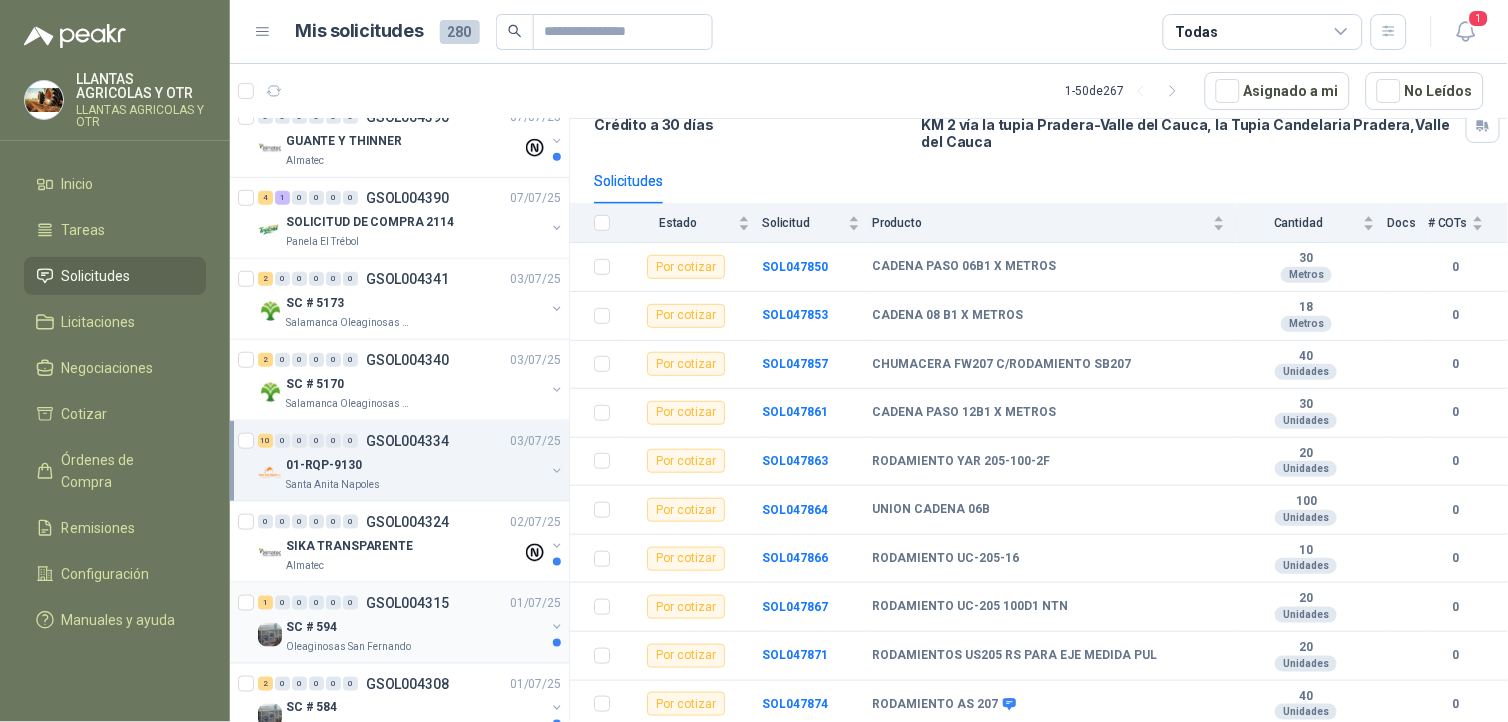 click on "SC # 594" at bounding box center [415, 627] 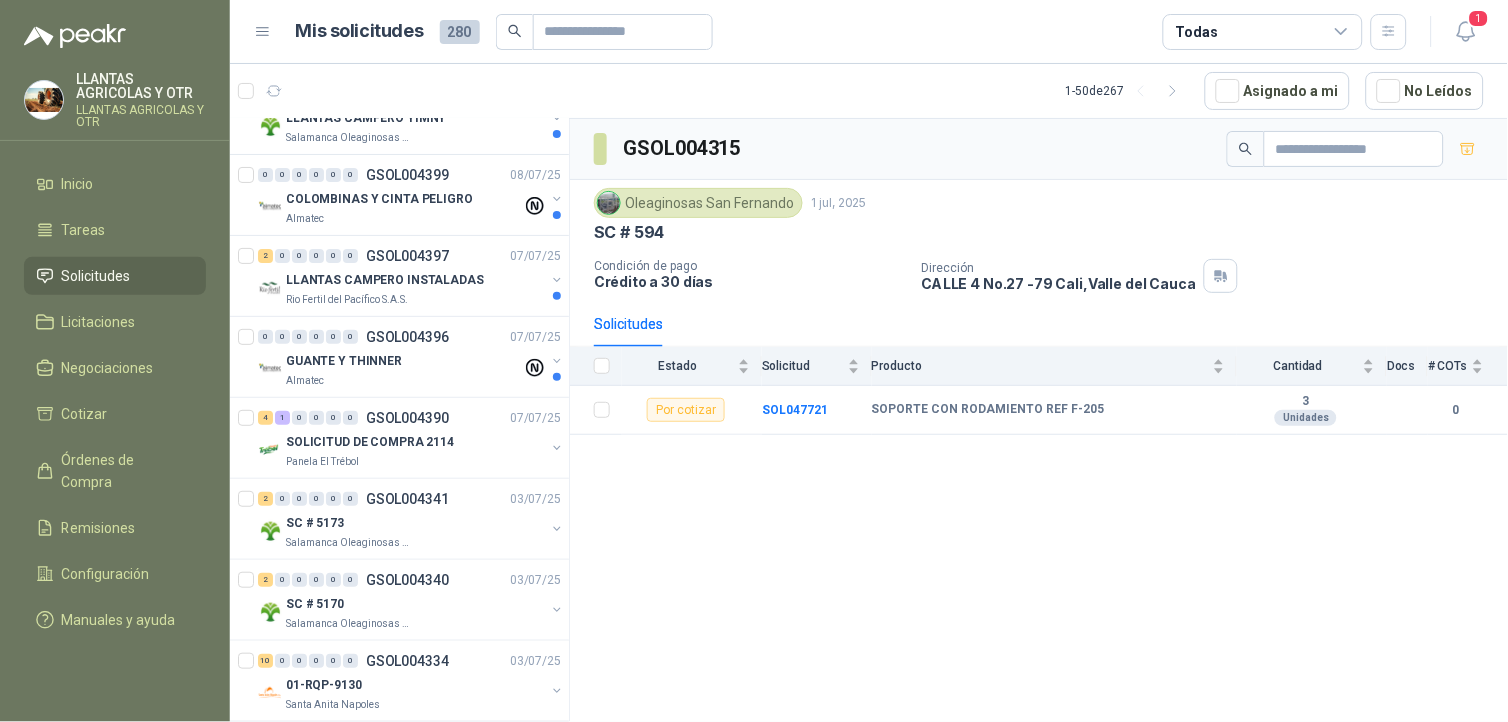 scroll, scrollTop: 35, scrollLeft: 0, axis: vertical 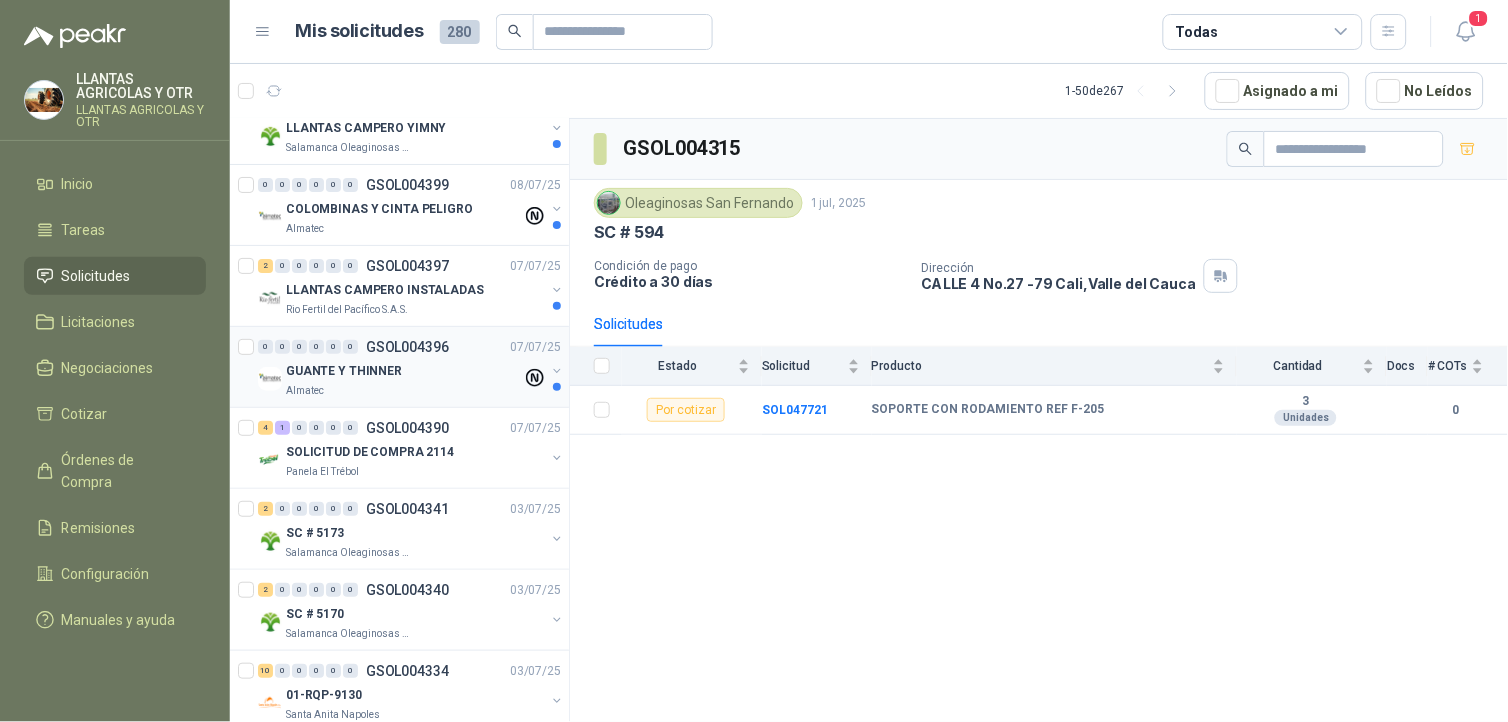 click on "Almatec" at bounding box center (404, 391) 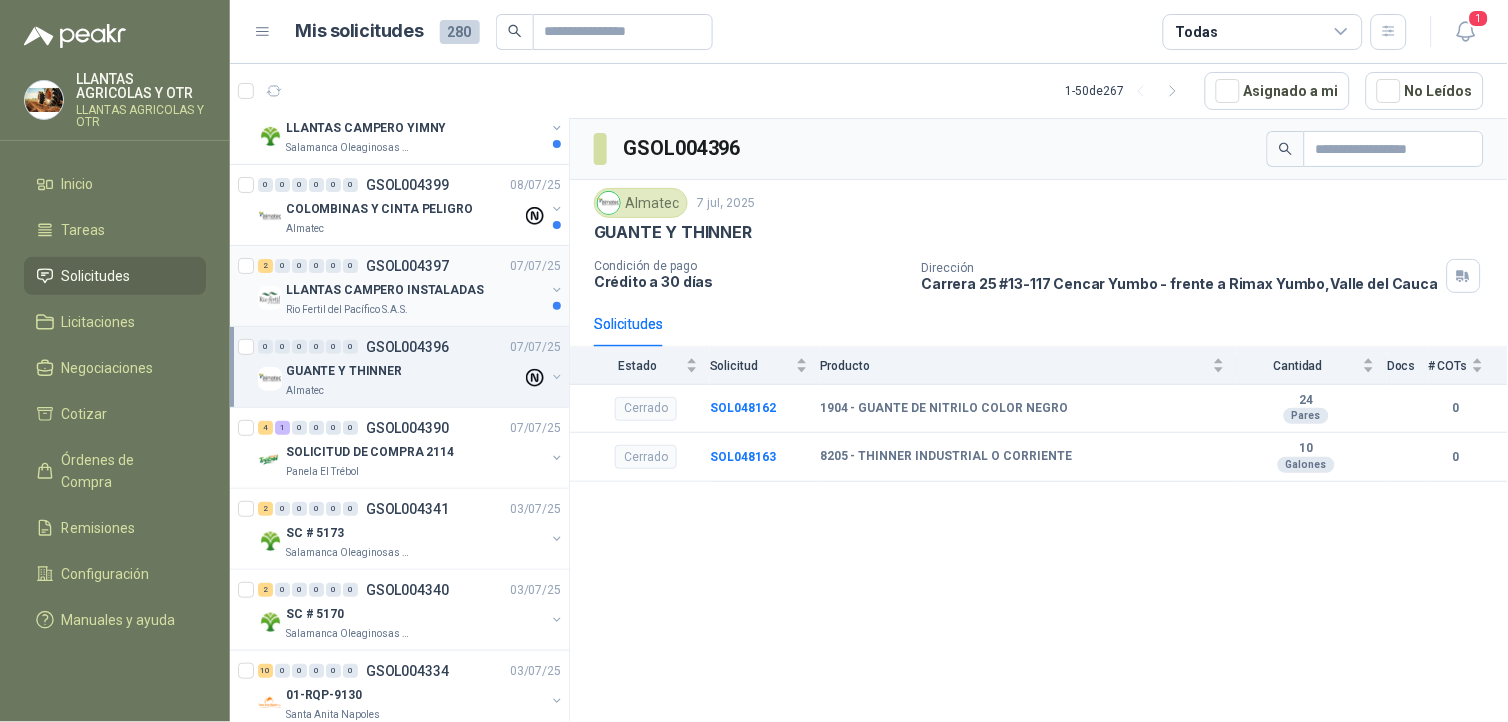 click on "LLANTAS CAMPERO INSTALADAS" at bounding box center [385, 290] 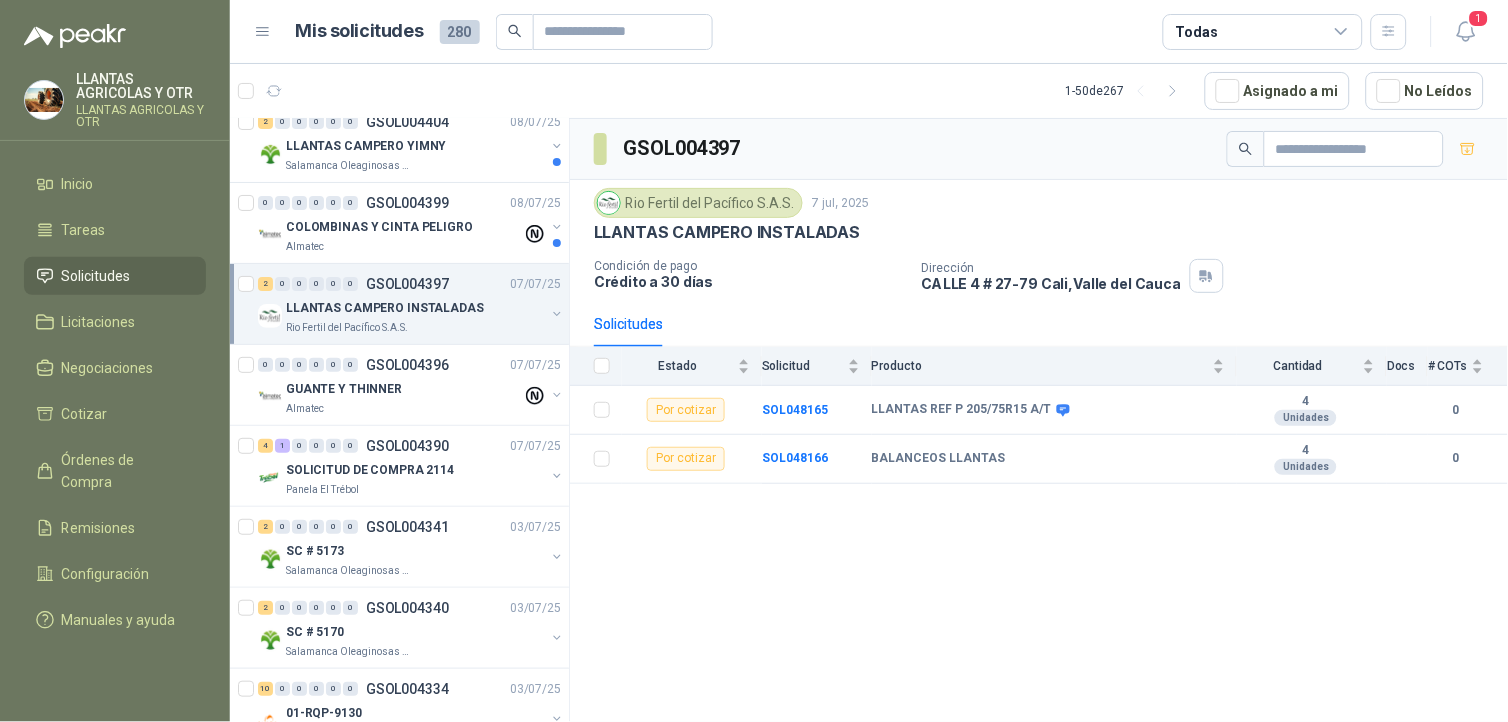 scroll, scrollTop: 0, scrollLeft: 0, axis: both 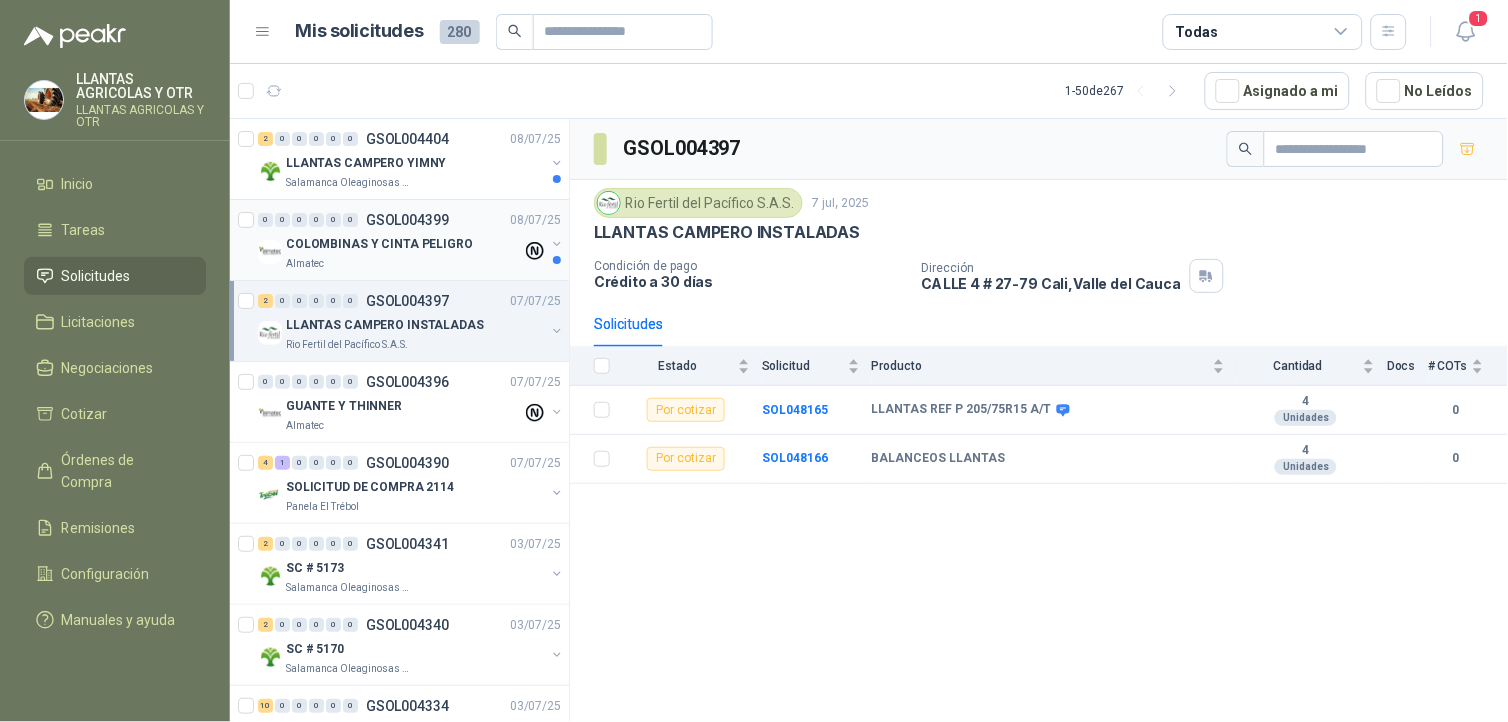 click on "COLOMBINAS Y CINTA PELIGRO" at bounding box center [404, 244] 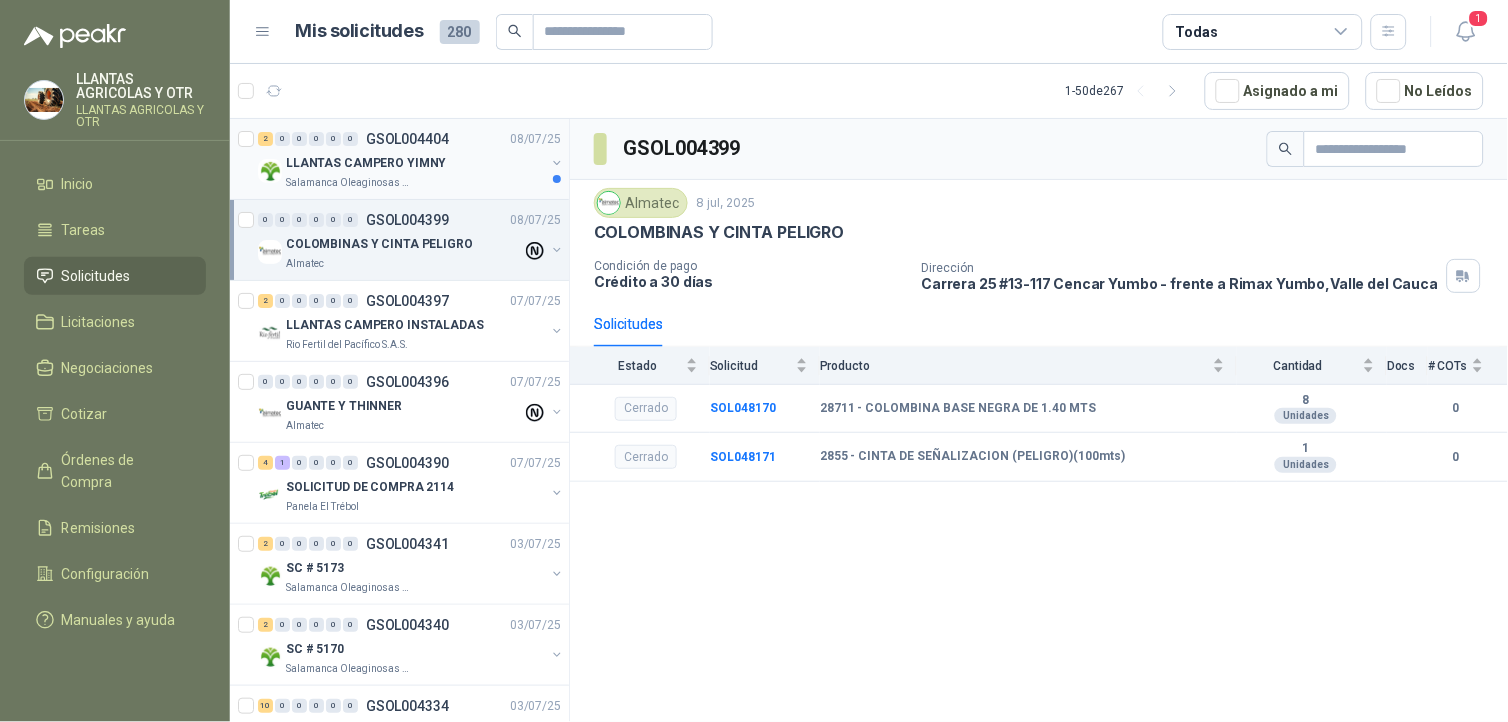 click on "Salamanca Oleaginosas SAS" at bounding box center (415, 183) 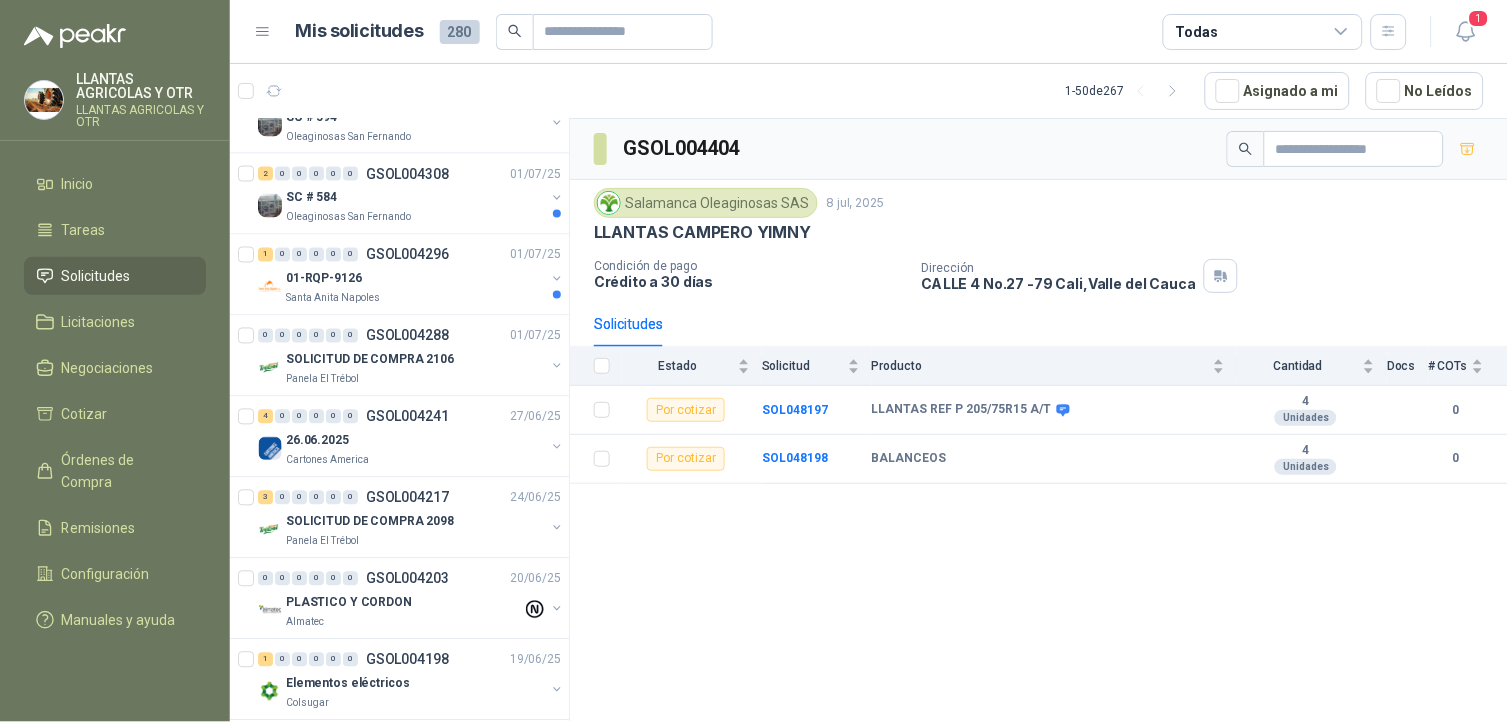 scroll, scrollTop: 797, scrollLeft: 0, axis: vertical 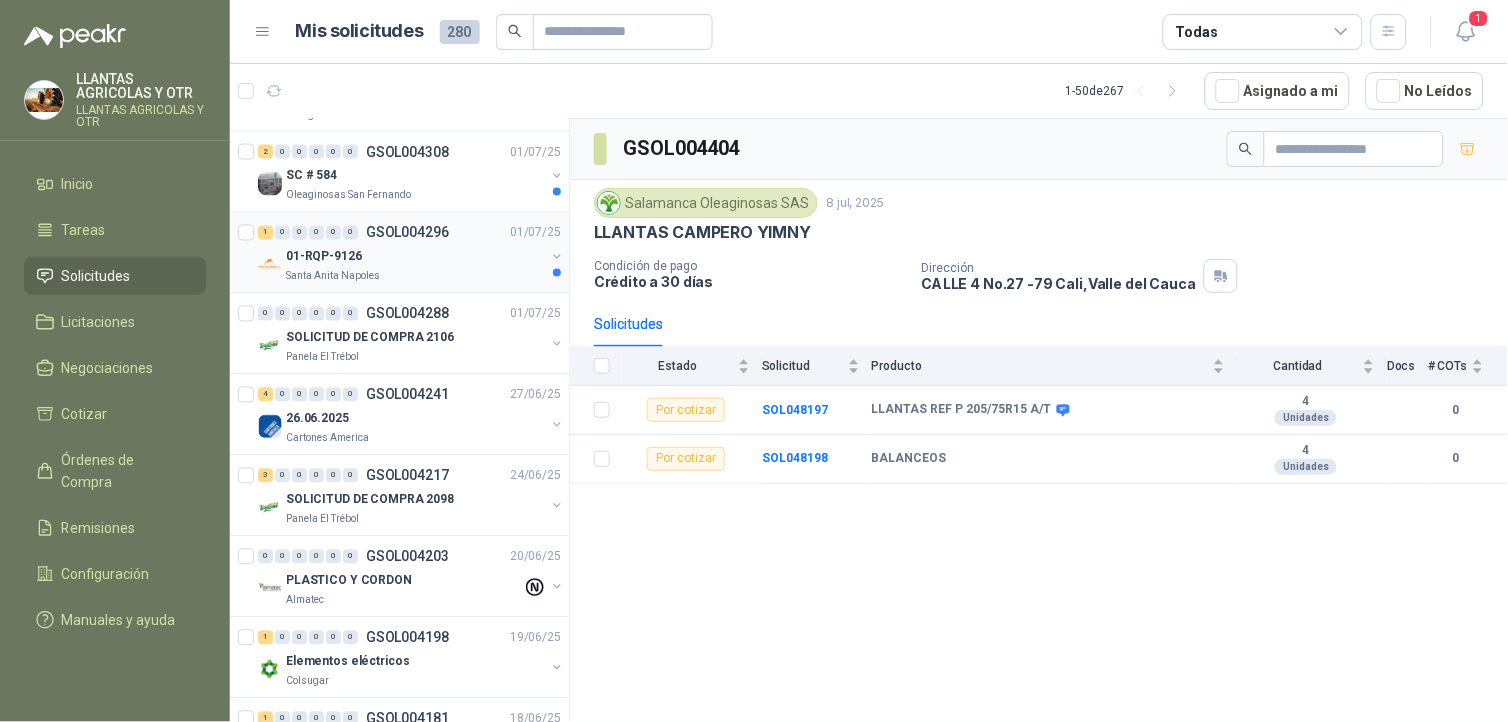 click on "01-RQP-9126" at bounding box center (415, 257) 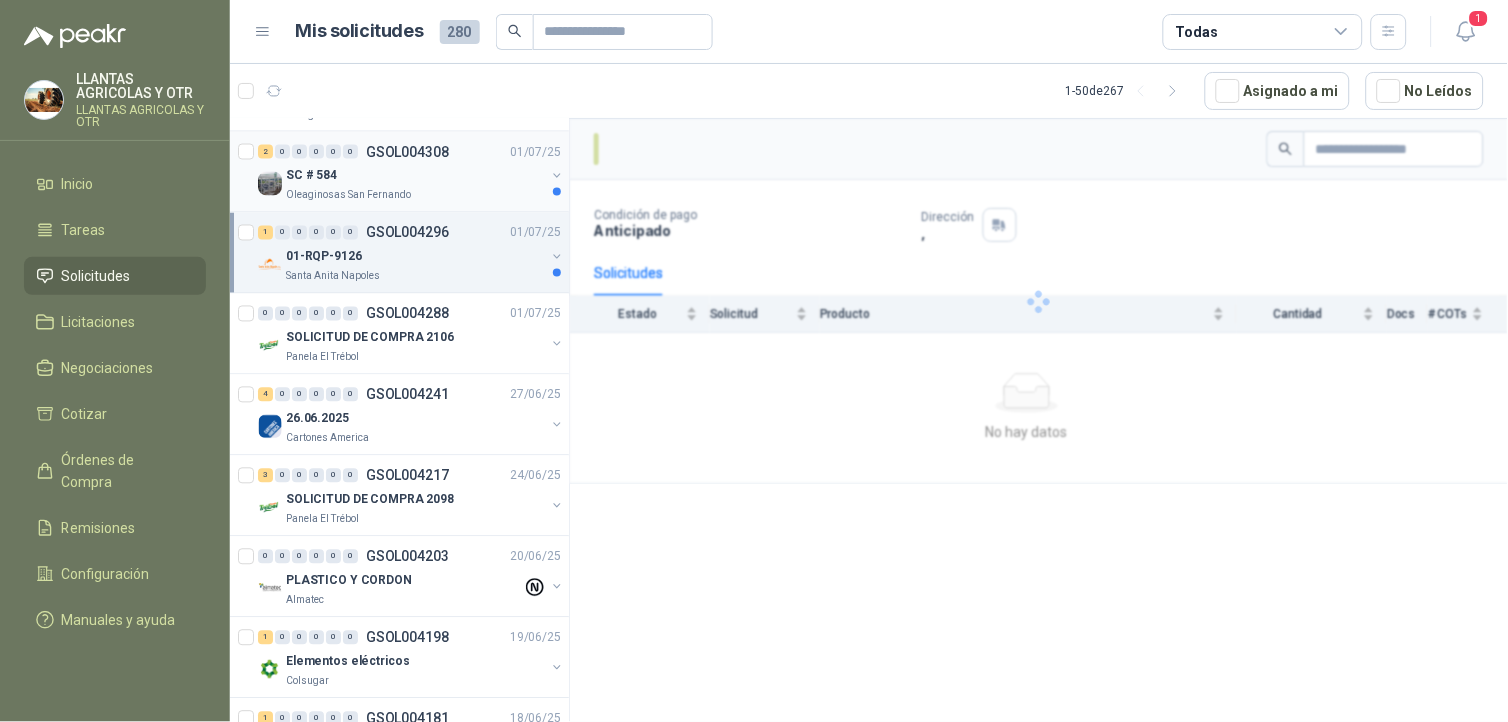 click on "Oleaginosas San Fernando" at bounding box center (348, 196) 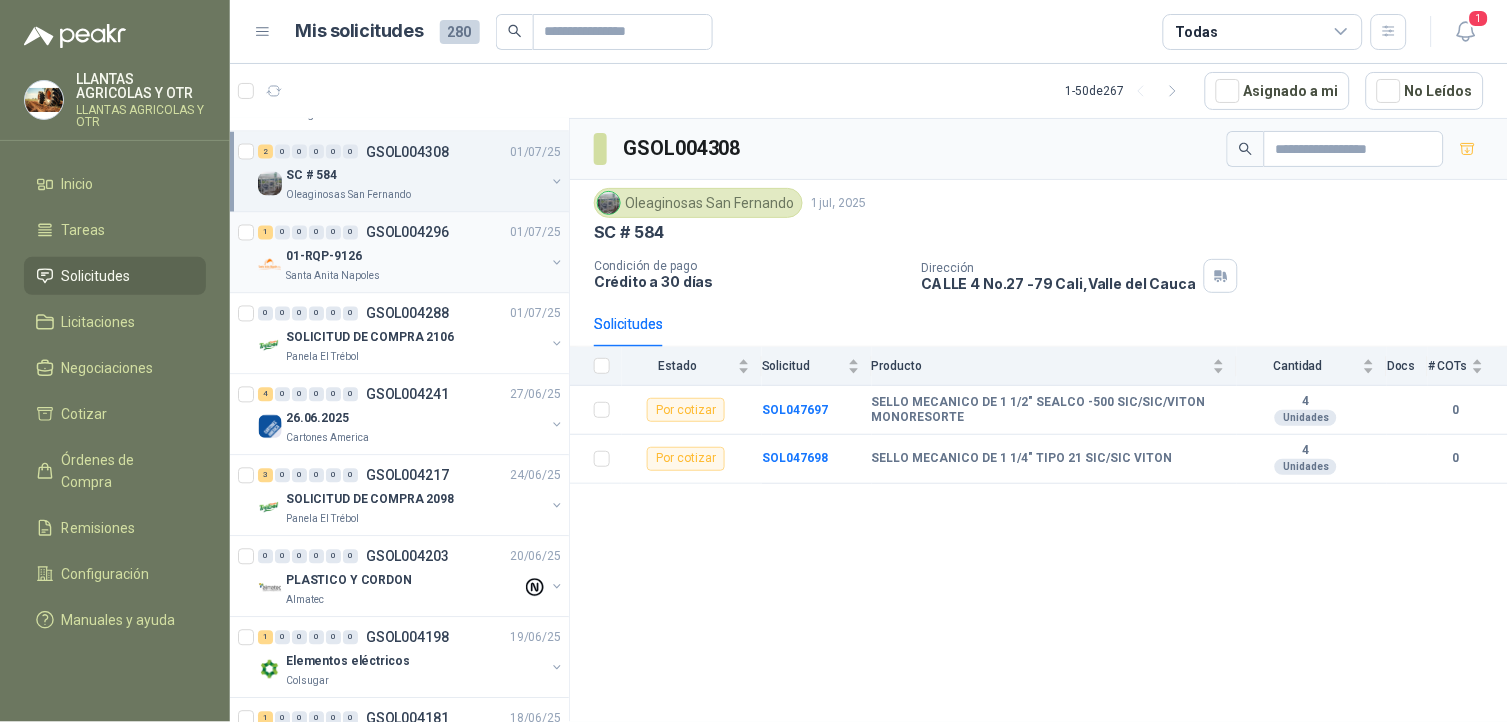 click on "01-RQP-9126" at bounding box center [415, 257] 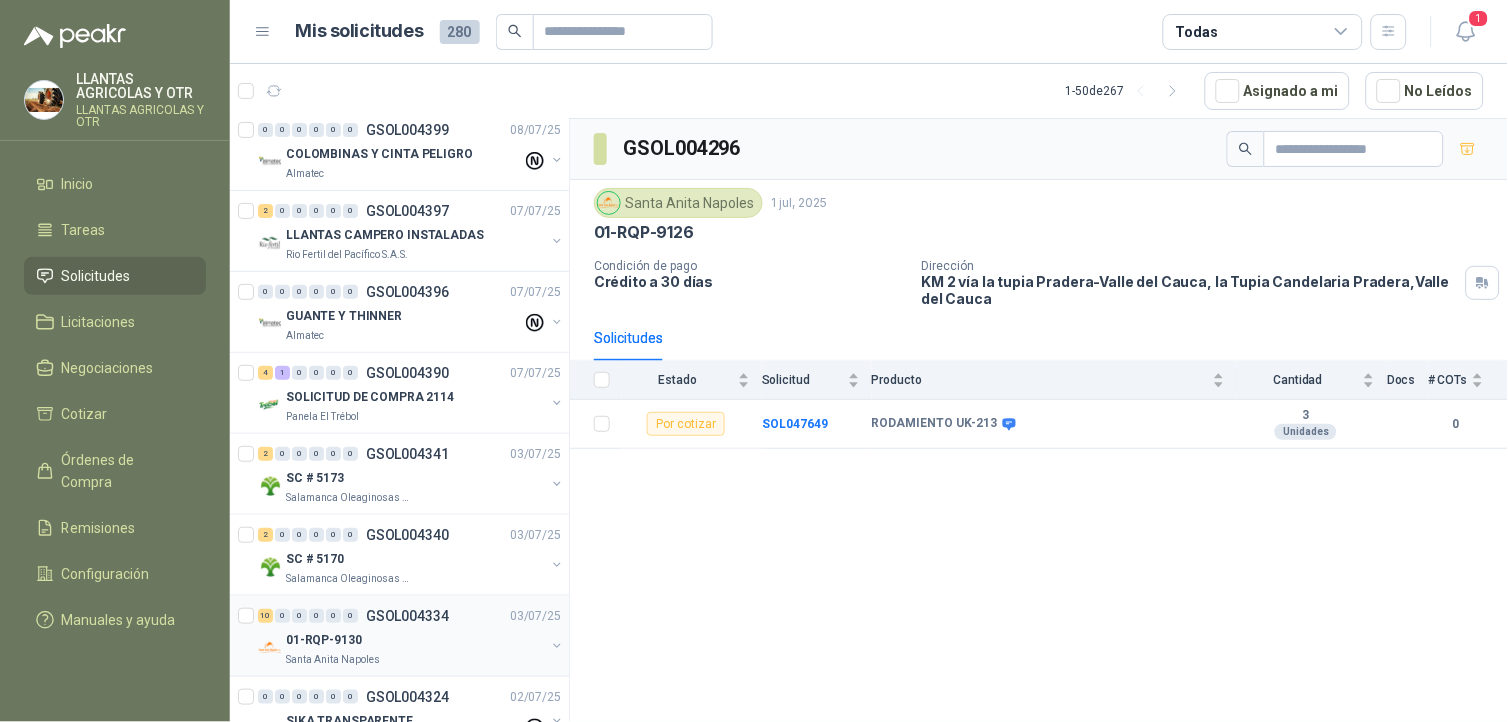 scroll, scrollTop: 0, scrollLeft: 0, axis: both 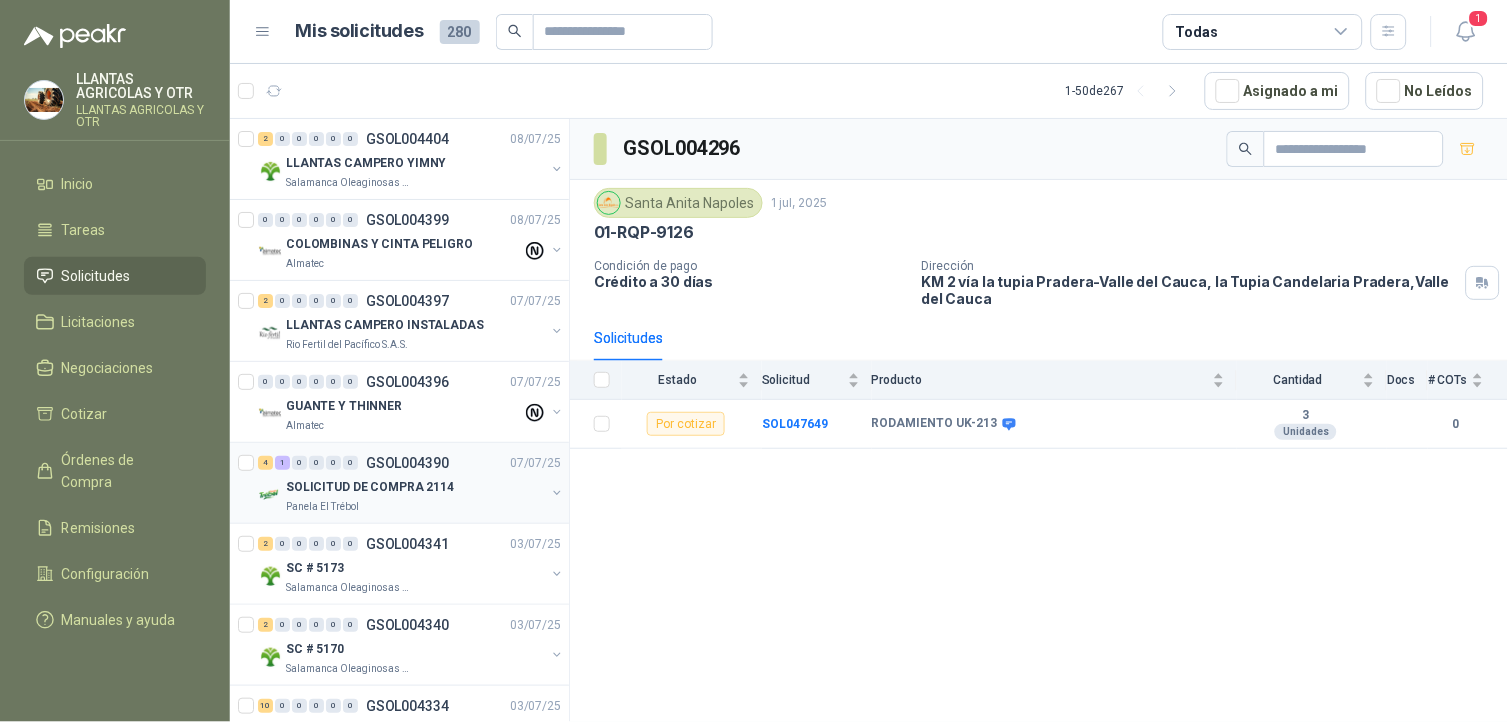 click on "SOLICITUD DE COMPRA 2114" at bounding box center (370, 487) 